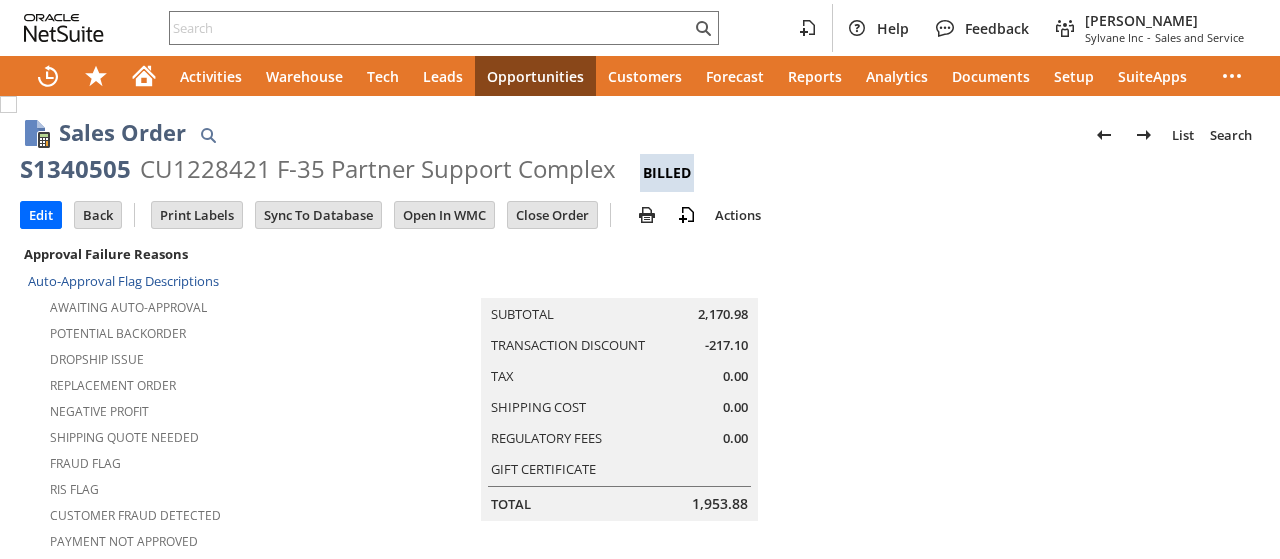 scroll, scrollTop: 0, scrollLeft: 0, axis: both 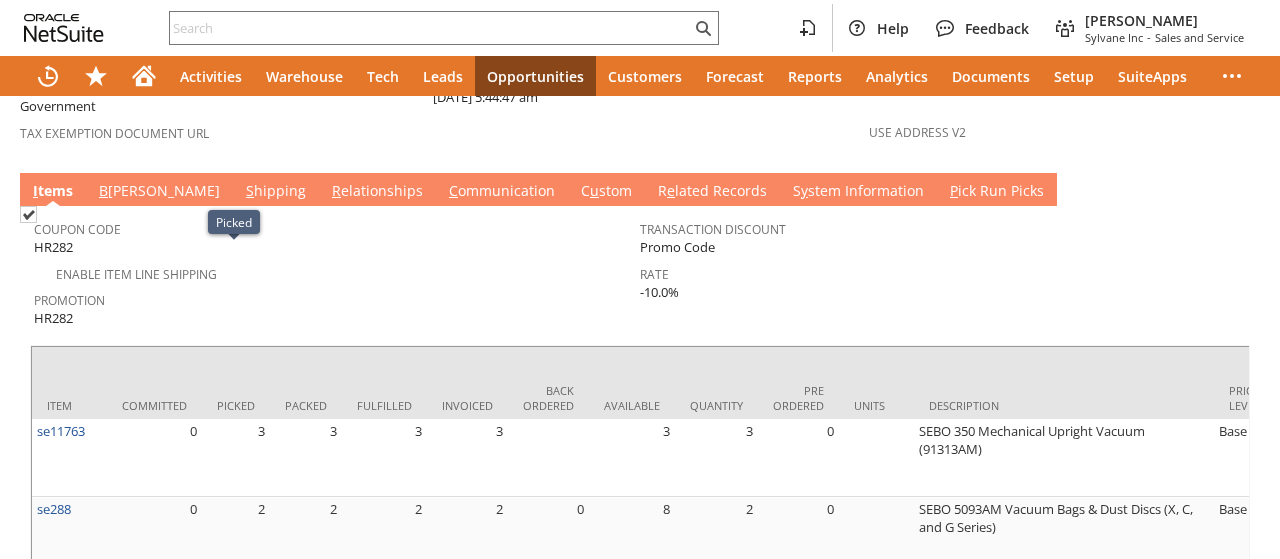 click on "S hipping" at bounding box center [276, 192] 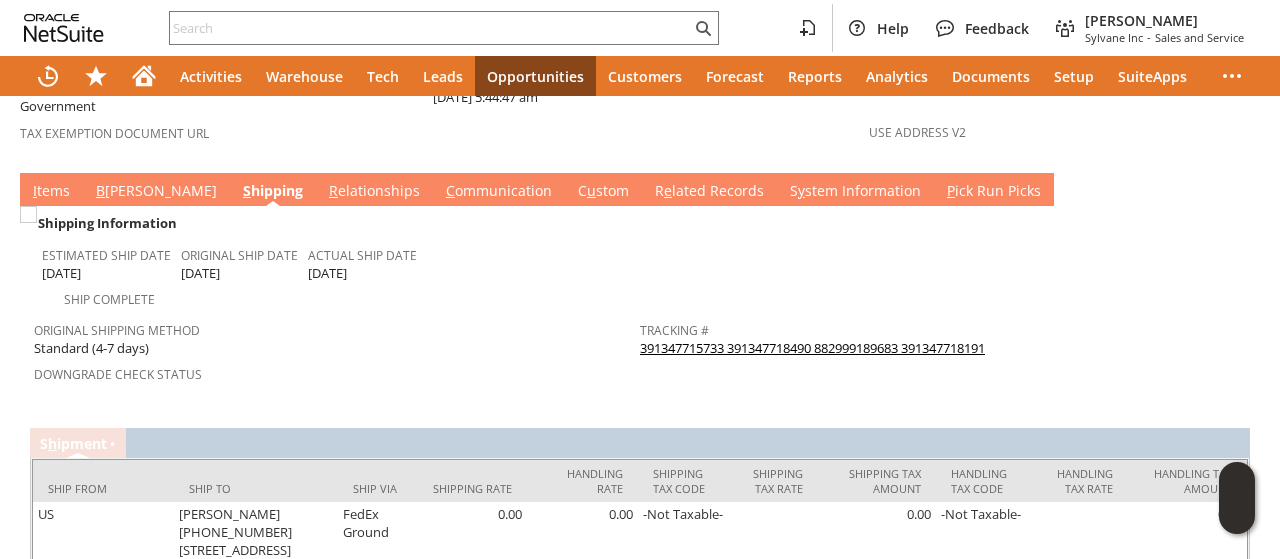 click on "S y stem Information" at bounding box center [855, 192] 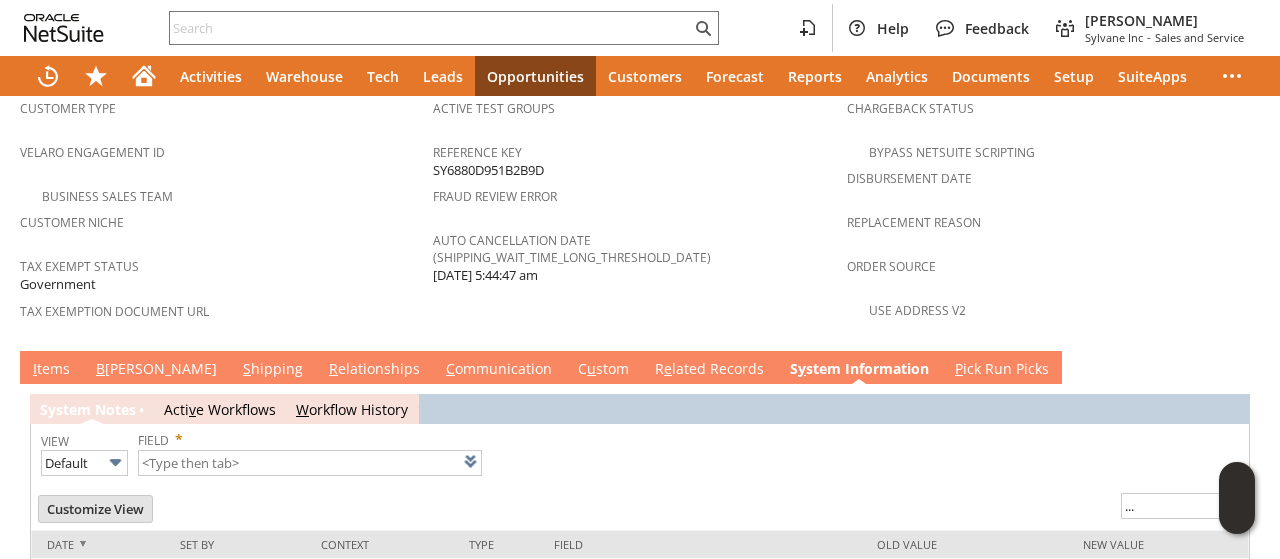 type on "1 to 25 of 98" 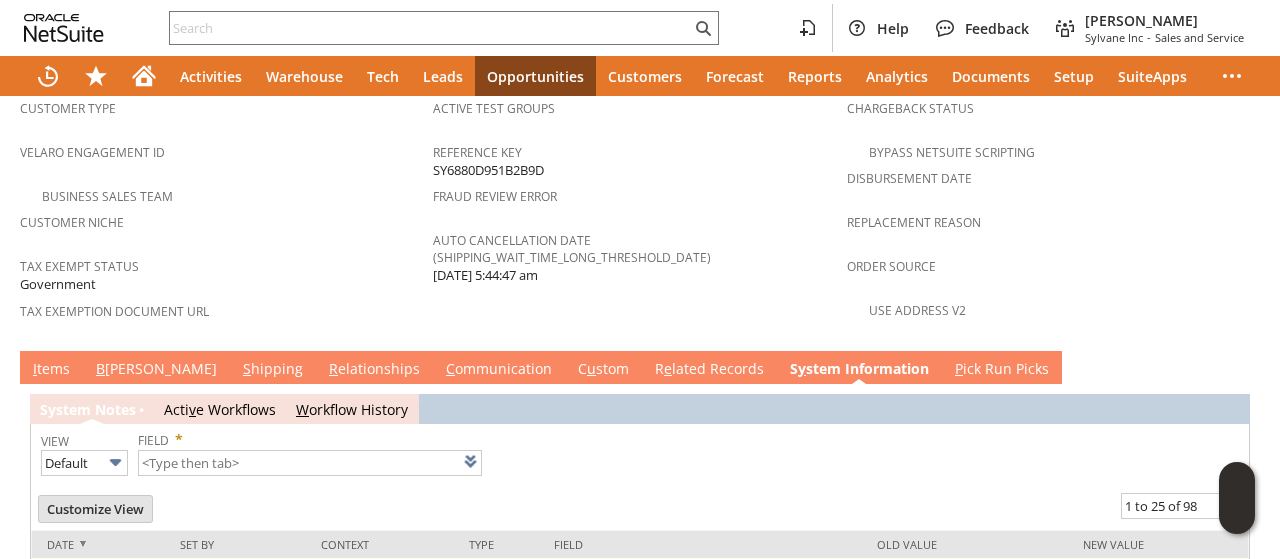 scroll, scrollTop: 1498, scrollLeft: 0, axis: vertical 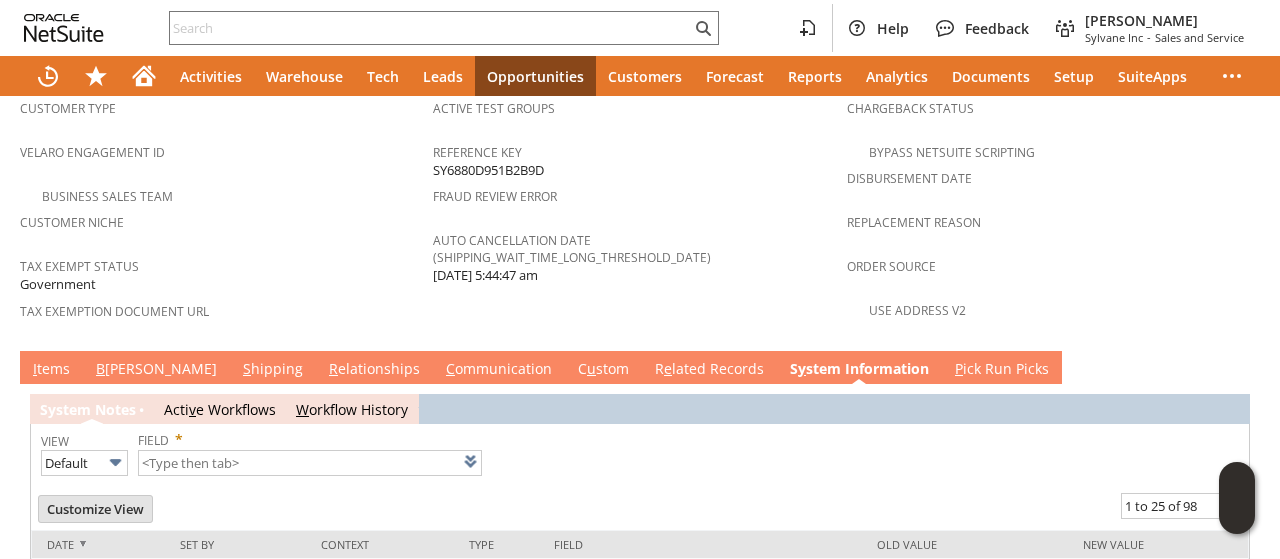 click on "S hipping" at bounding box center (273, 370) 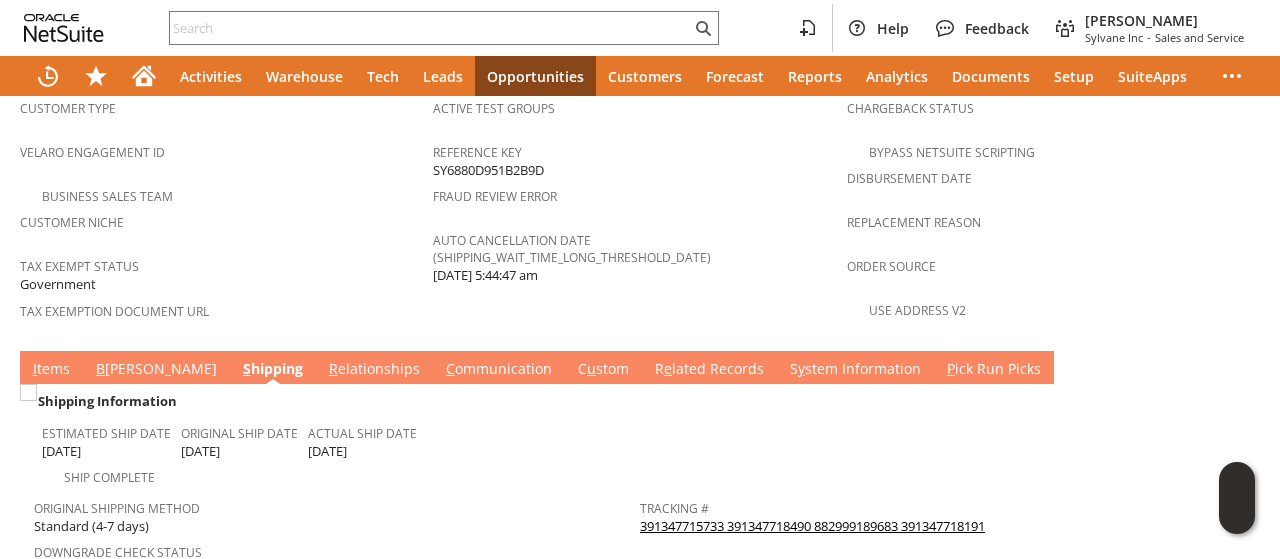 scroll, scrollTop: 1593, scrollLeft: 0, axis: vertical 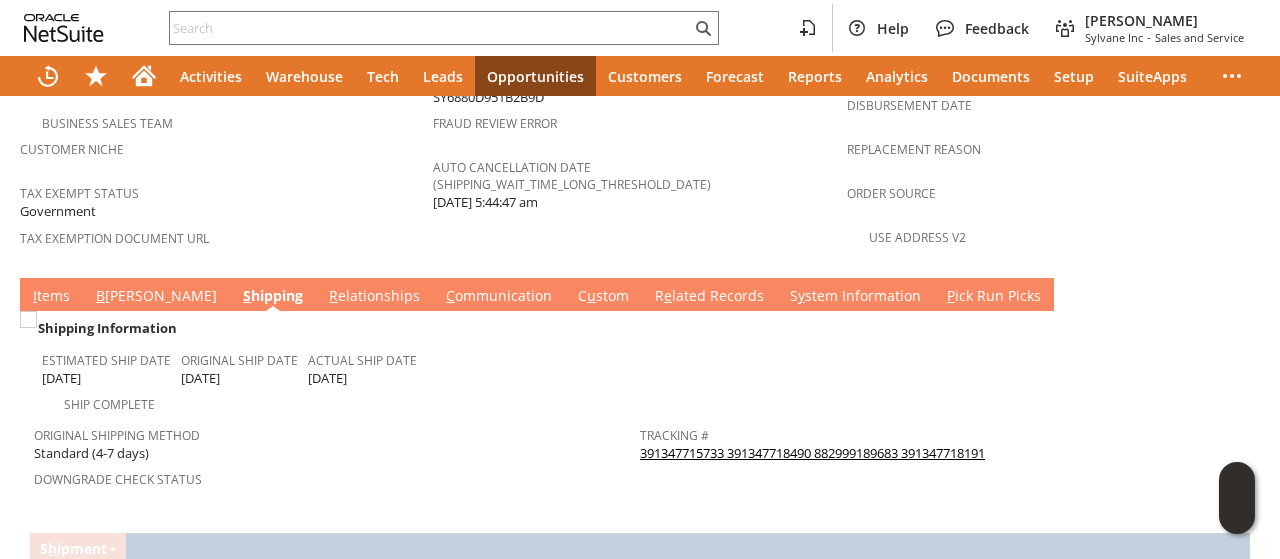 click on "391347715733 391347718490 882999189683 391347718191" at bounding box center (812, 453) 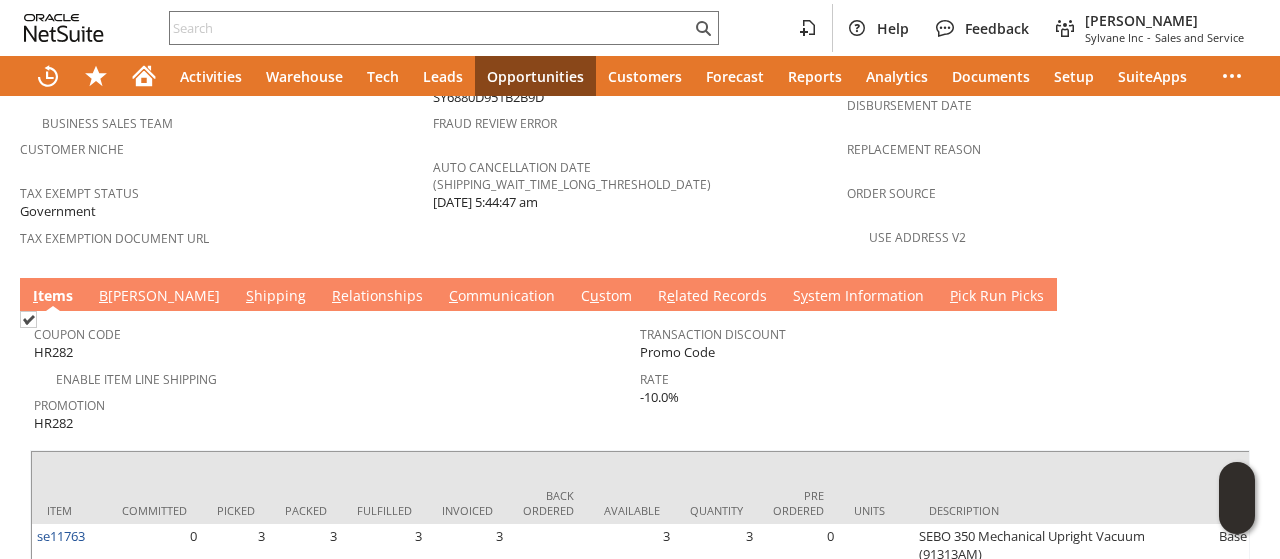 scroll, scrollTop: 1593, scrollLeft: 0, axis: vertical 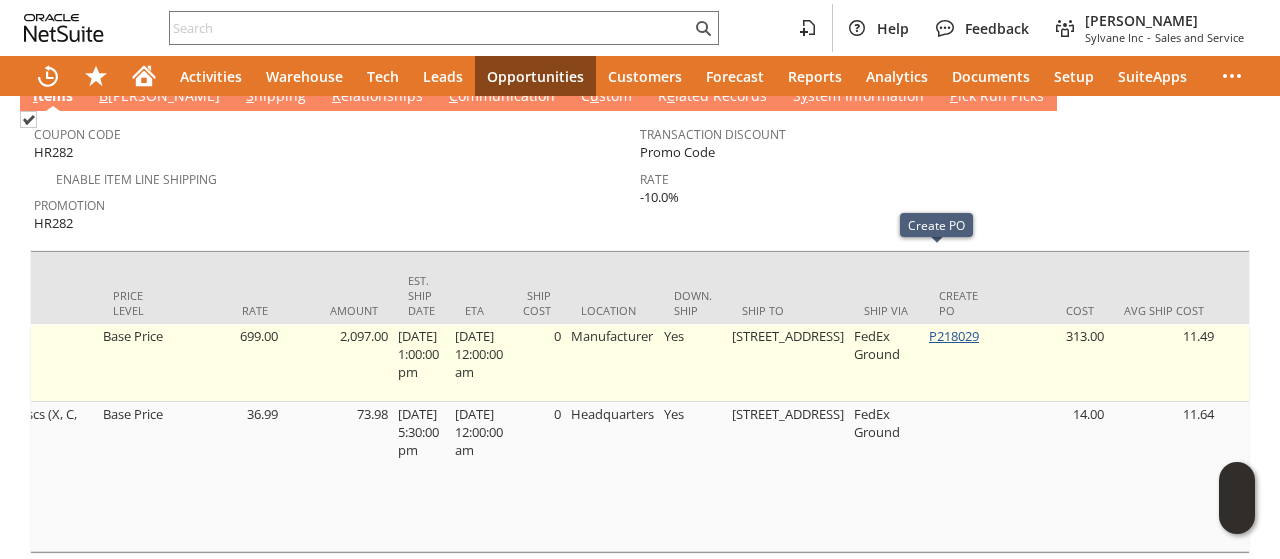 click on "P218029" at bounding box center [954, 336] 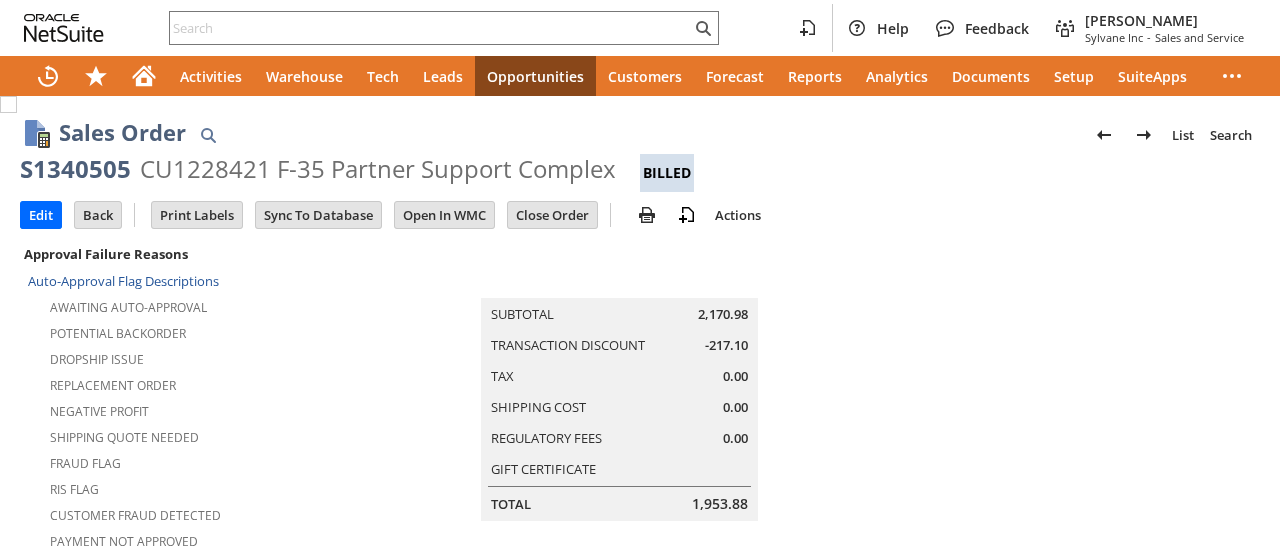 scroll, scrollTop: 0, scrollLeft: 0, axis: both 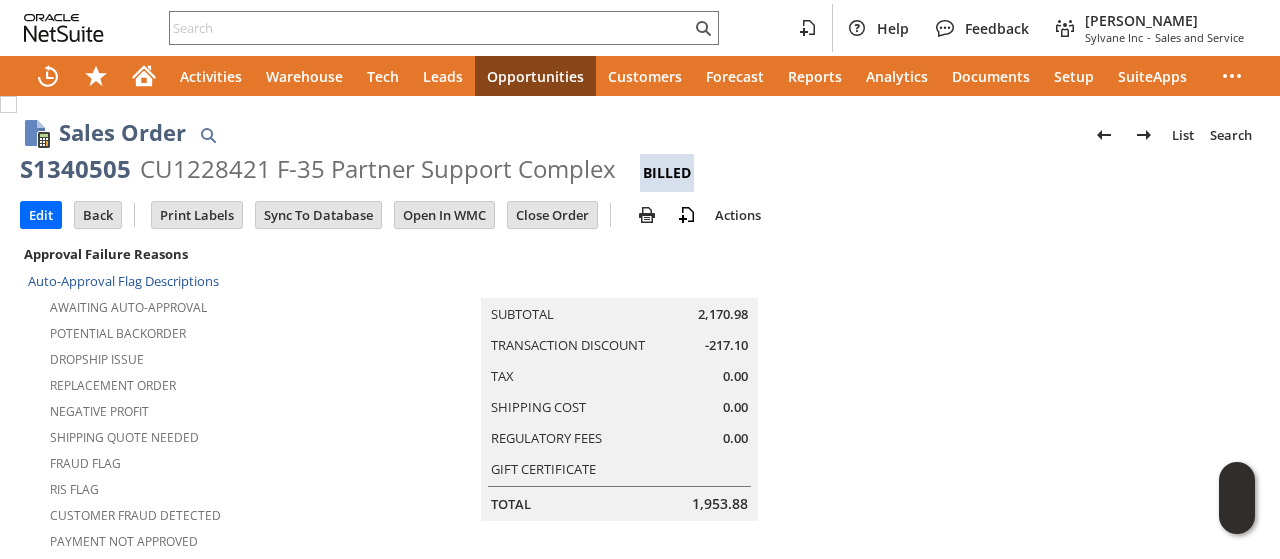 click at bounding box center (1053, 545) 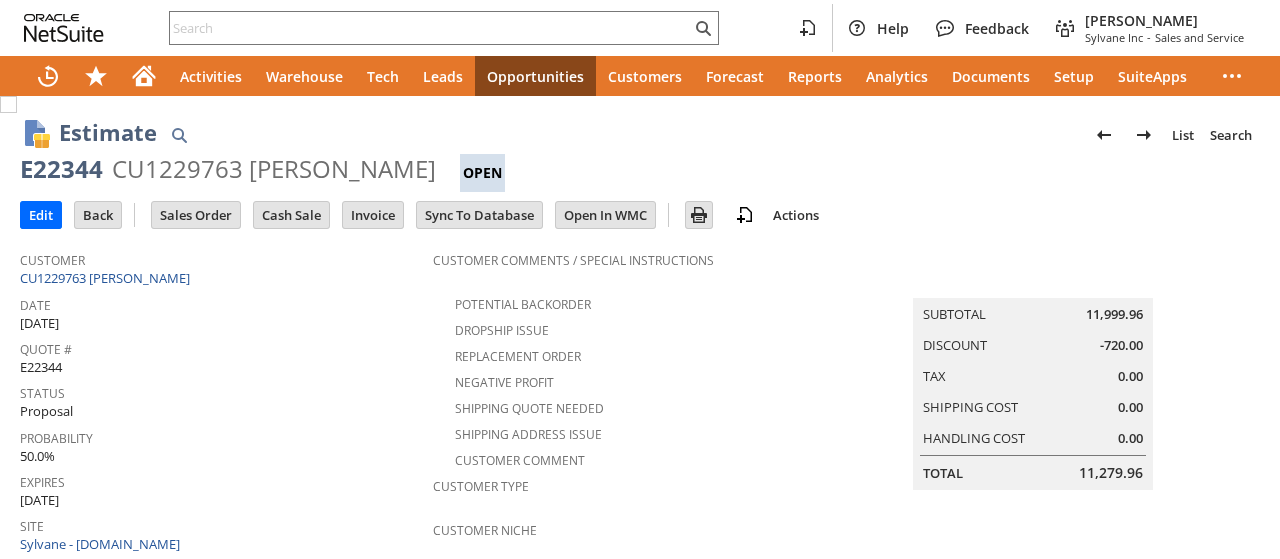 scroll, scrollTop: 0, scrollLeft: 0, axis: both 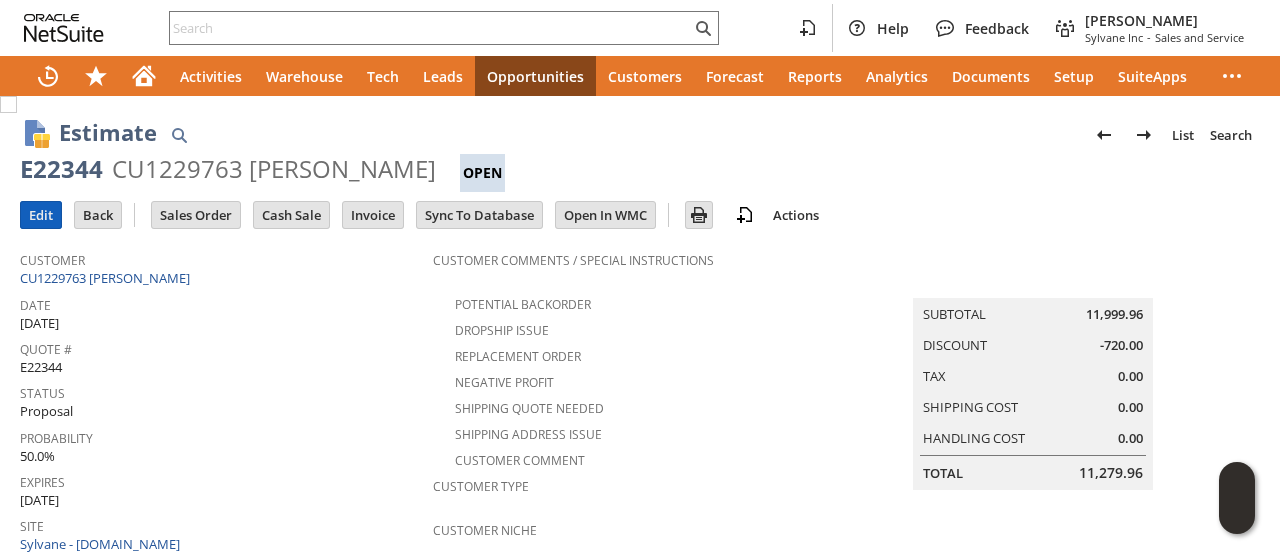 click on "Edit" at bounding box center (41, 215) 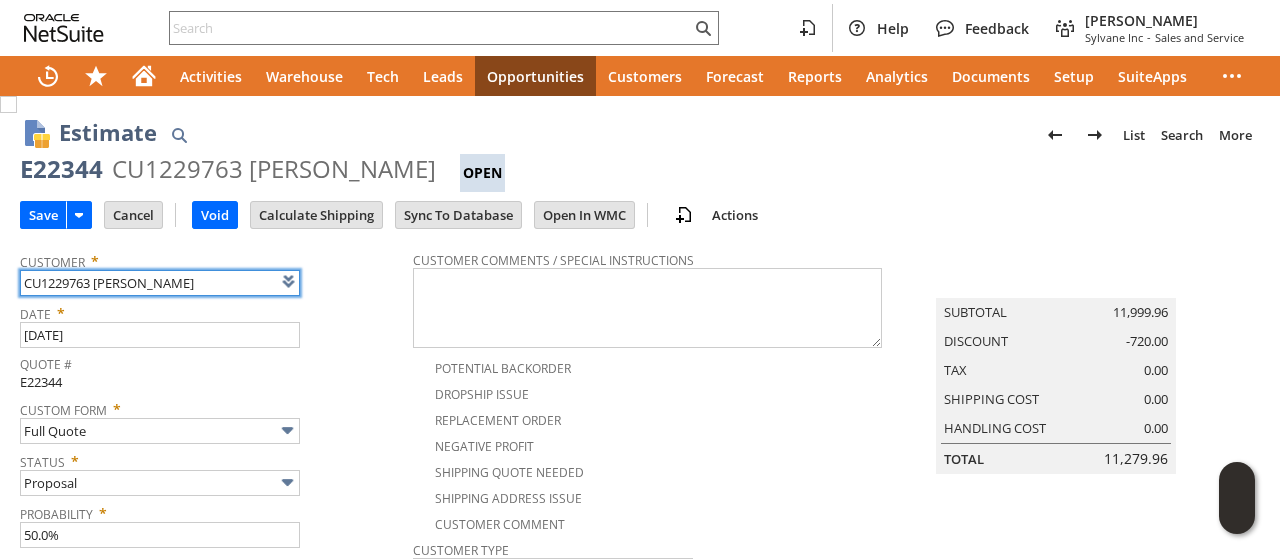 scroll, scrollTop: 0, scrollLeft: 0, axis: both 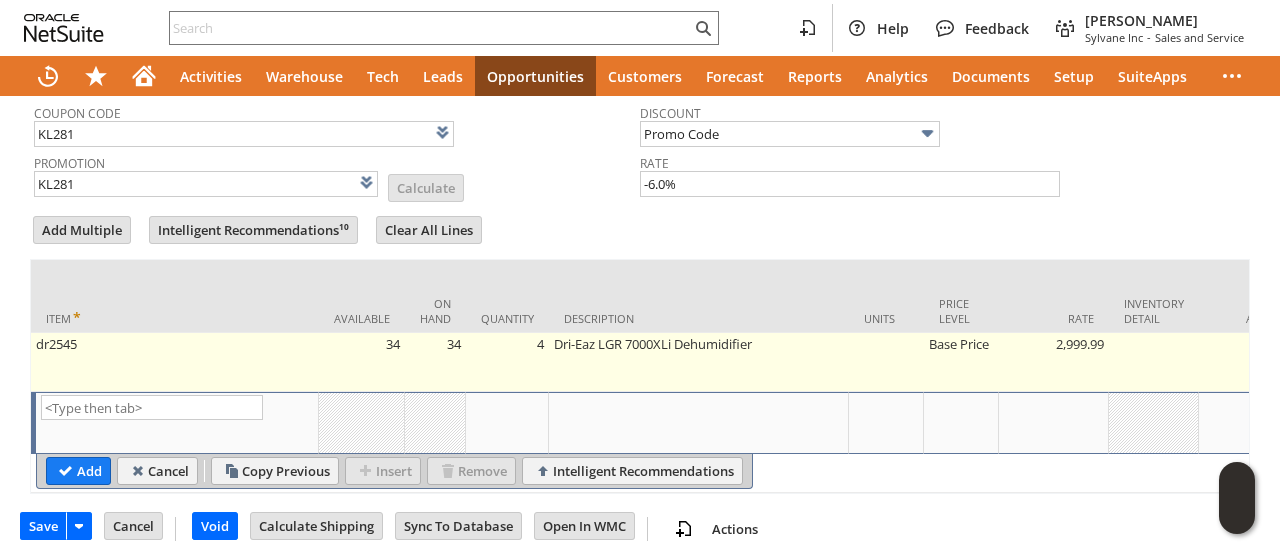 click on "4" at bounding box center (507, 362) 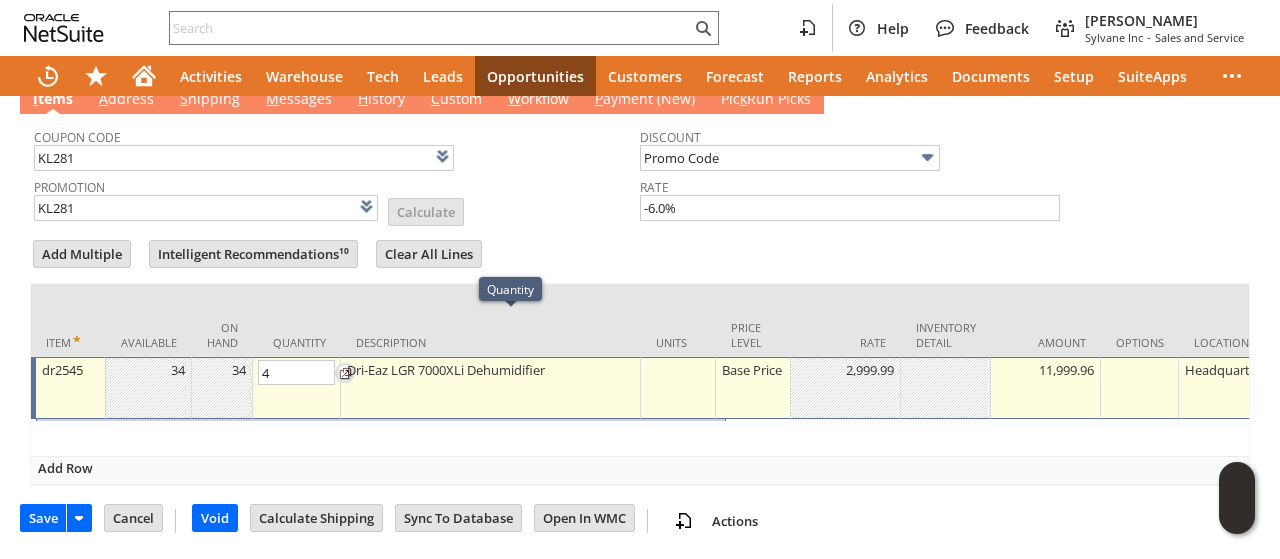 scroll, scrollTop: 910, scrollLeft: 0, axis: vertical 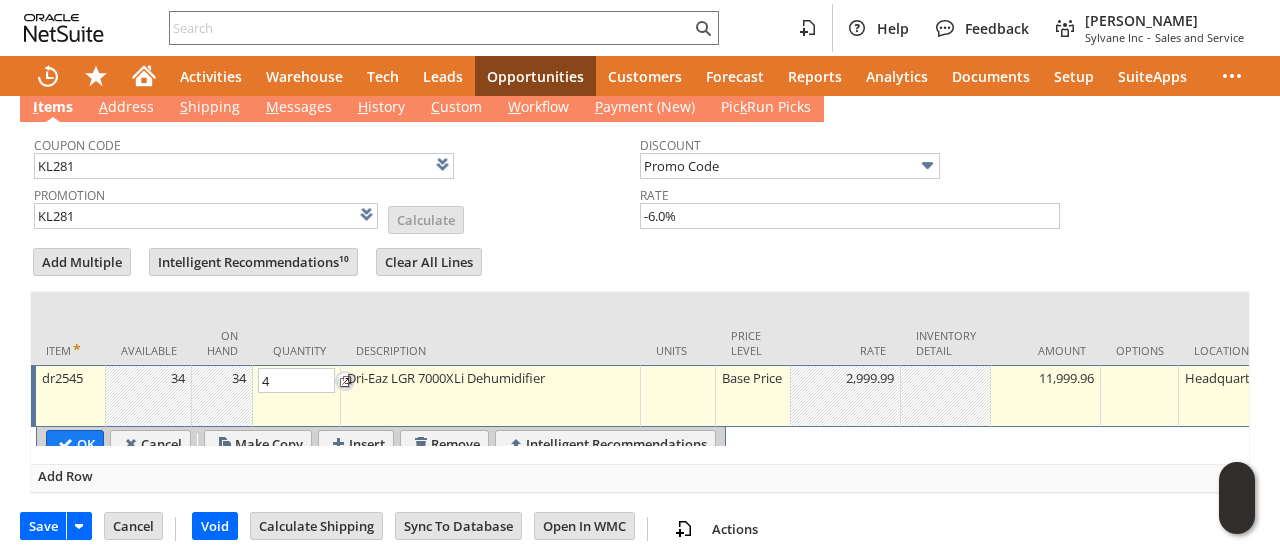 type on "3" 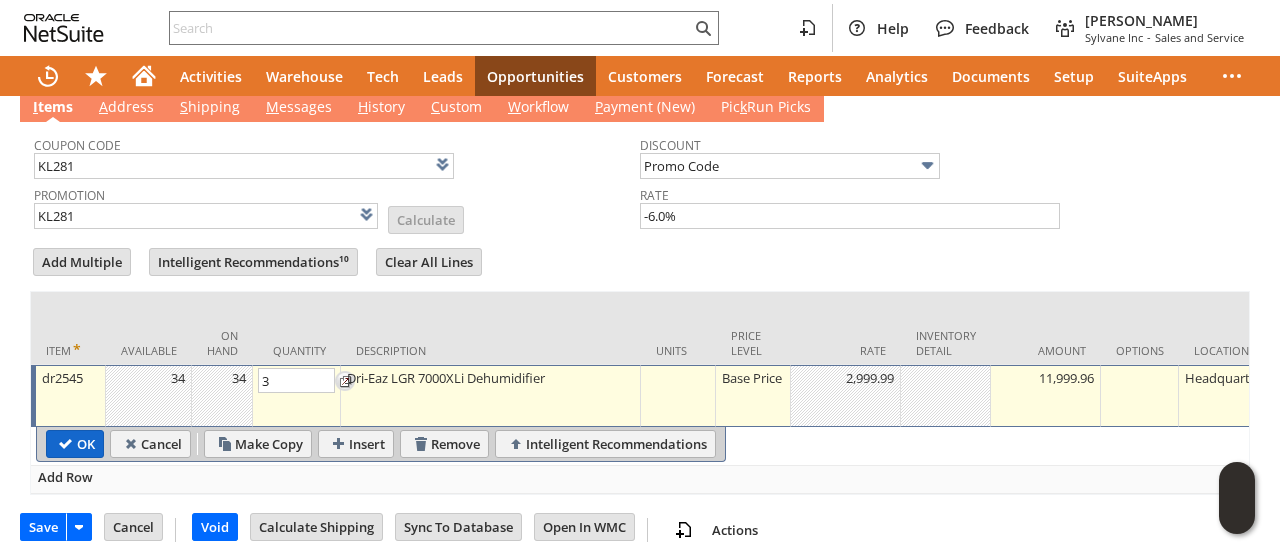 click on "OK" at bounding box center (75, 444) 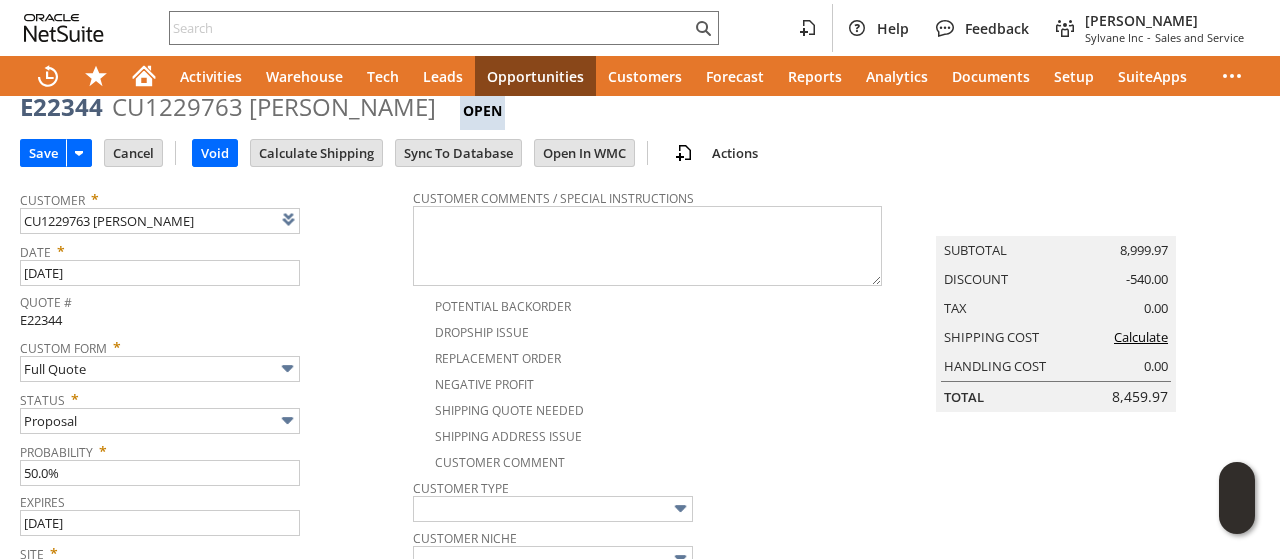 scroll, scrollTop: 0, scrollLeft: 0, axis: both 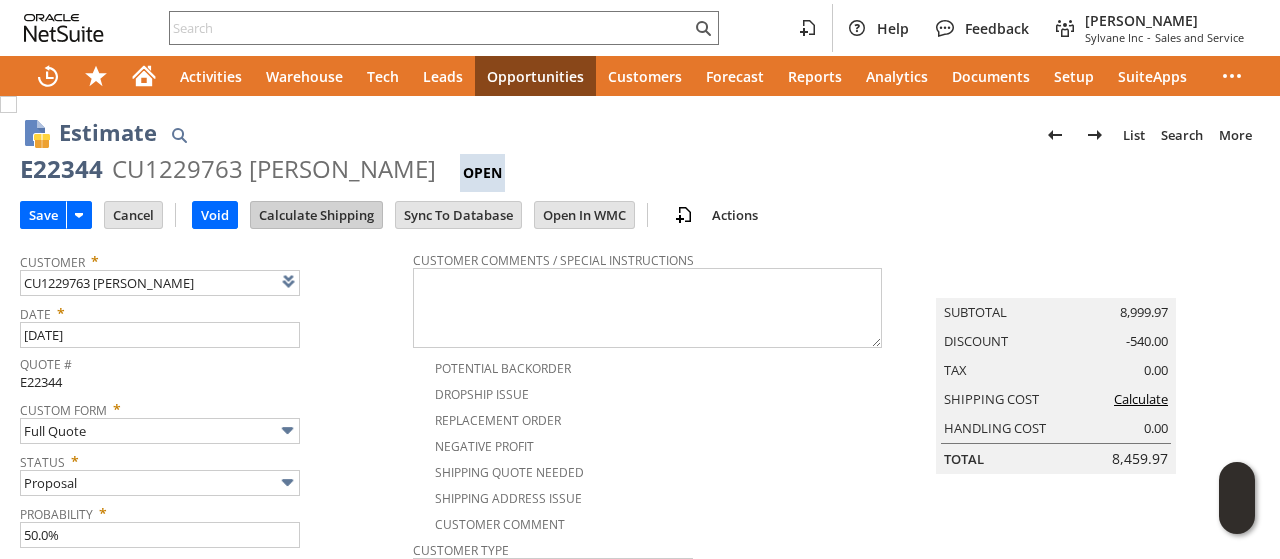 click on "Calculate Shipping" at bounding box center (316, 215) 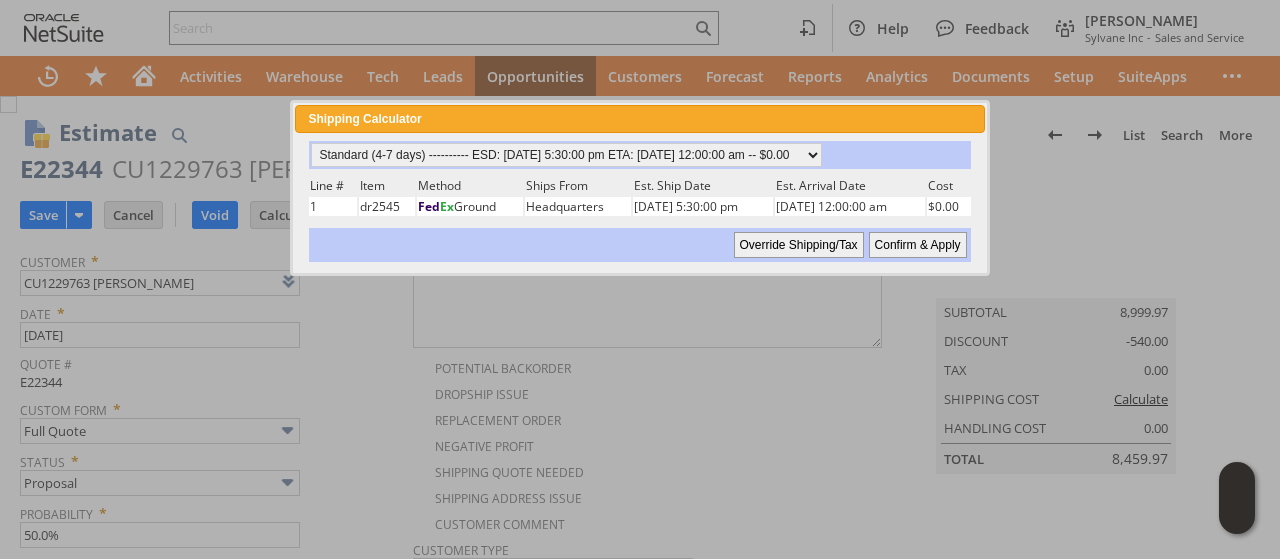 click on "Confirm & Apply" at bounding box center [918, 245] 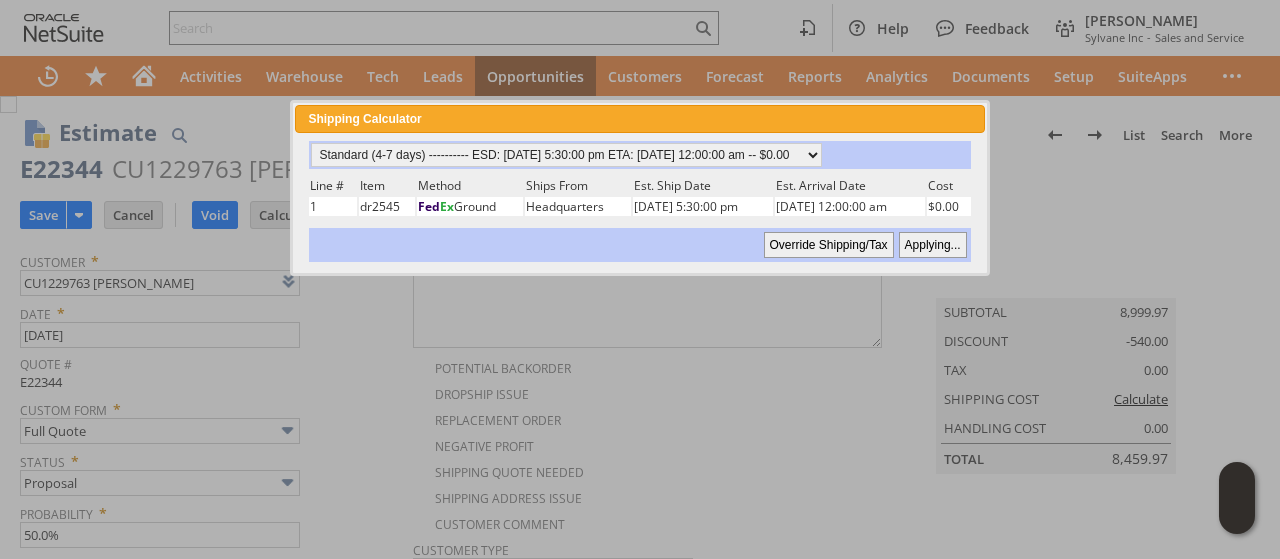 type 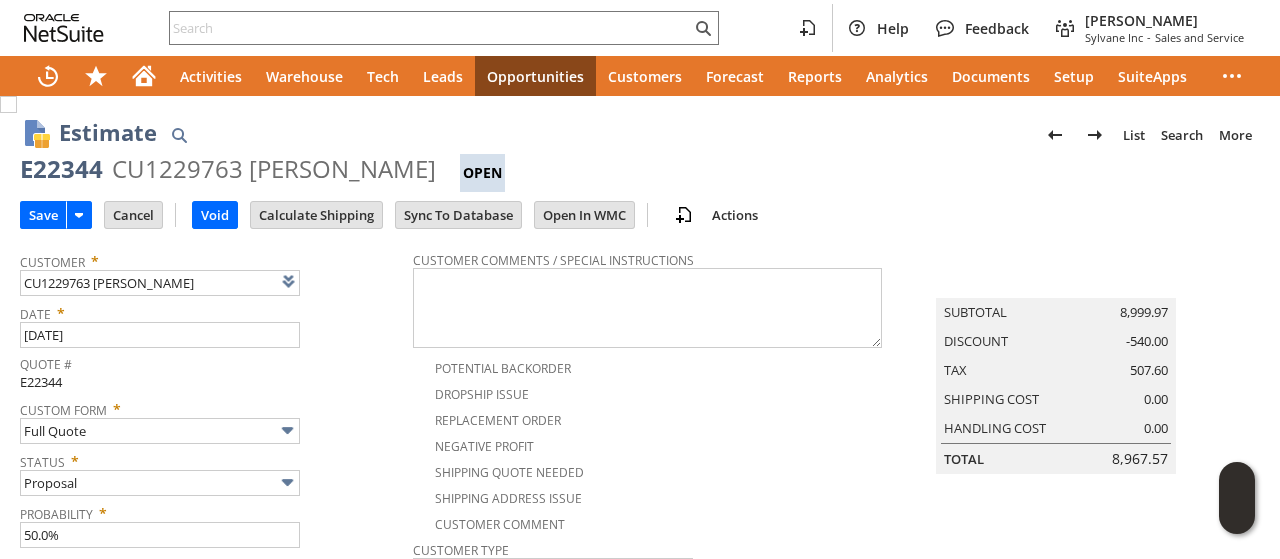 scroll, scrollTop: 941, scrollLeft: 0, axis: vertical 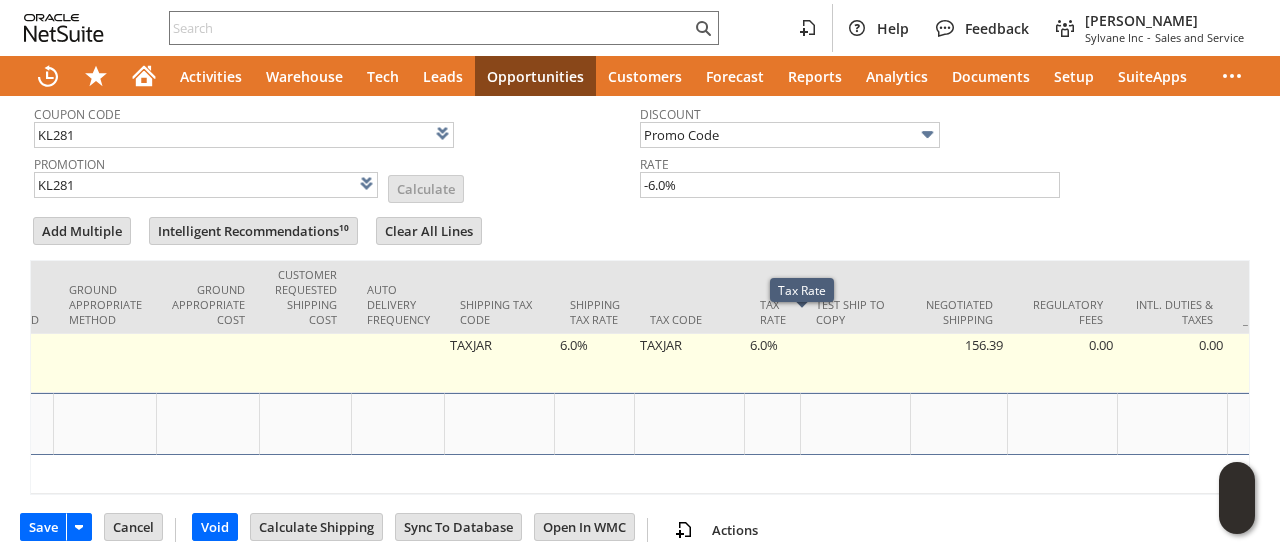 click on "6.0%" at bounding box center (773, 363) 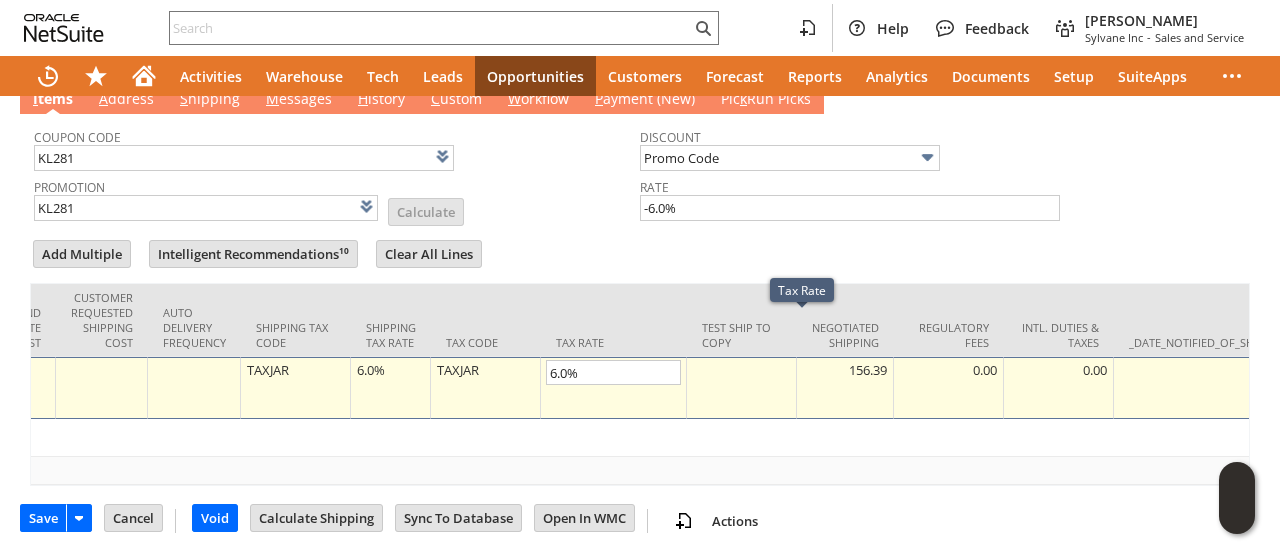 scroll, scrollTop: 910, scrollLeft: 0, axis: vertical 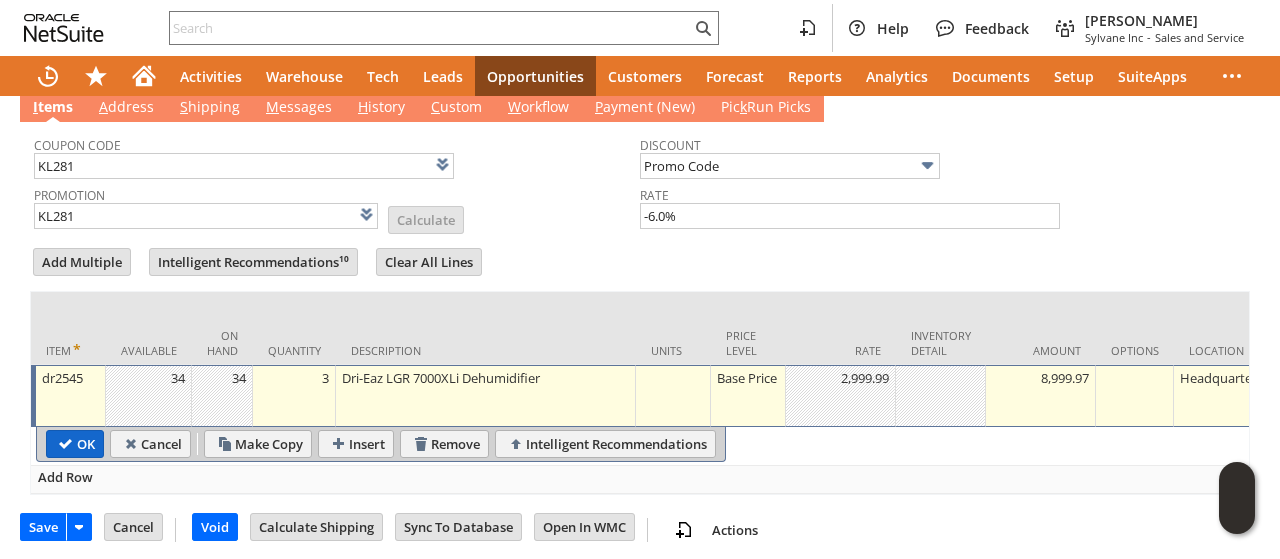 type on "0.0%" 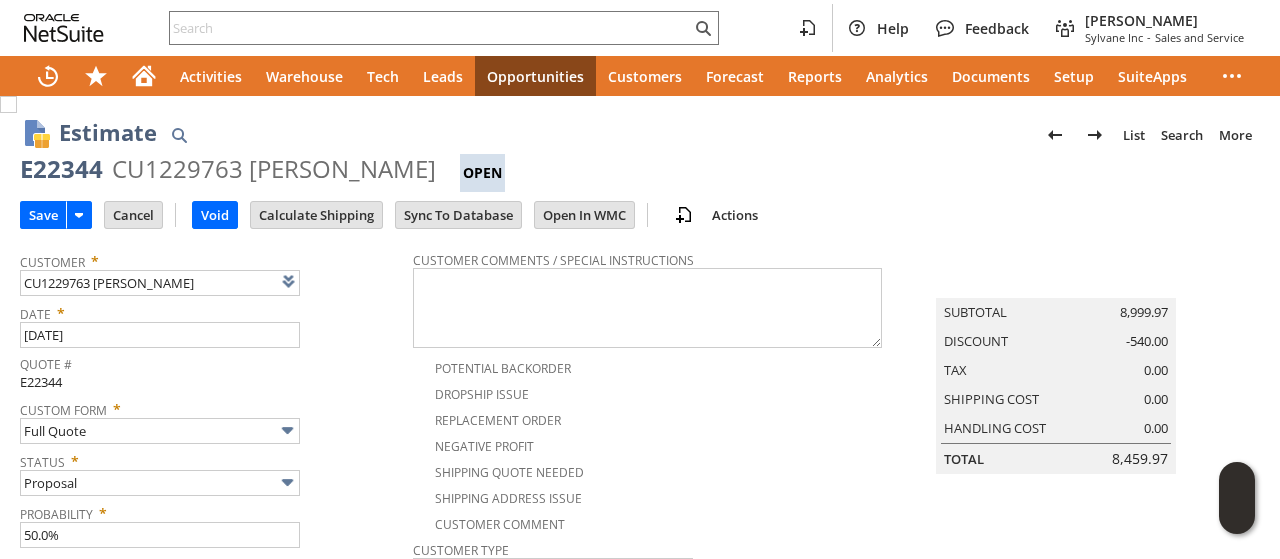 scroll, scrollTop: 800, scrollLeft: 0, axis: vertical 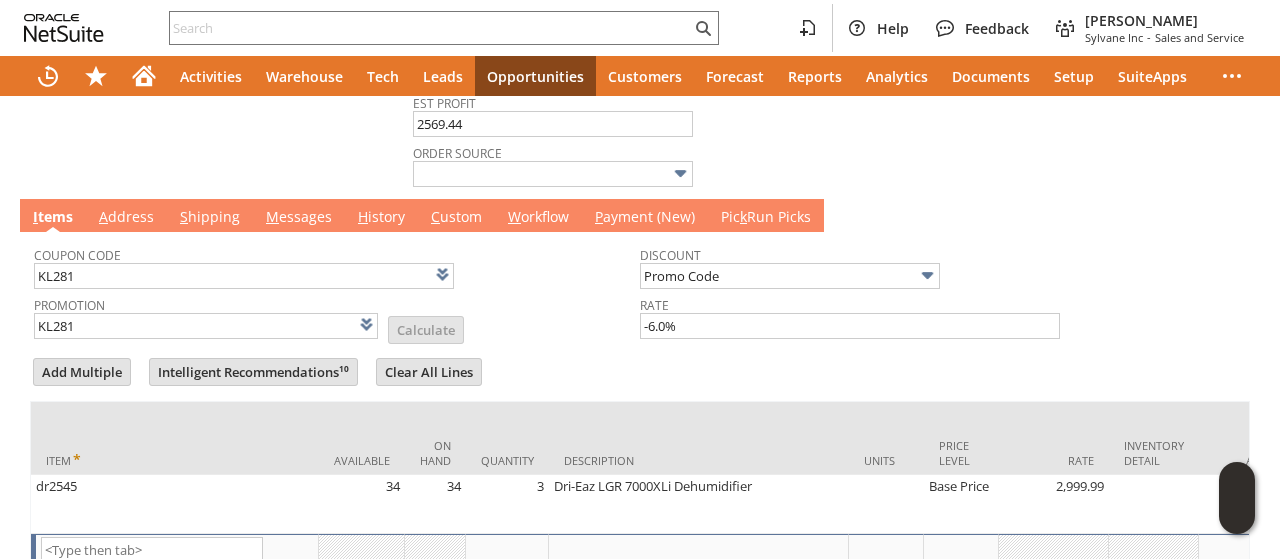 click on "M essages" at bounding box center [299, 218] 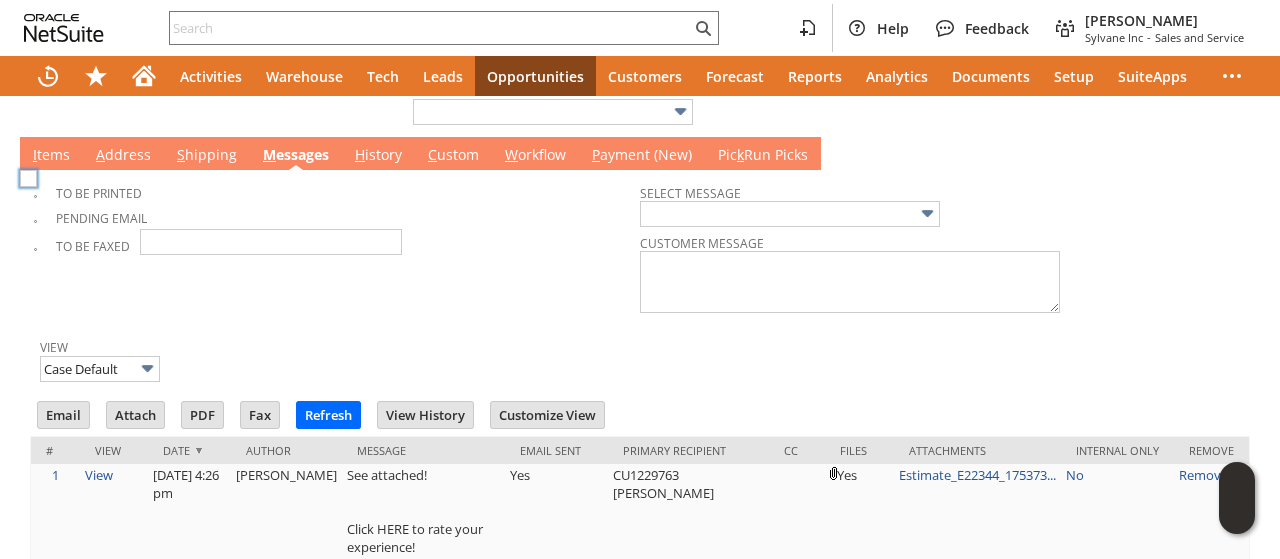 scroll, scrollTop: 1017, scrollLeft: 0, axis: vertical 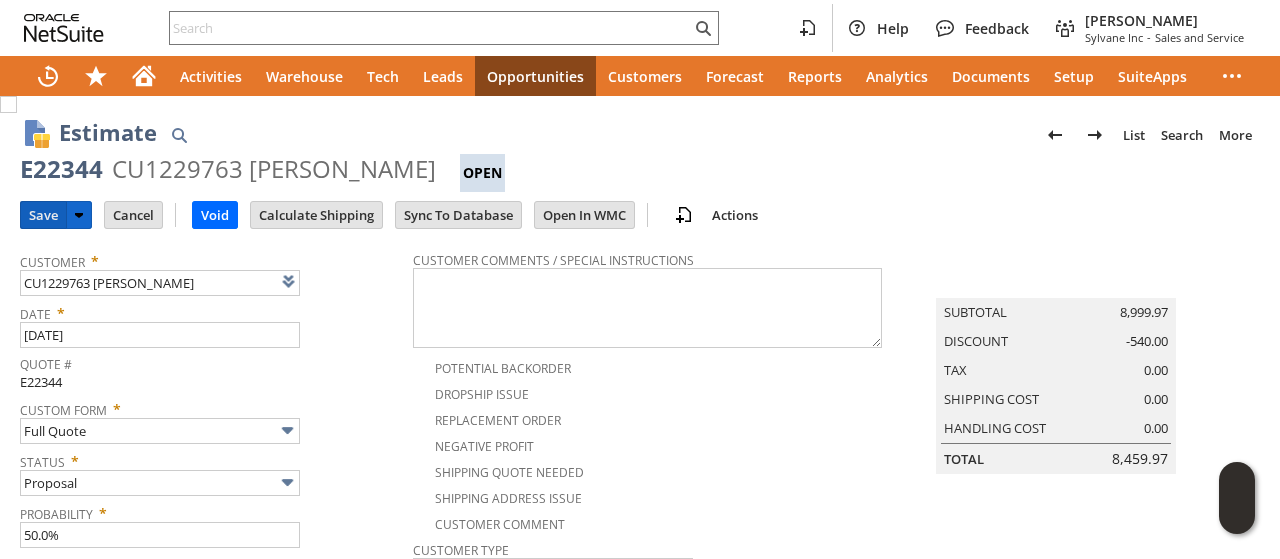 click on "Save" at bounding box center [43, 215] 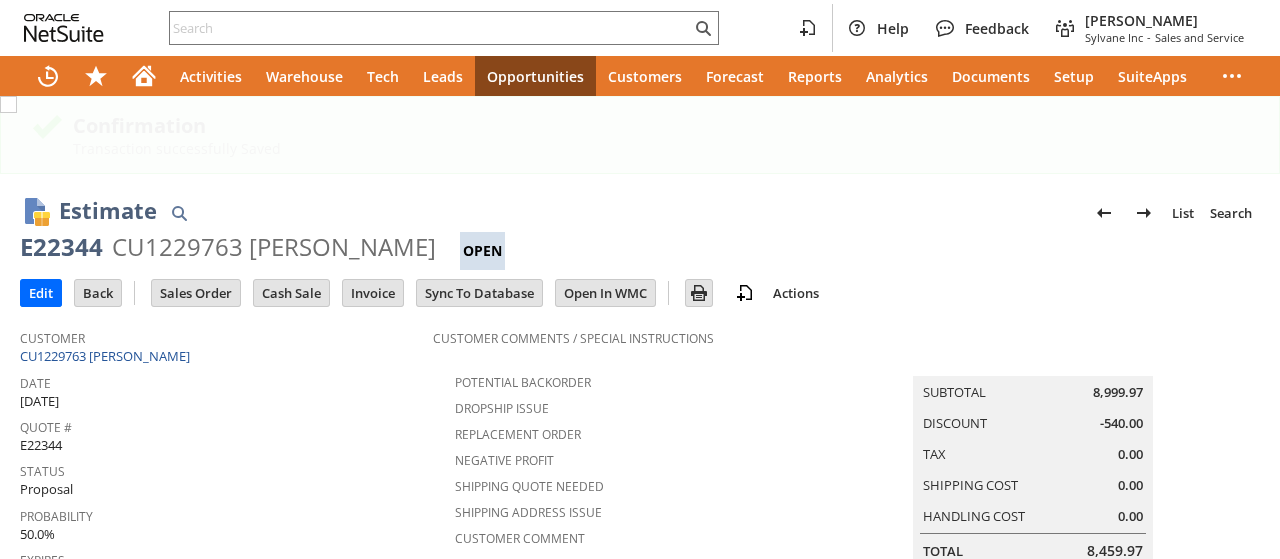 scroll, scrollTop: 0, scrollLeft: 0, axis: both 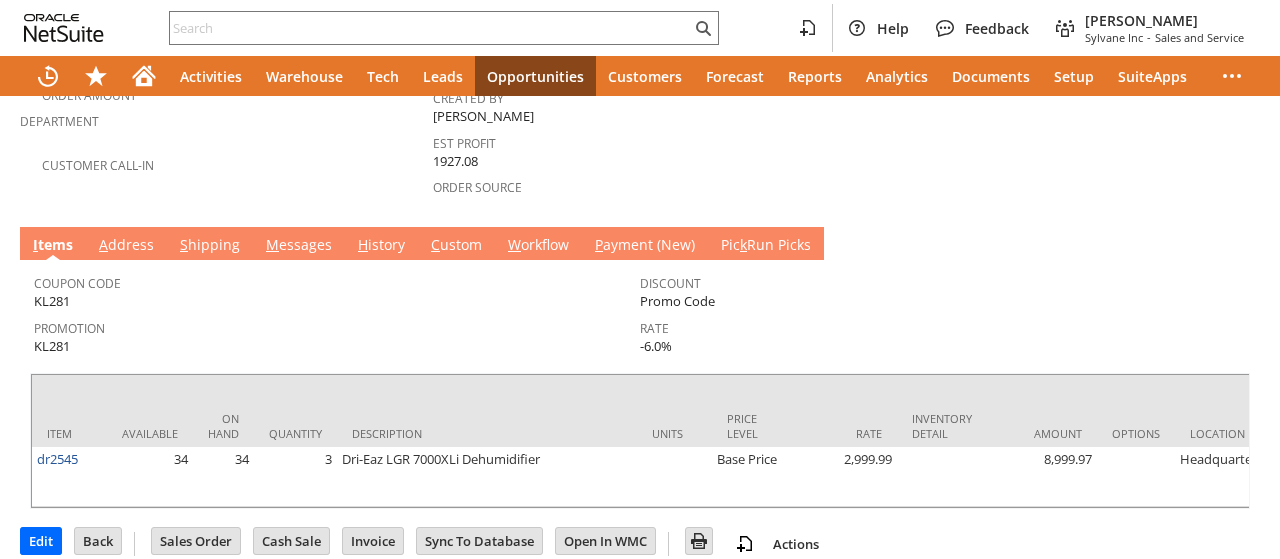 click on "M essages" at bounding box center (299, 246) 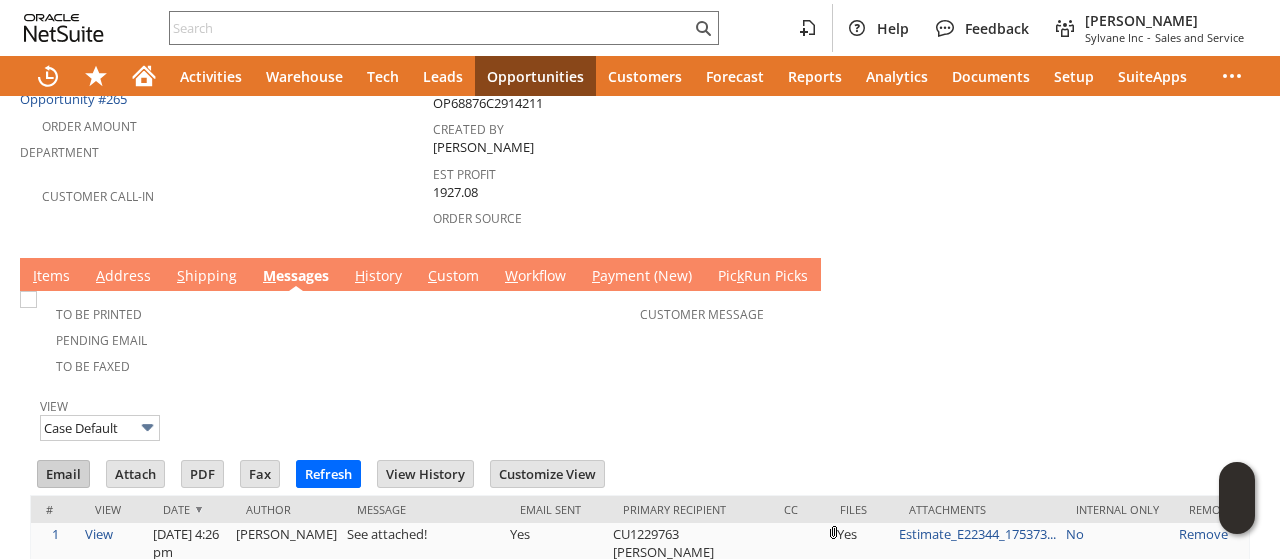 scroll, scrollTop: 687, scrollLeft: 0, axis: vertical 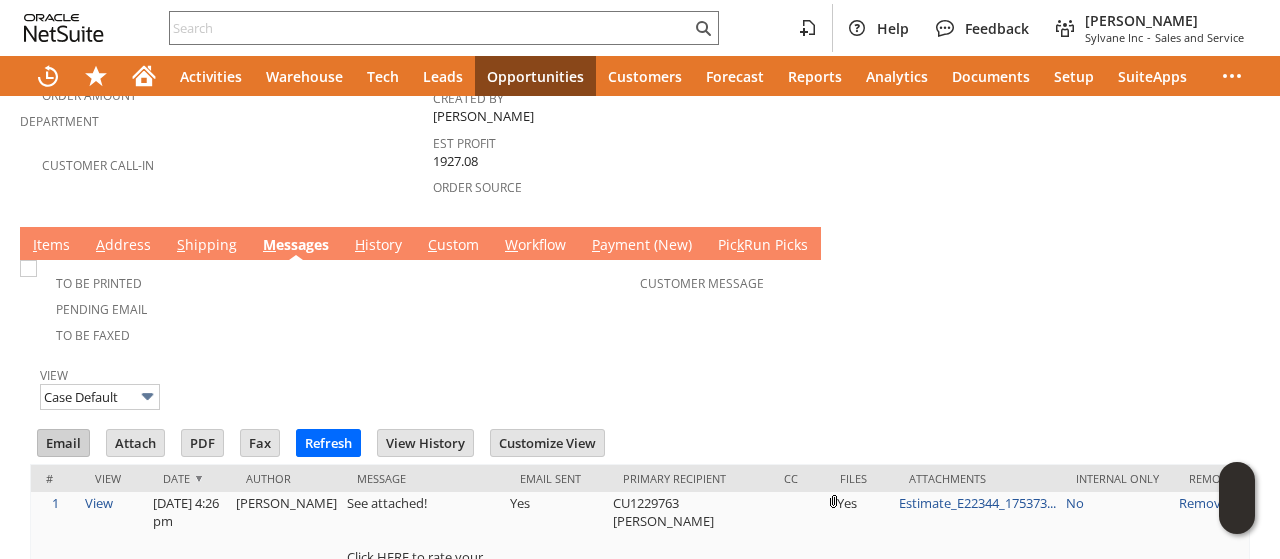 click on "#" at bounding box center (55, 478) 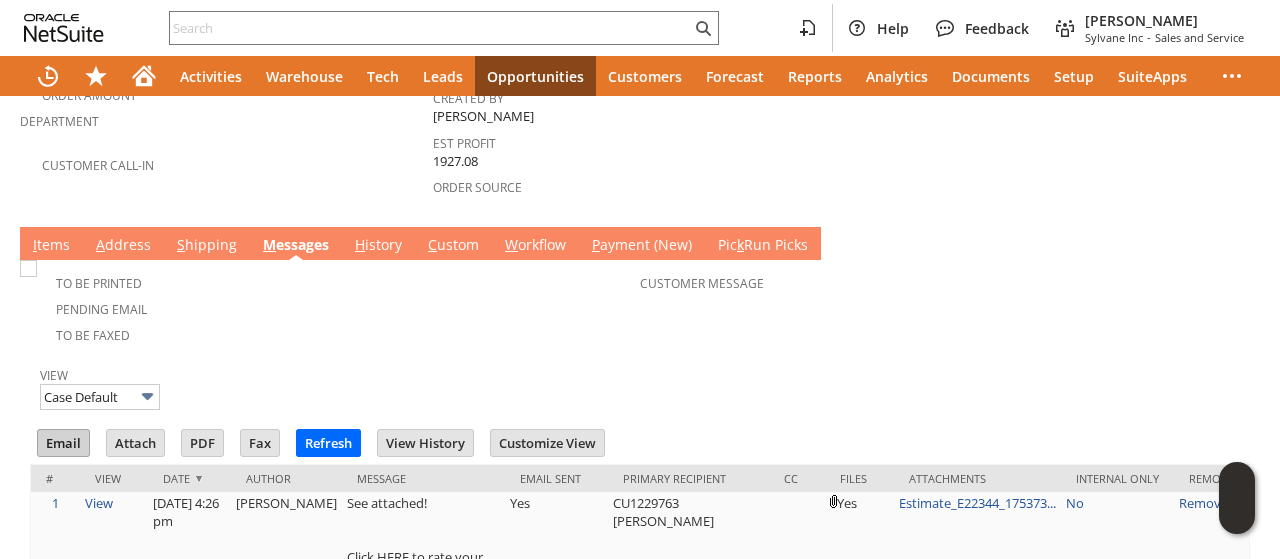 click on "Email" at bounding box center (63, 443) 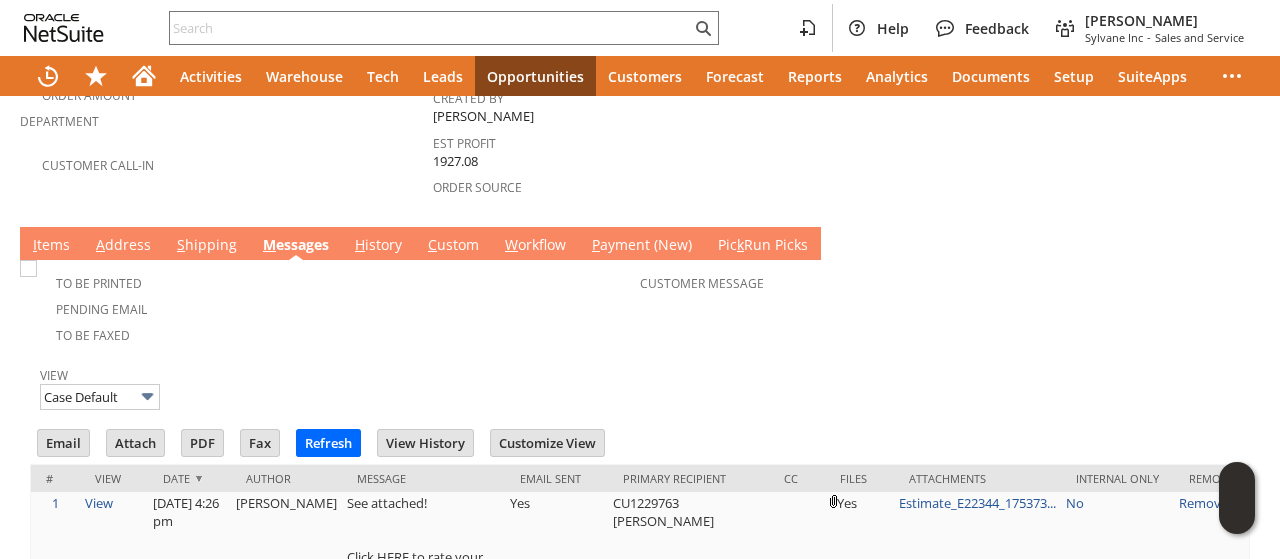 click on "View
Case Default" at bounding box center (640, 386) 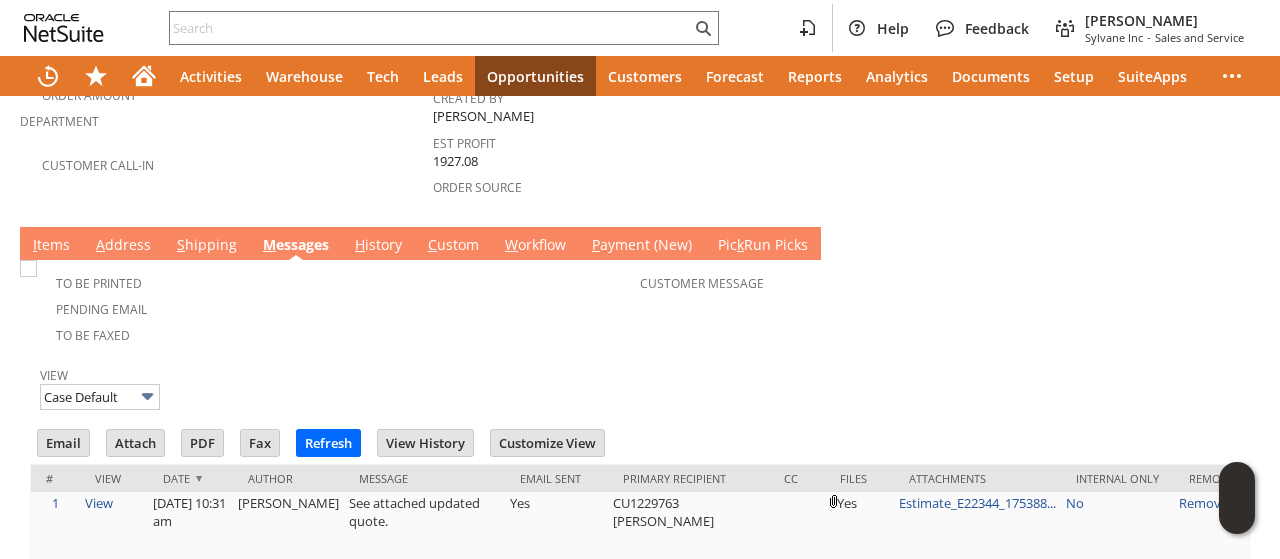 scroll, scrollTop: 0, scrollLeft: 0, axis: both 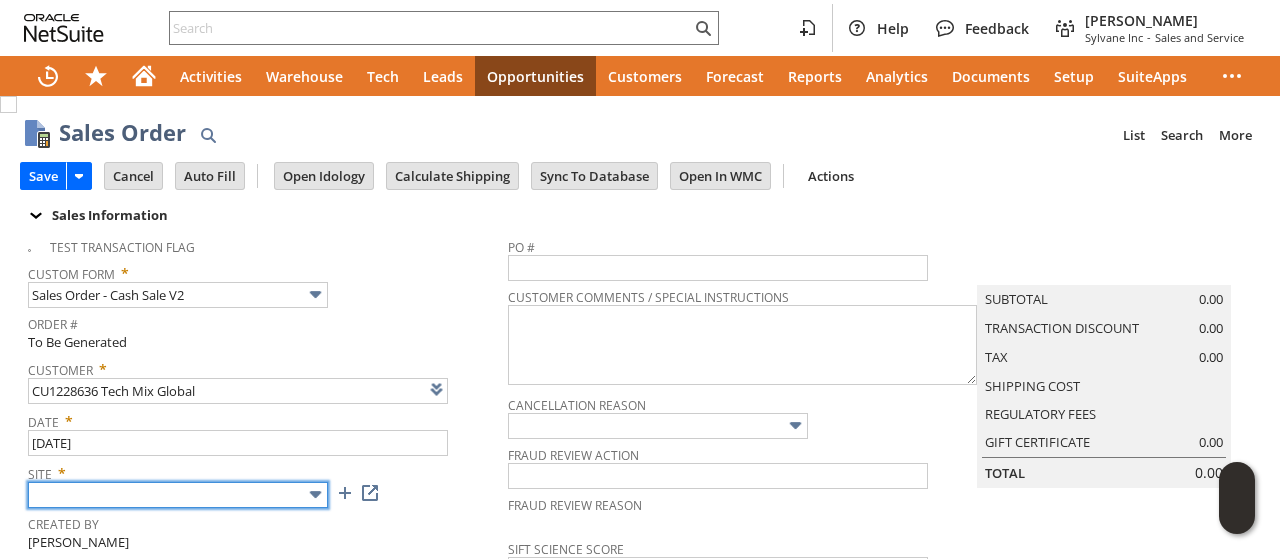 click at bounding box center [178, 495] 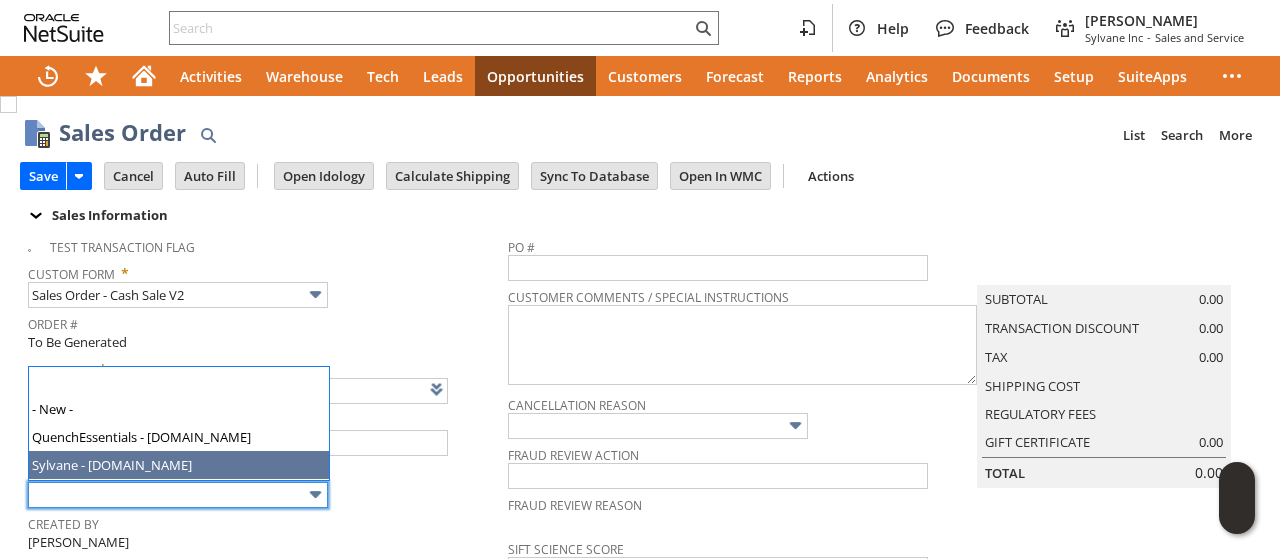 type on "Sylvane - [DOMAIN_NAME]" 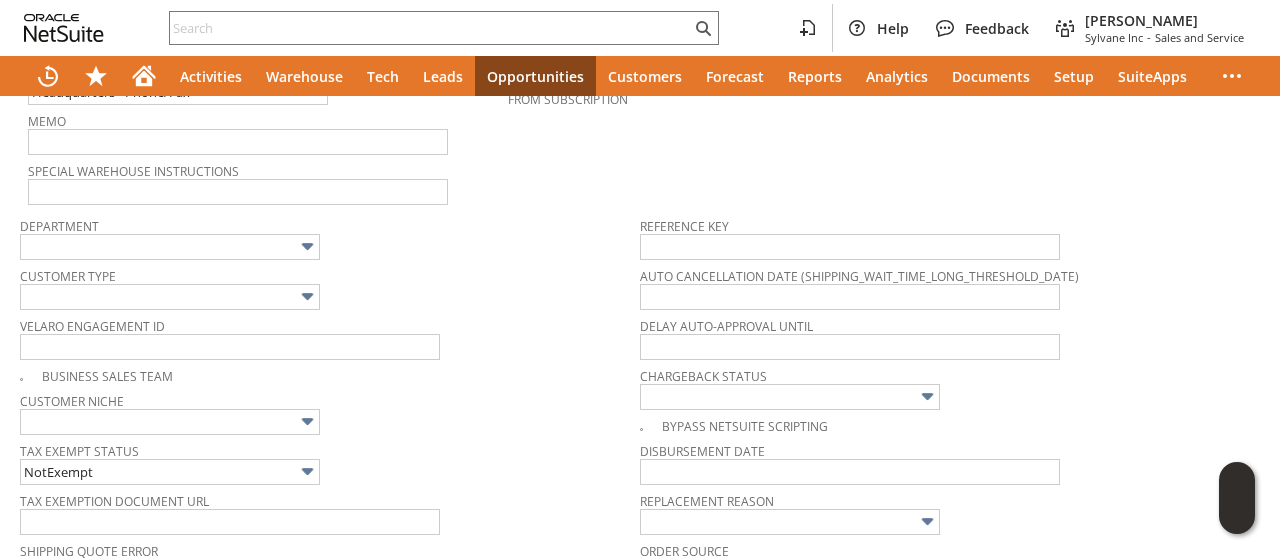 scroll, scrollTop: 1000, scrollLeft: 0, axis: vertical 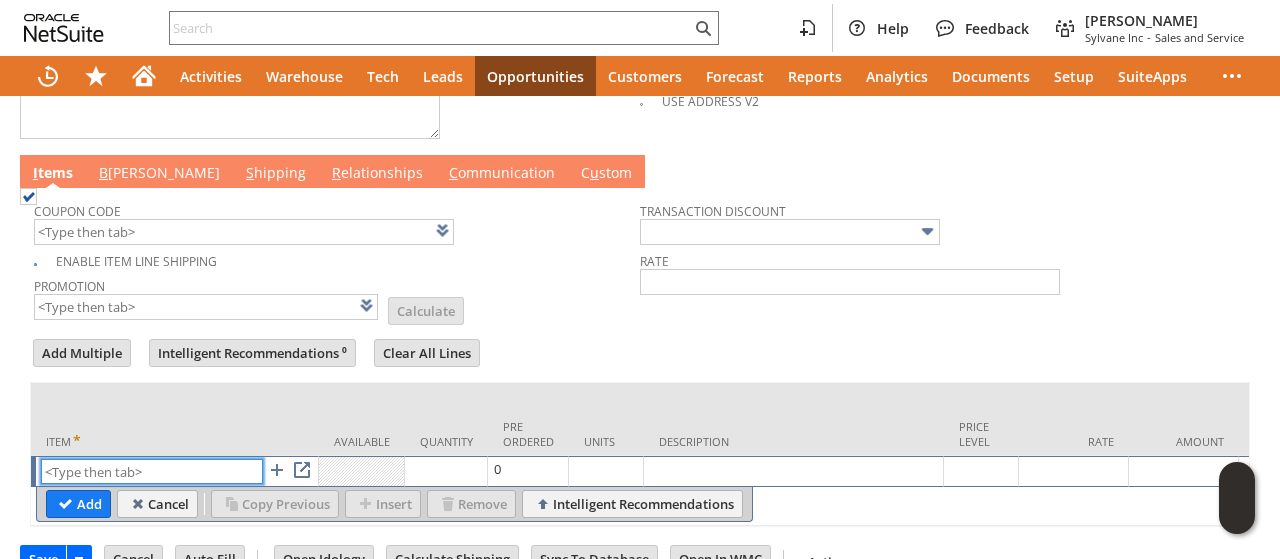 drag, startPoint x: 98, startPoint y: 467, endPoint x: 74, endPoint y: 459, distance: 25.298222 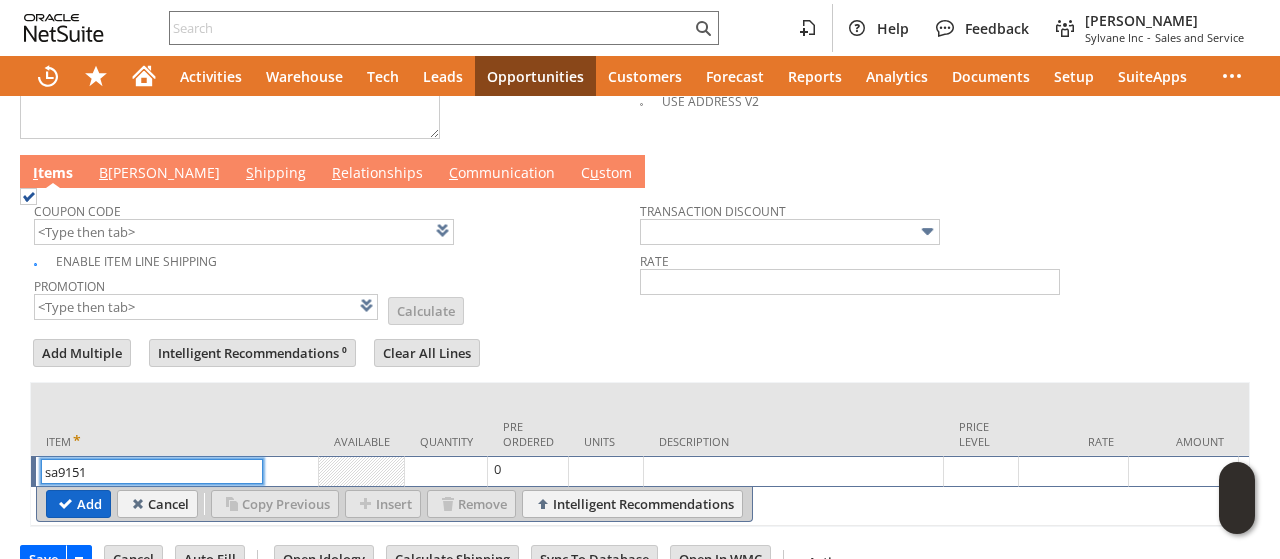 type on "sa9151" 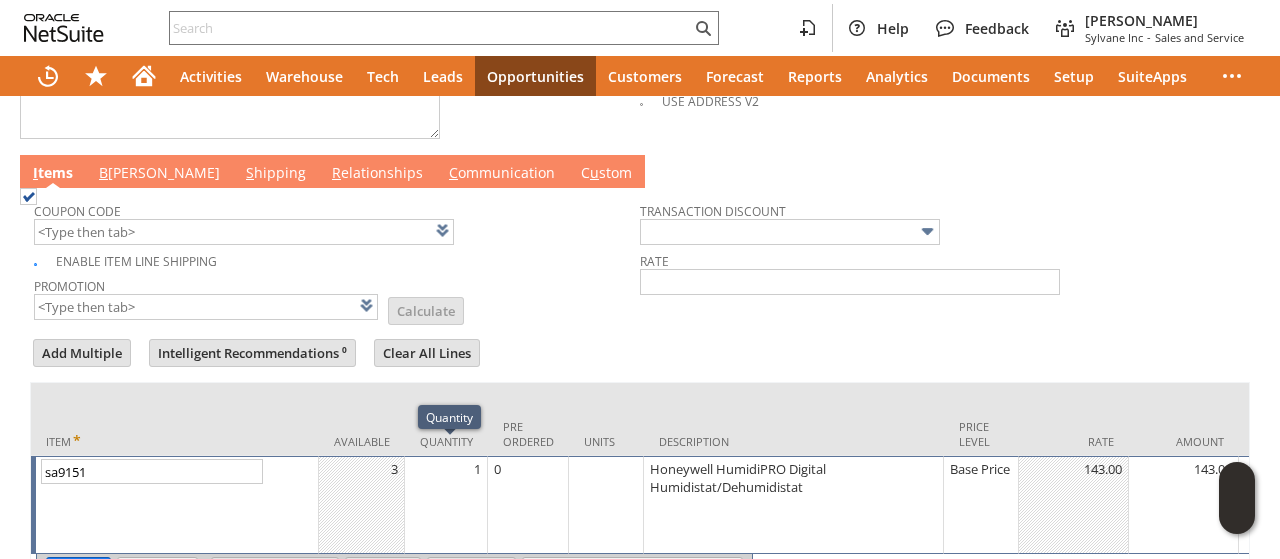 click on "1" at bounding box center [446, 505] 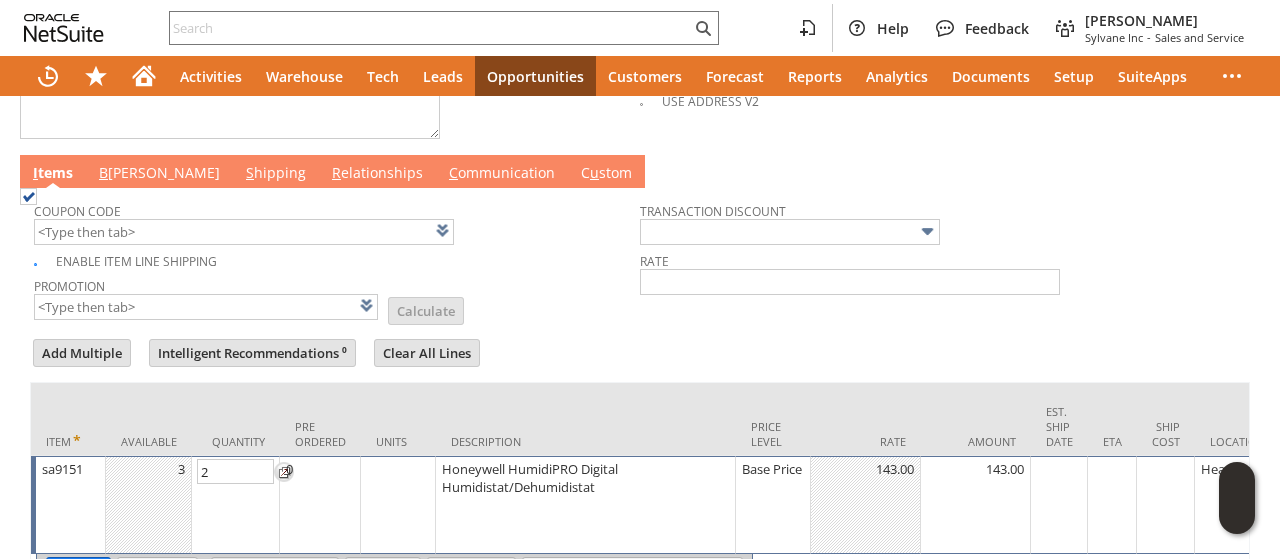 type on "2" 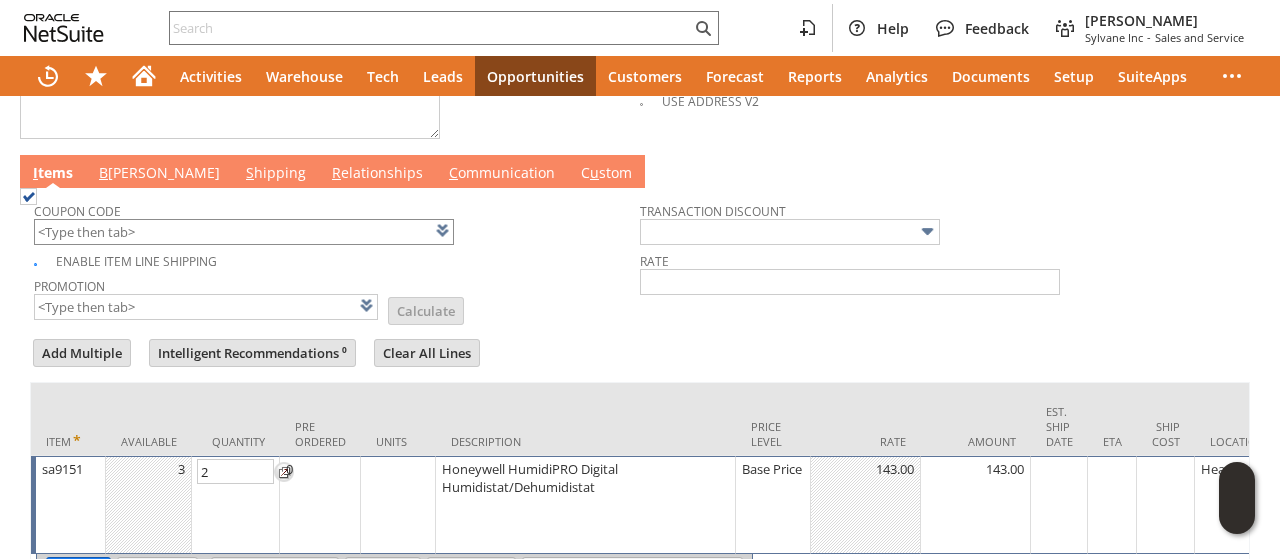 click on "Coupon Code" at bounding box center (337, 219) 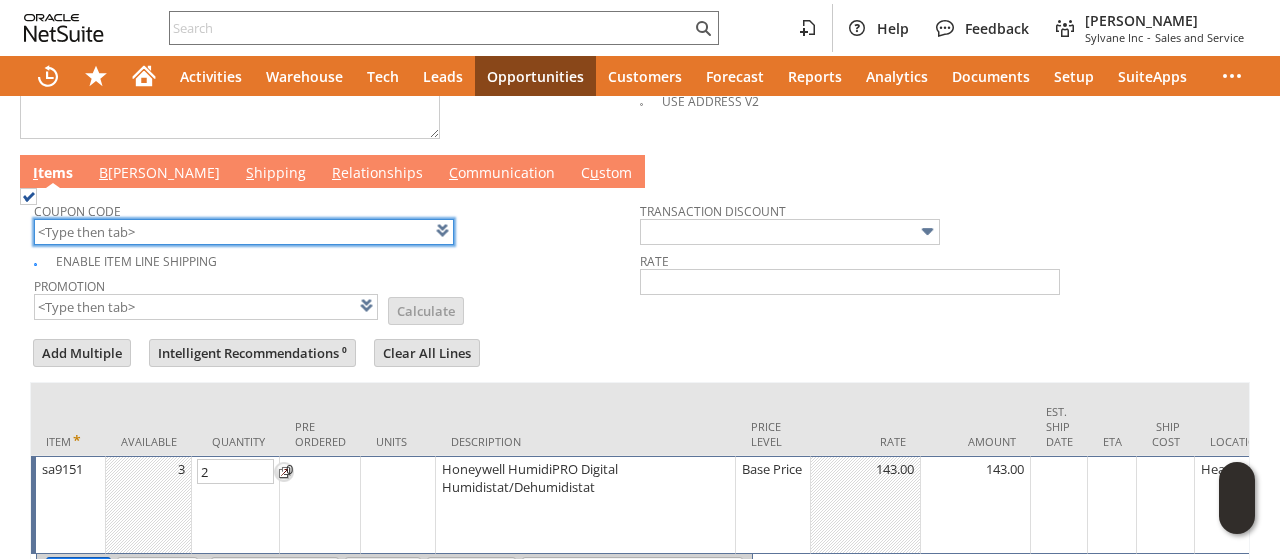 click at bounding box center [244, 232] 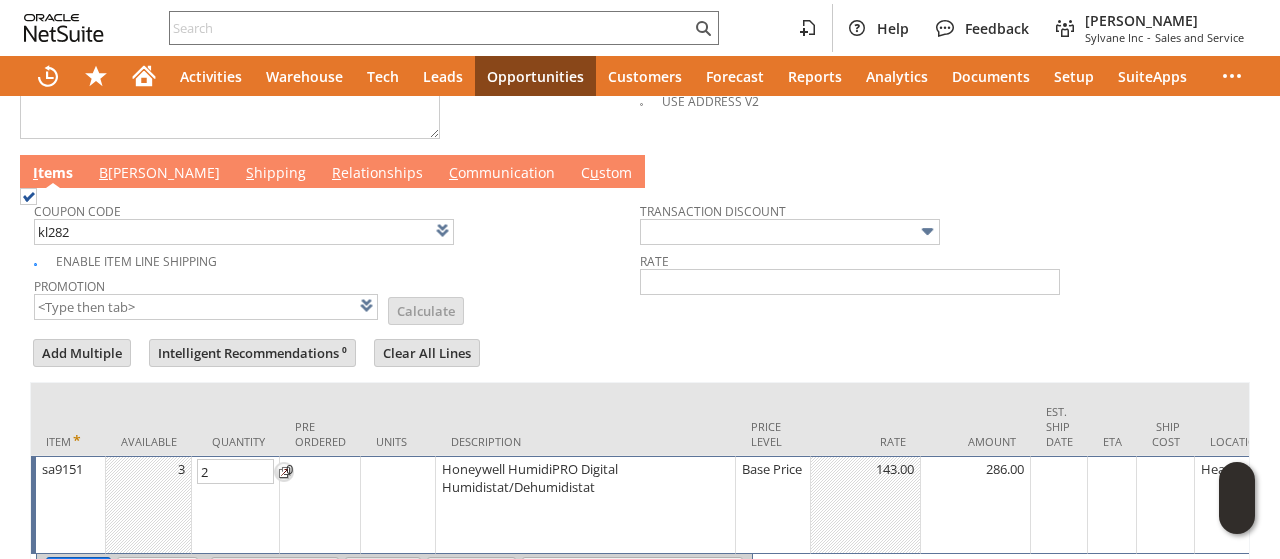 click on "Promotion
List
Calculate" at bounding box center [337, 297] 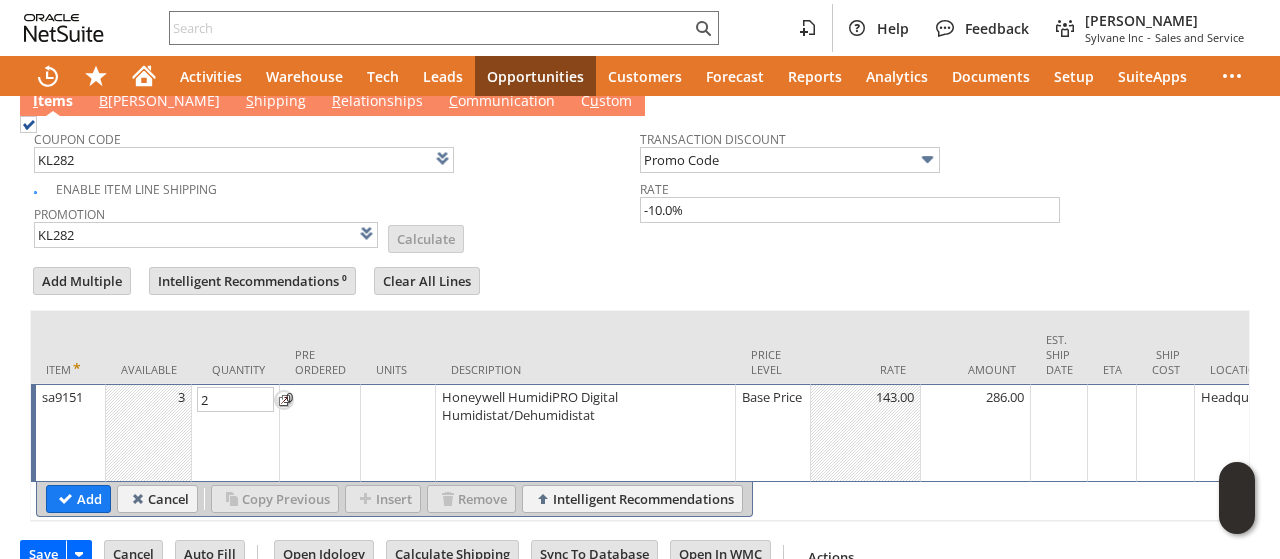 scroll, scrollTop: 1100, scrollLeft: 0, axis: vertical 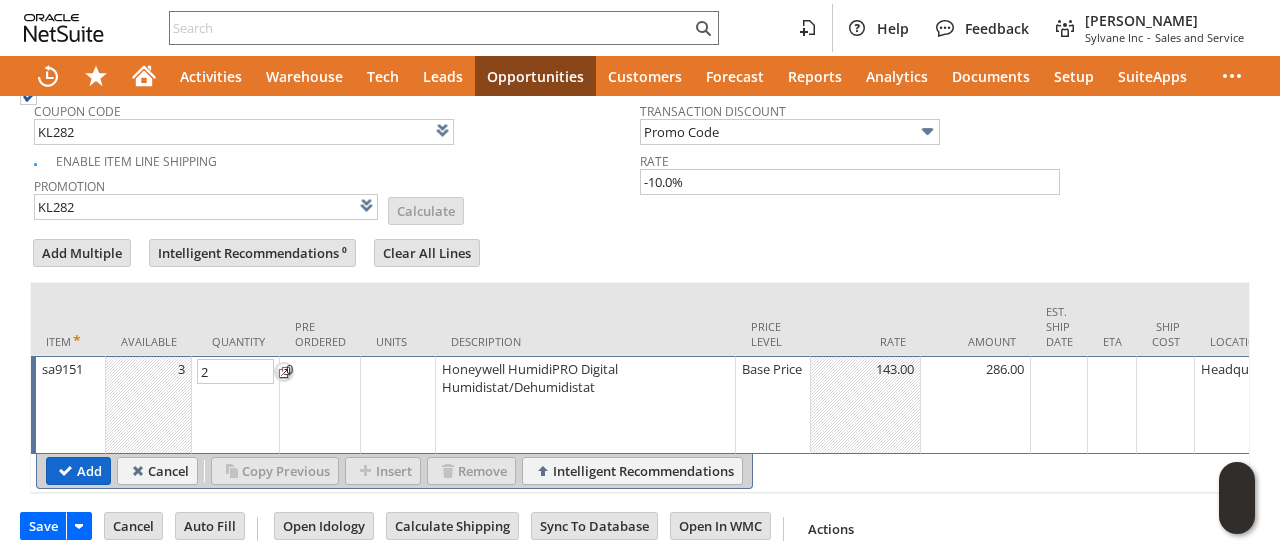 click on "Add" at bounding box center (78, 471) 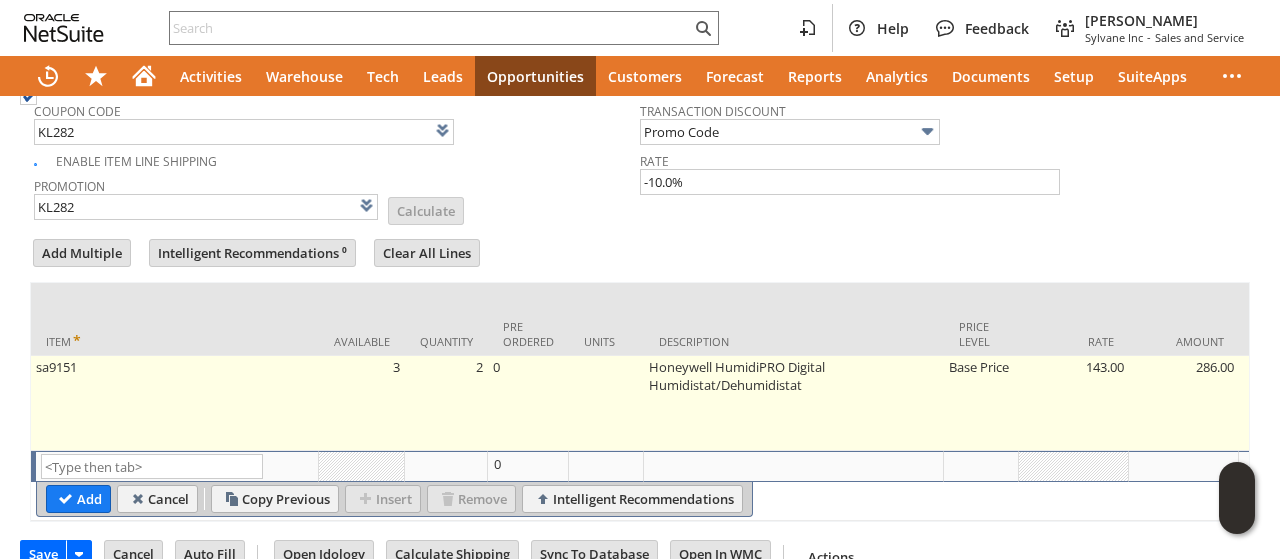 type on "Intelligent Recommendations¹⁰" 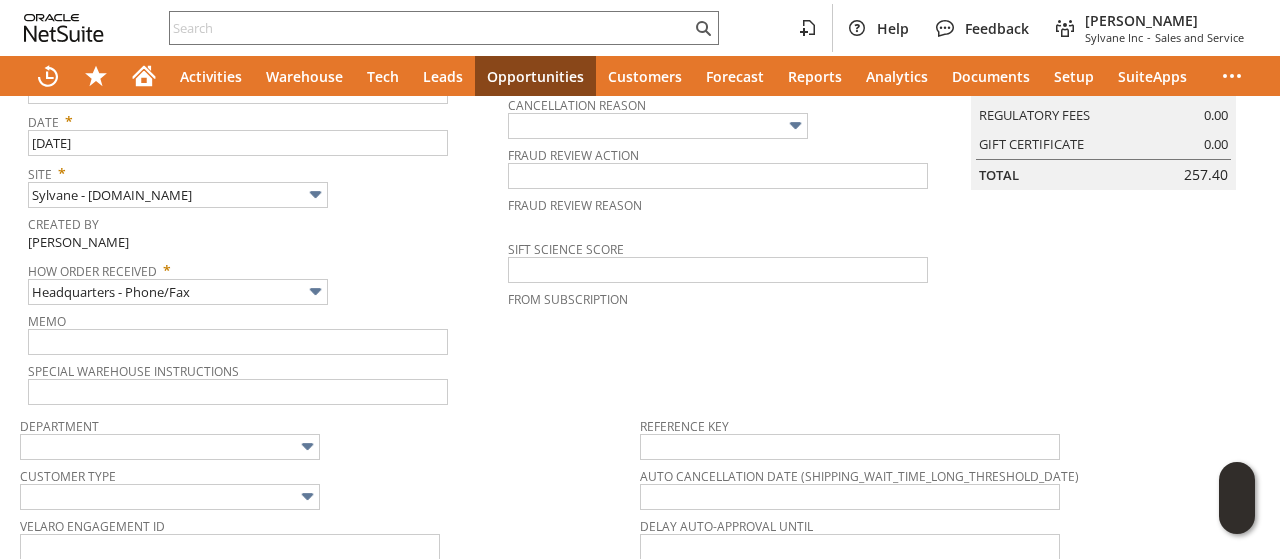 scroll, scrollTop: 0, scrollLeft: 0, axis: both 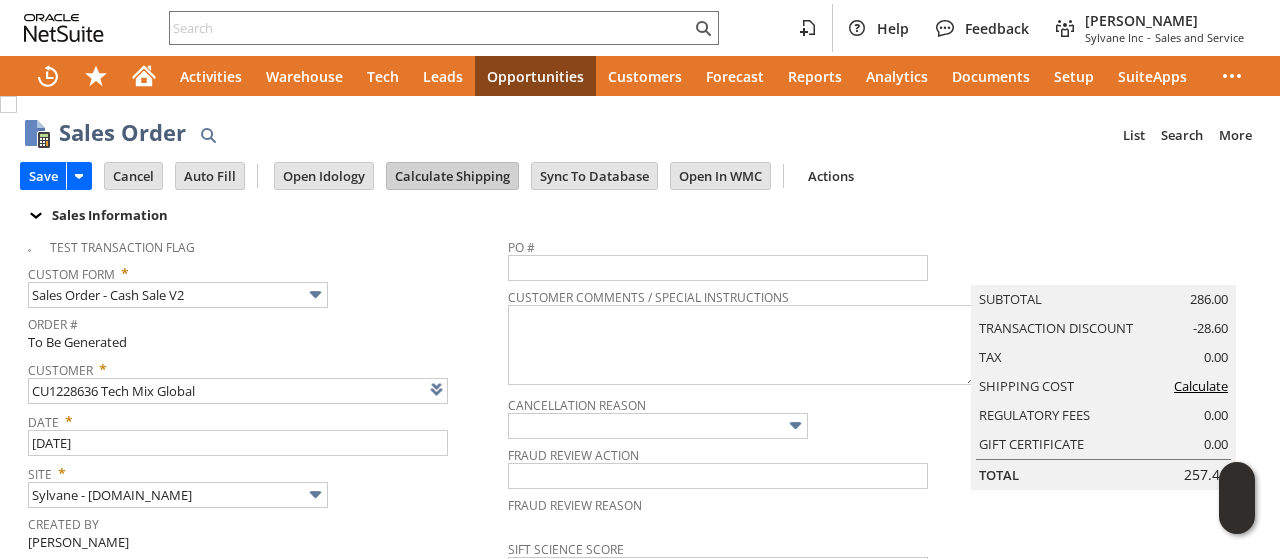 click on "Calculate Shipping" at bounding box center (452, 176) 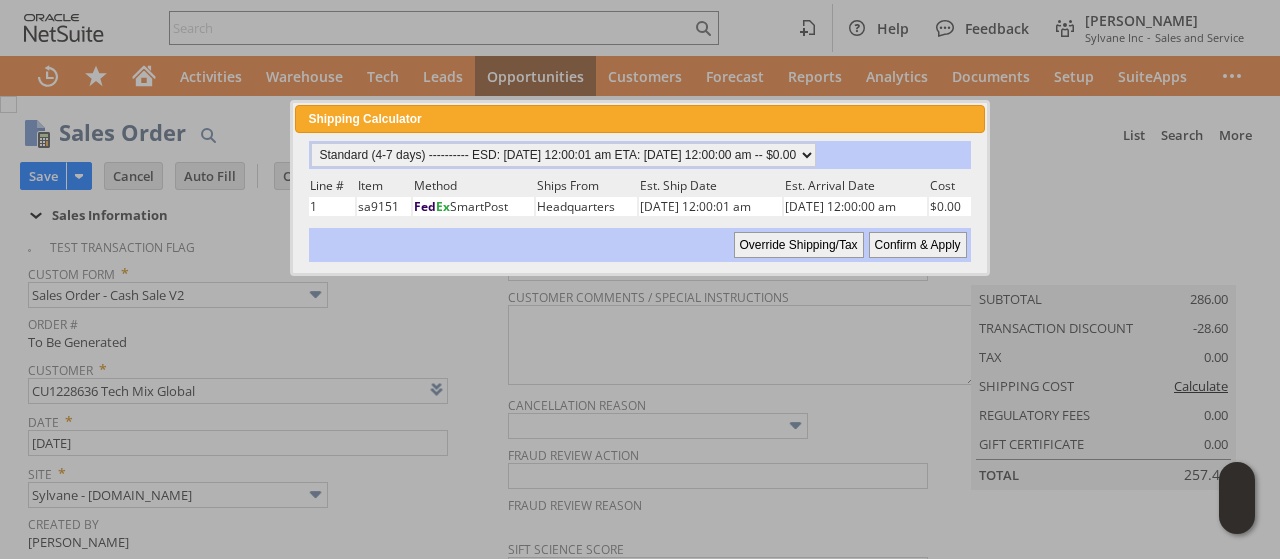 click on "Confirm & Apply" at bounding box center [918, 245] 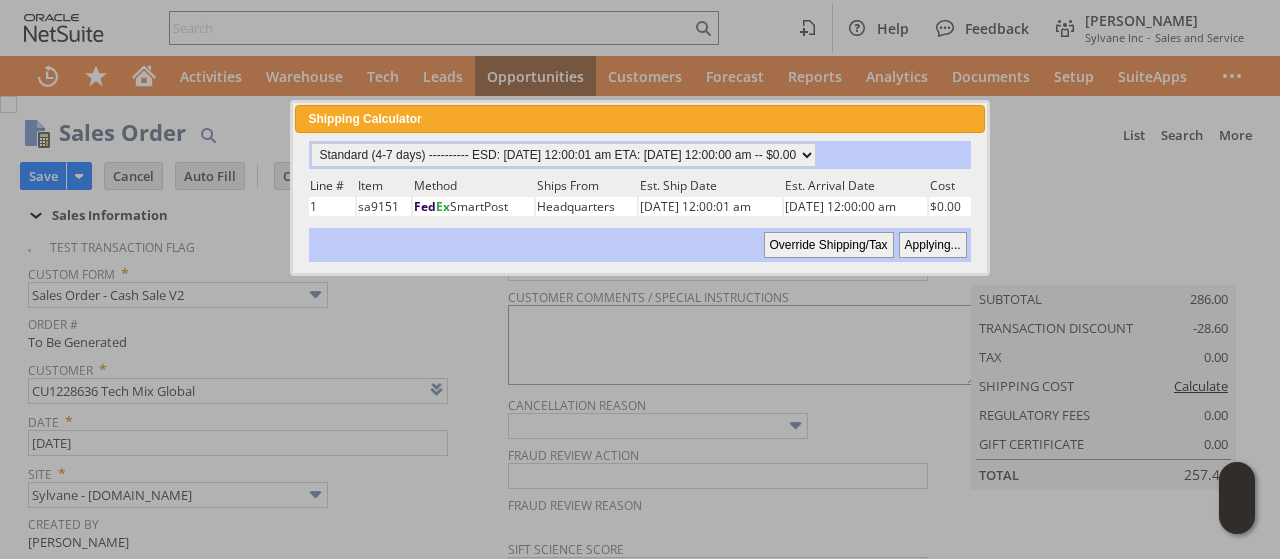 type on "OtherExemptEntity" 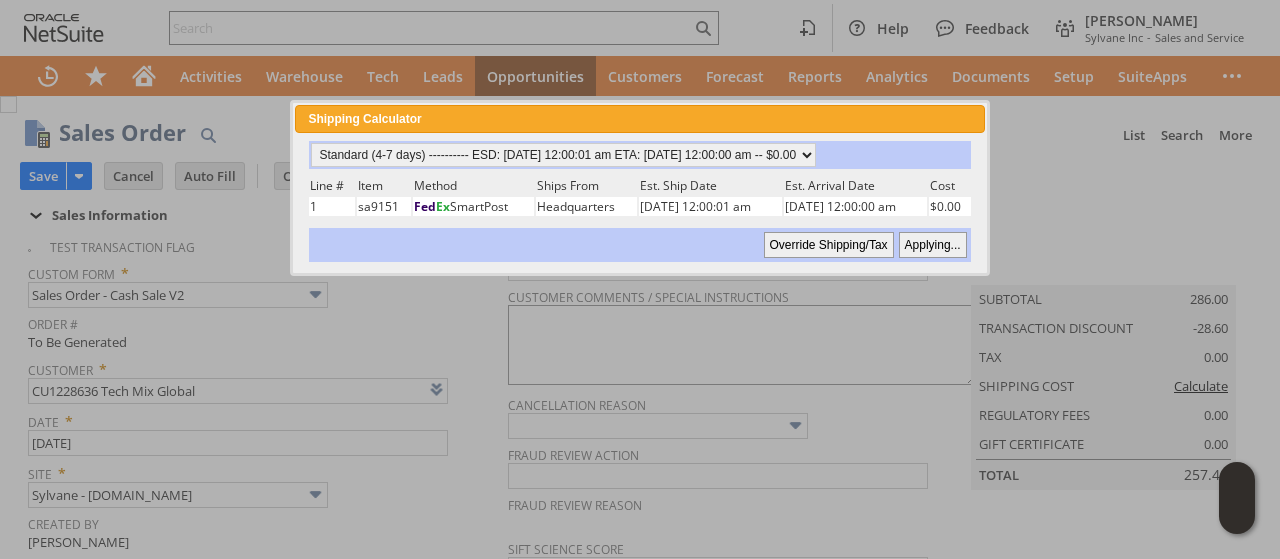 type on "Add" 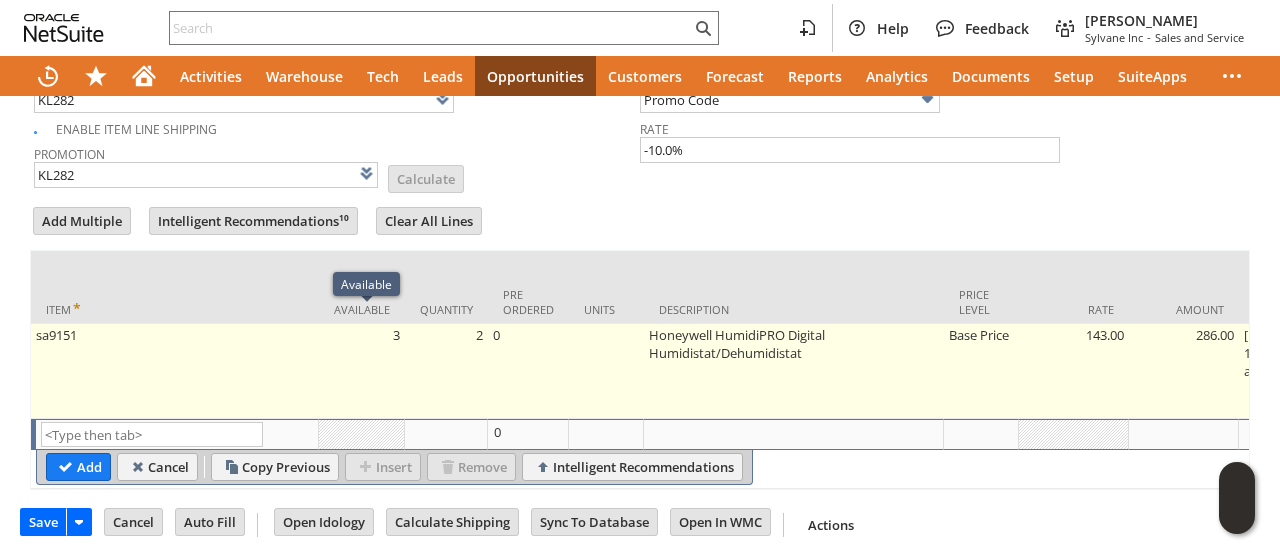 scroll, scrollTop: 932, scrollLeft: 0, axis: vertical 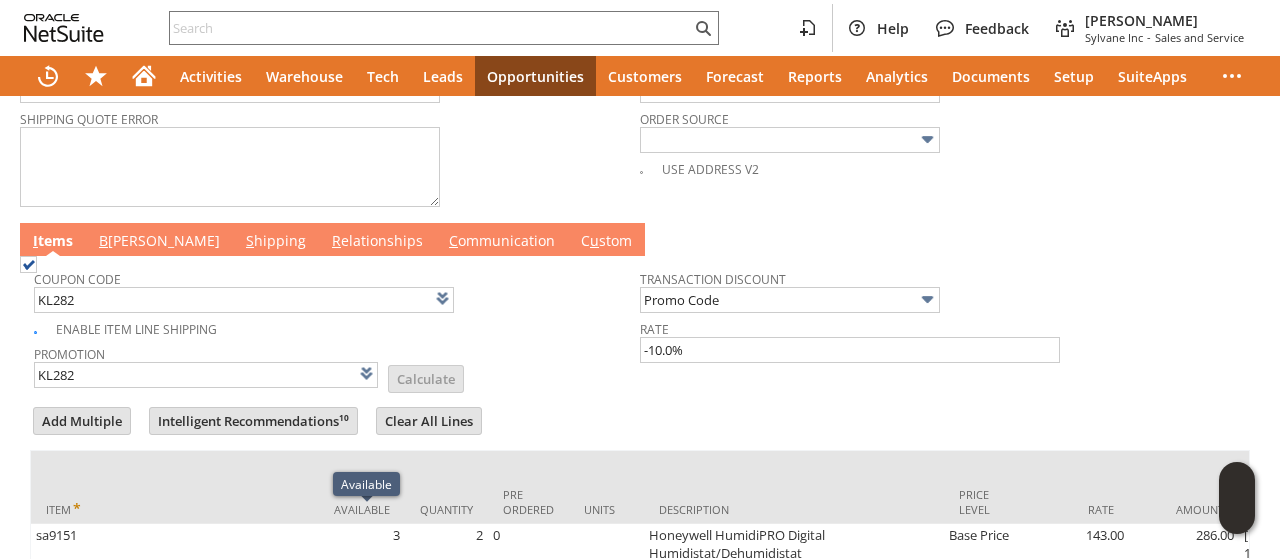 click on "S hipping" at bounding box center (276, 242) 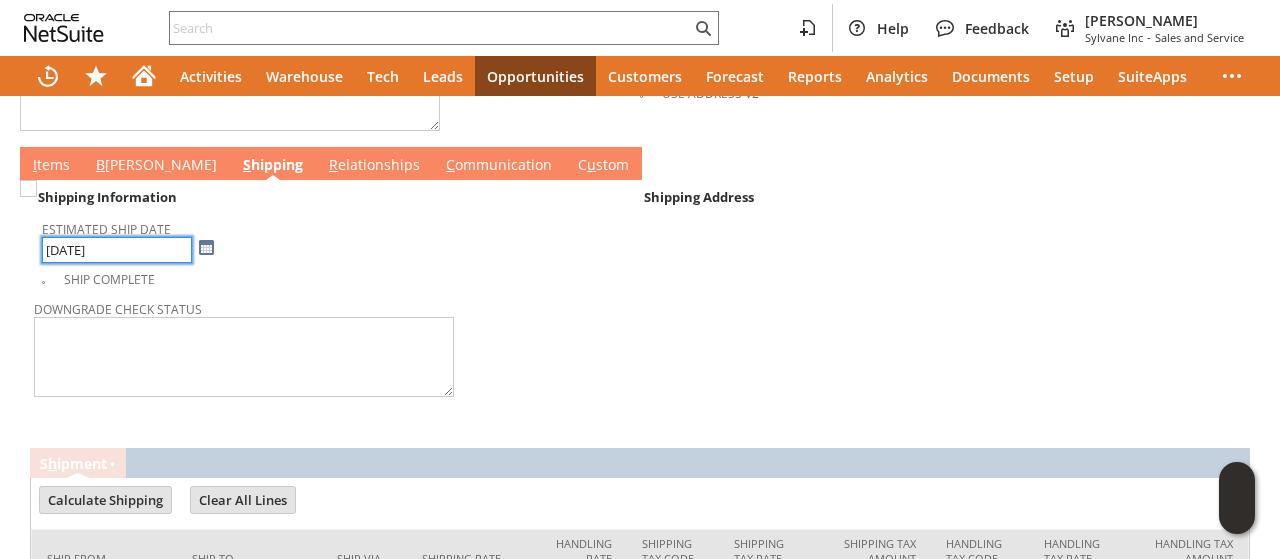 scroll, scrollTop: 936, scrollLeft: 0, axis: vertical 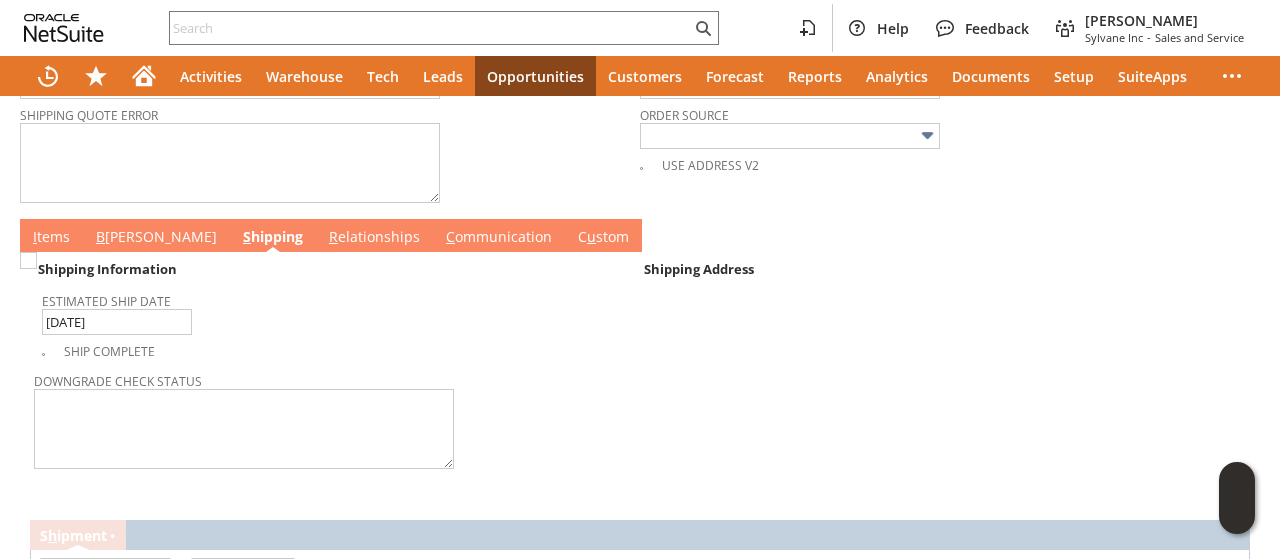 click on "B illing" at bounding box center [156, 238] 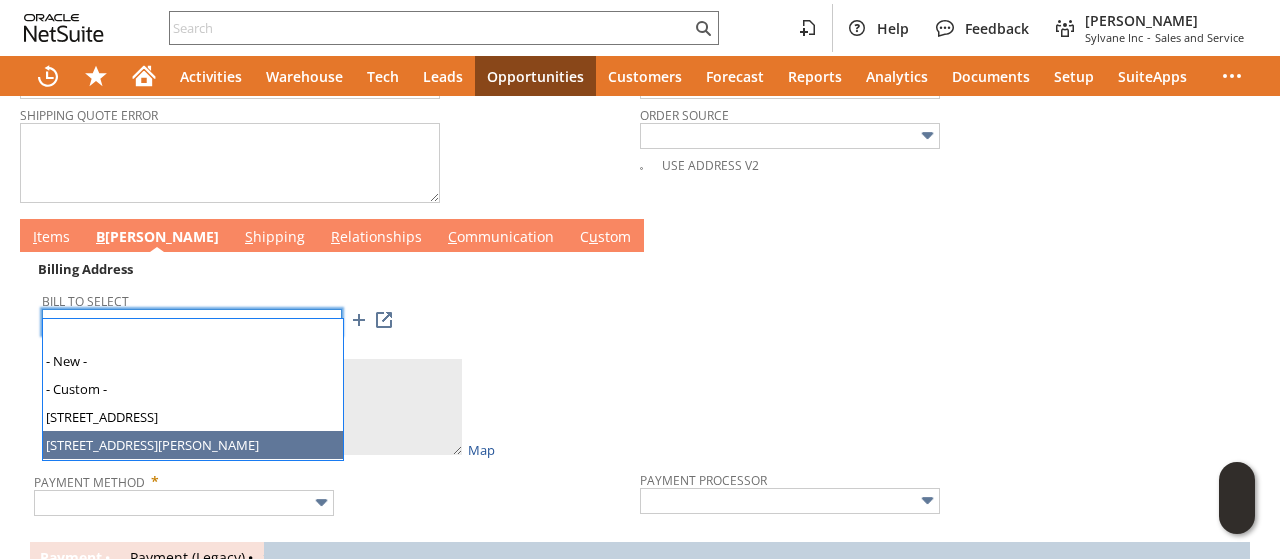 click on "2452 Condry rd" at bounding box center [192, 322] 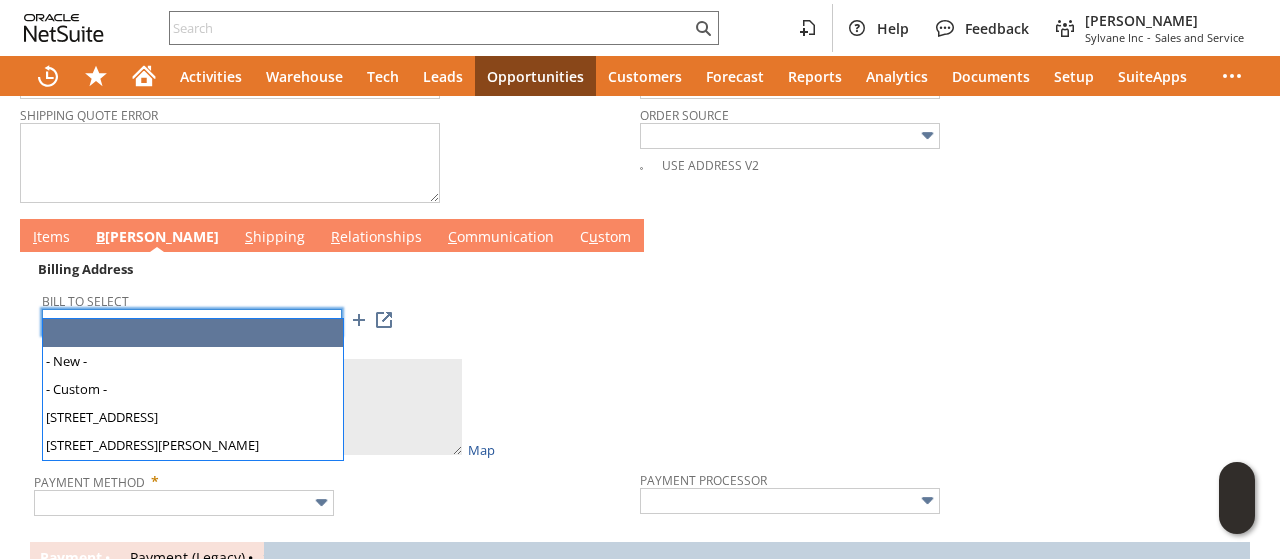 type 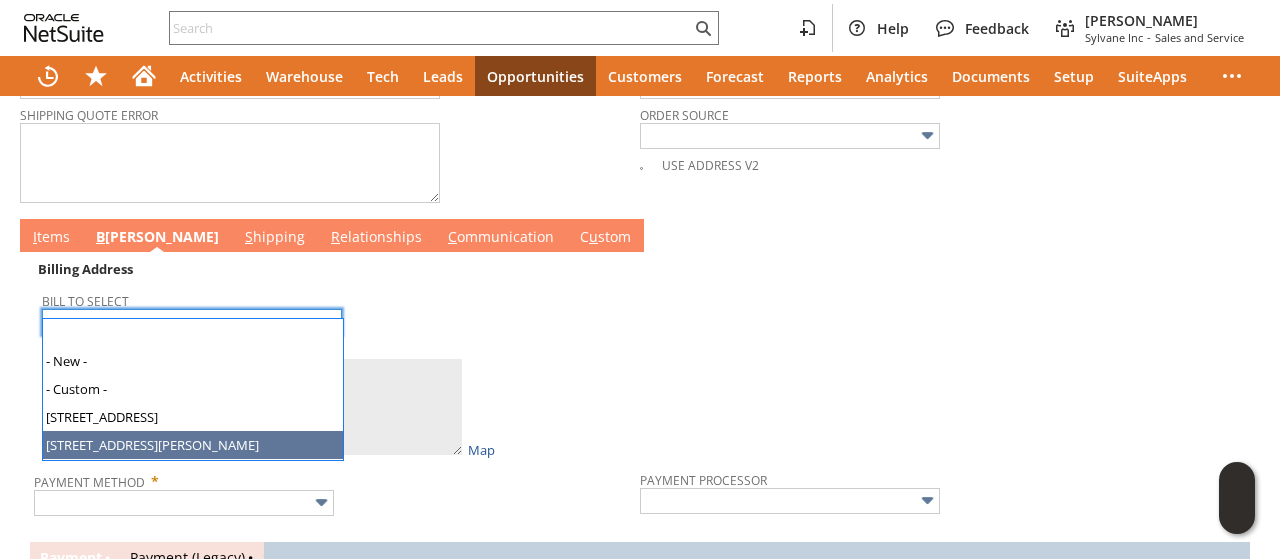 type on "2452 Condry rd" 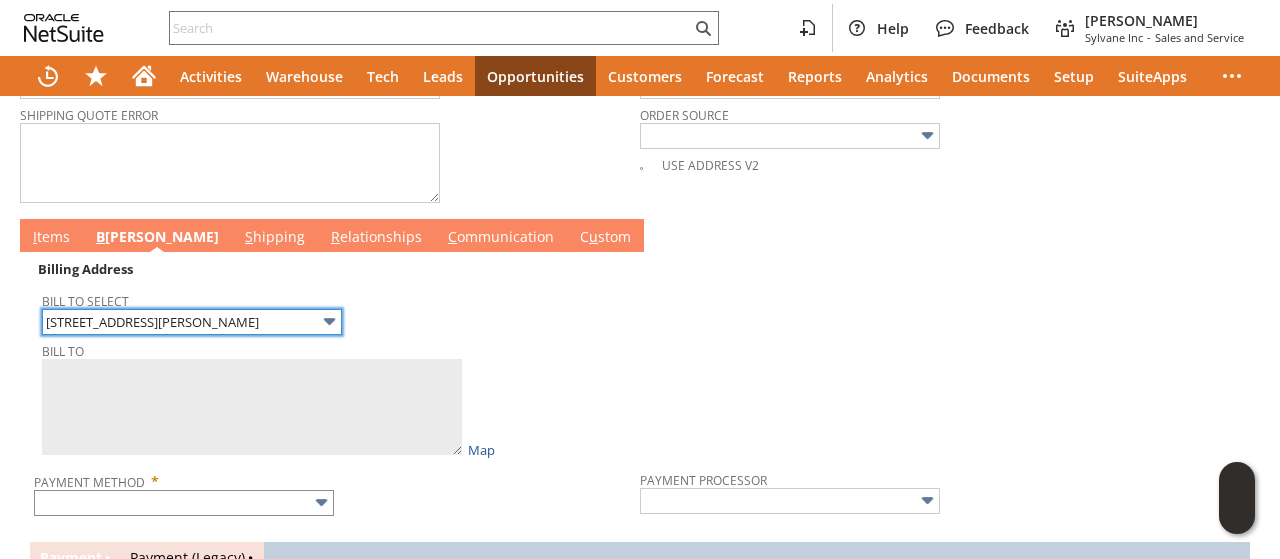 type on "Tech Mix Global
2452 Condry rd
Platteville WI 53818
United States" 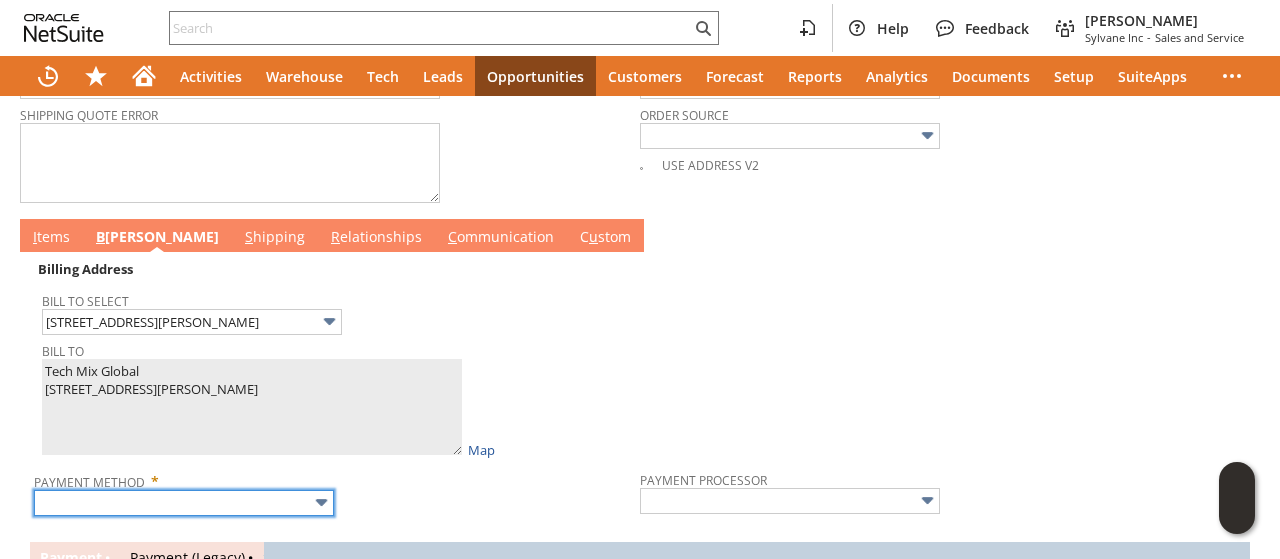 click at bounding box center [184, 503] 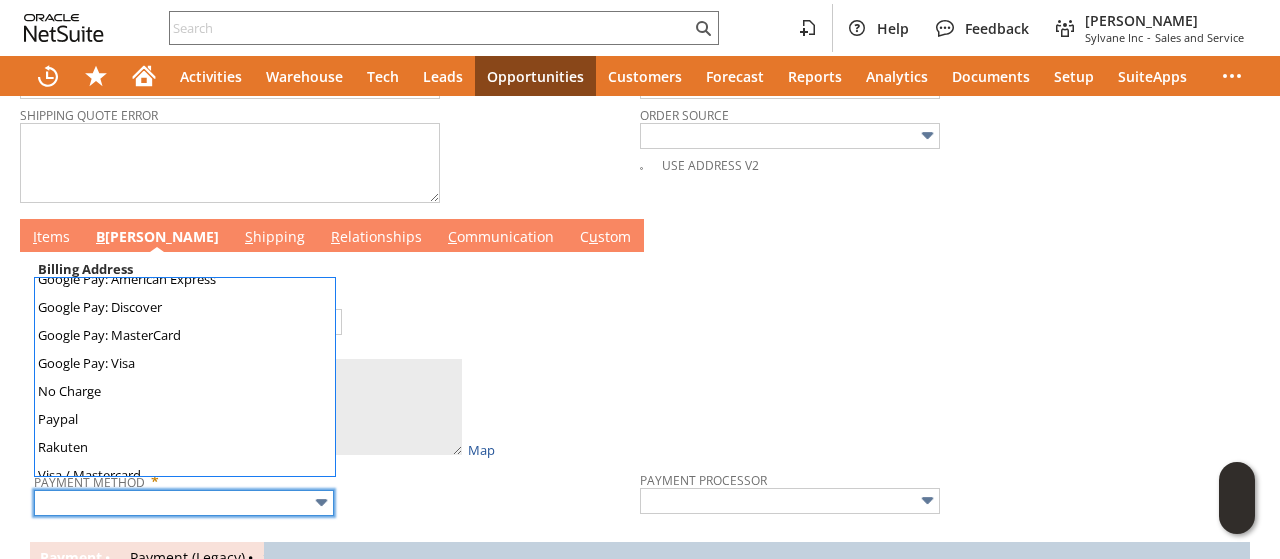 scroll, scrollTop: 558, scrollLeft: 0, axis: vertical 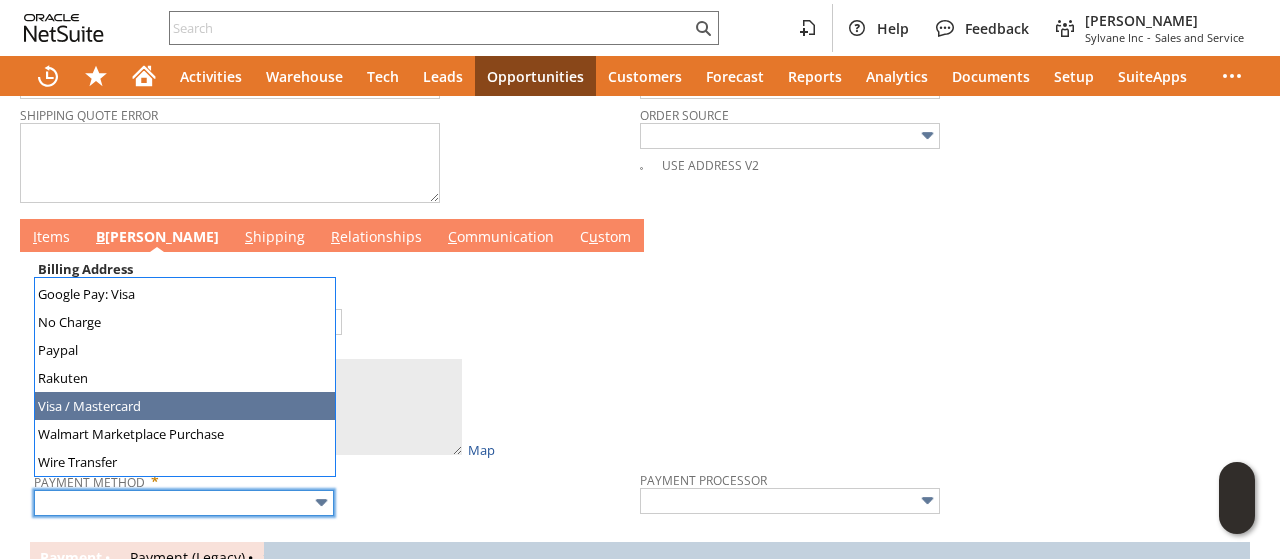 type on "Visa / Mastercard" 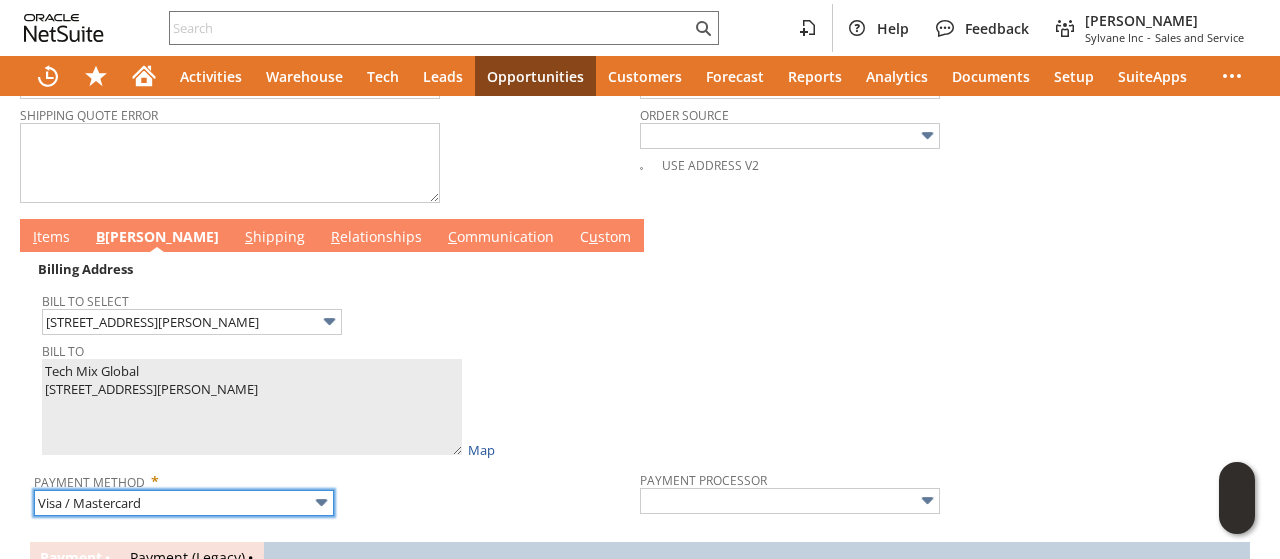 type on "Braintree" 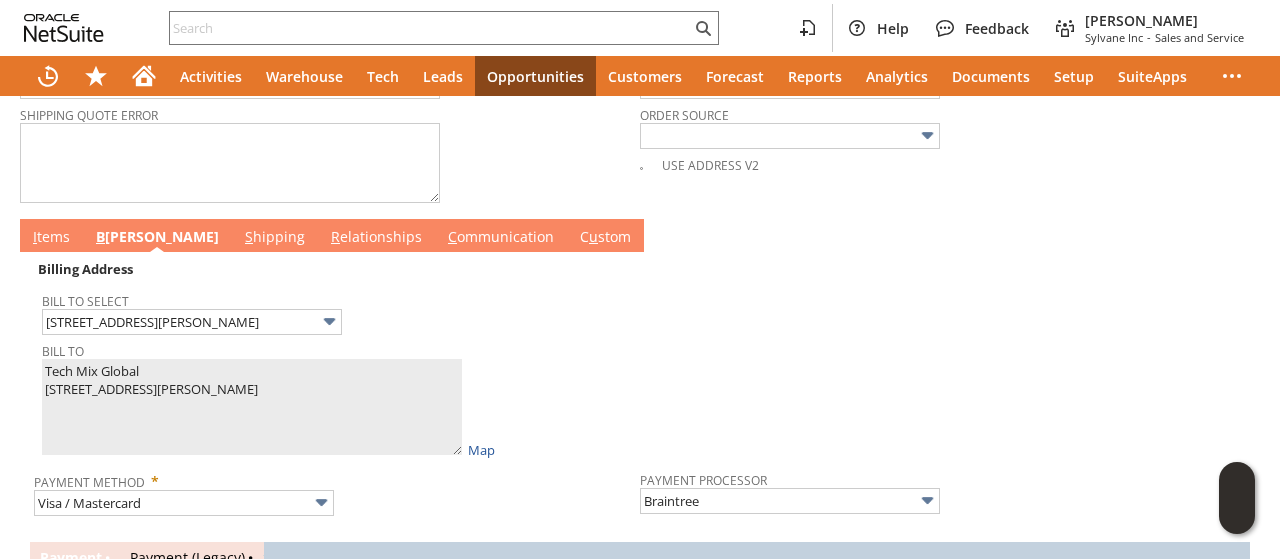 click on "I tems" at bounding box center [51, 238] 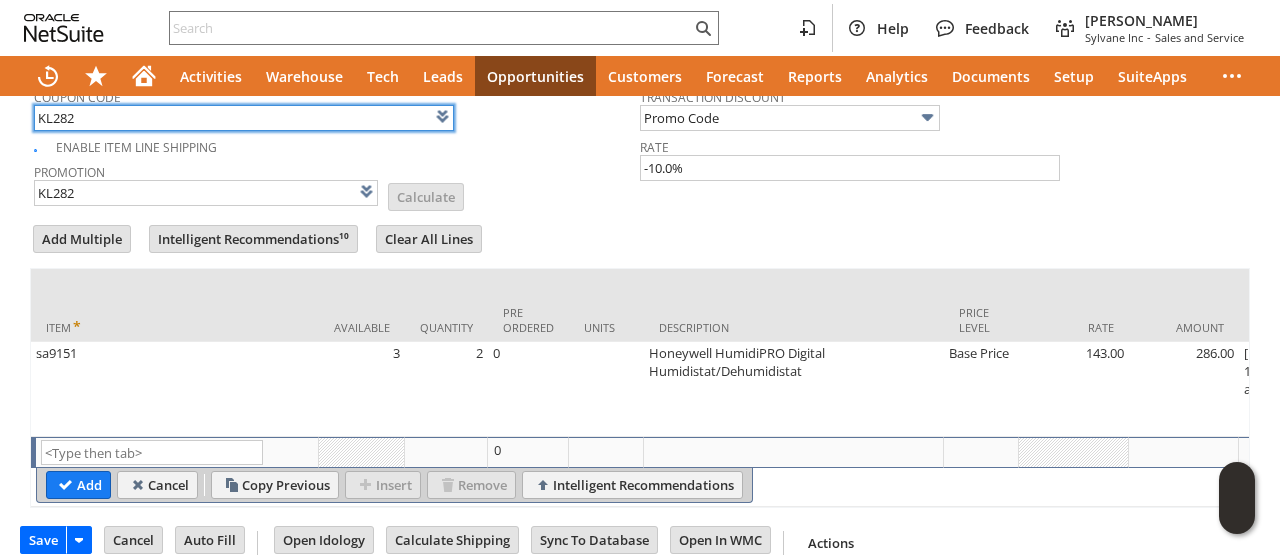 scroll, scrollTop: 1132, scrollLeft: 0, axis: vertical 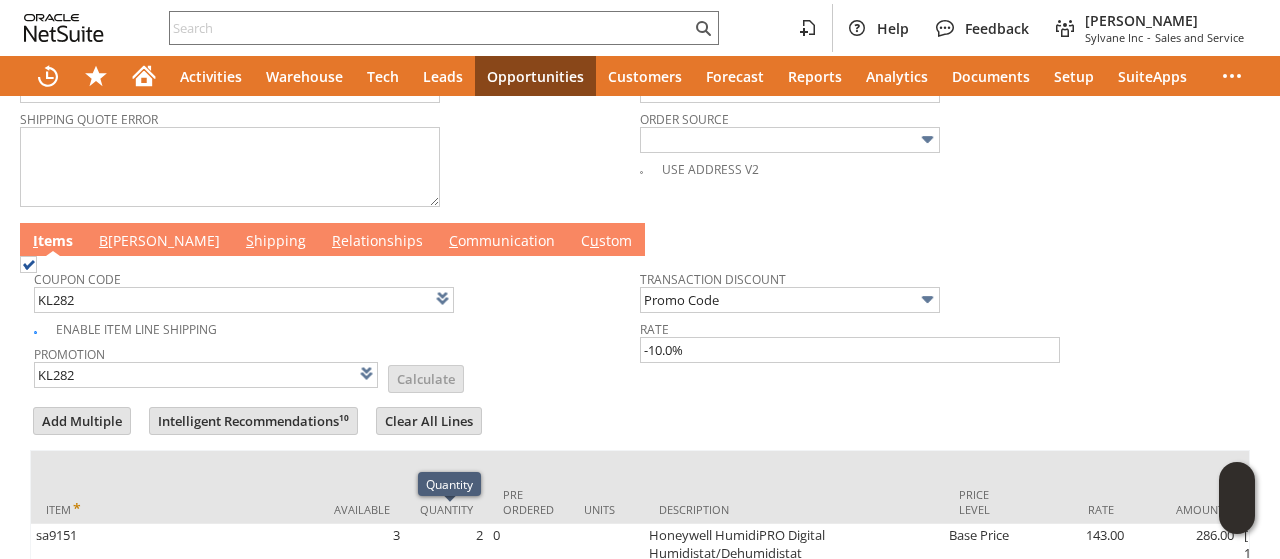 click on "B illing" at bounding box center [159, 242] 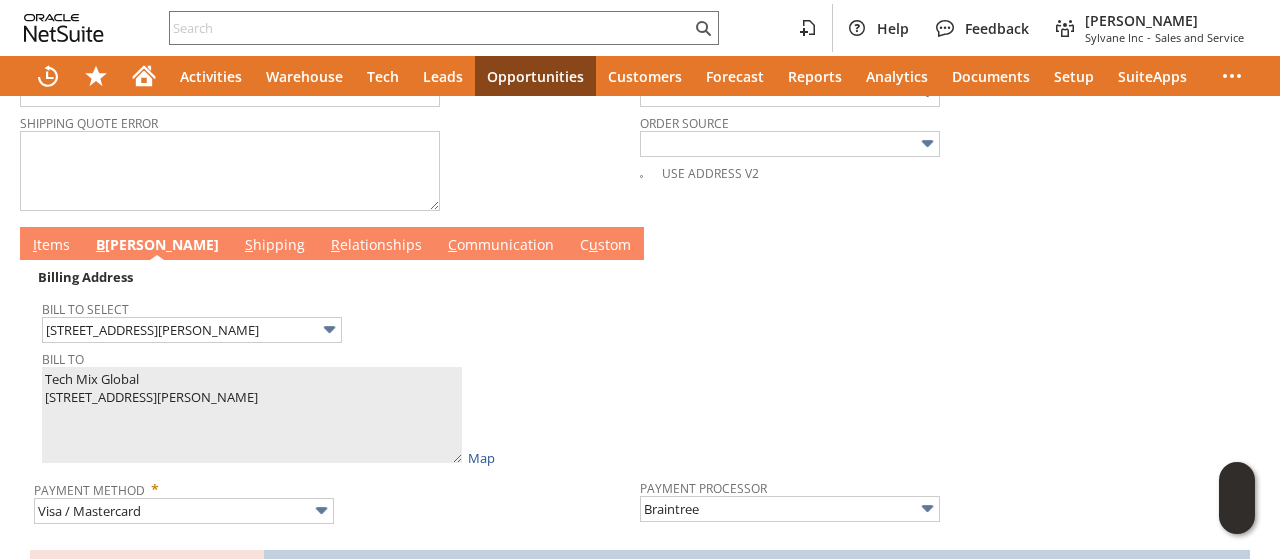 scroll, scrollTop: 1428, scrollLeft: 0, axis: vertical 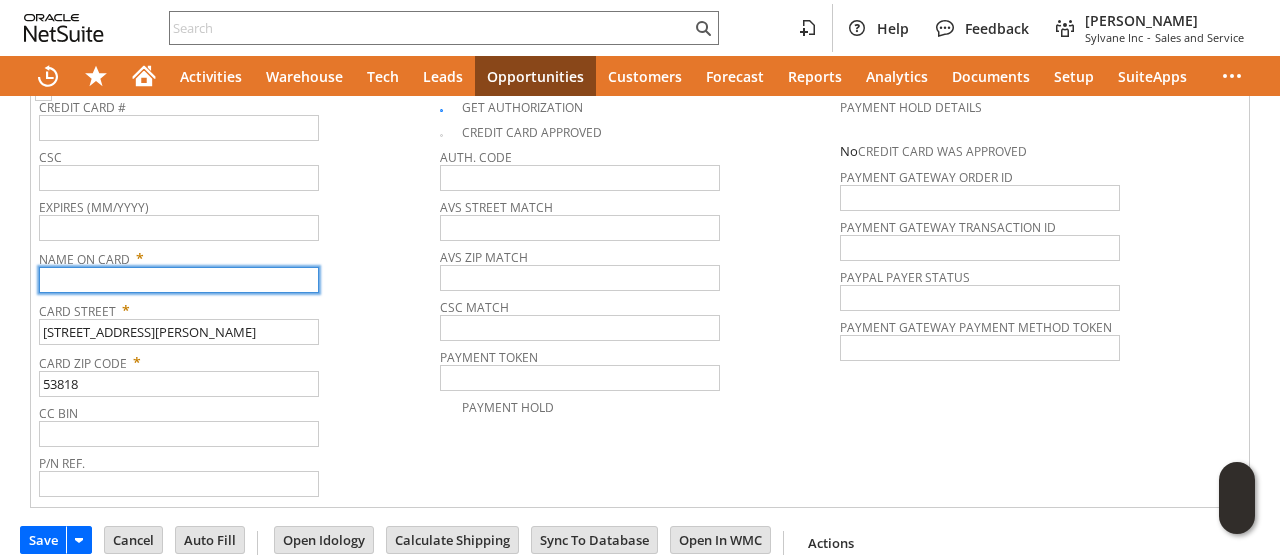 paste on "Tech Mix Global" 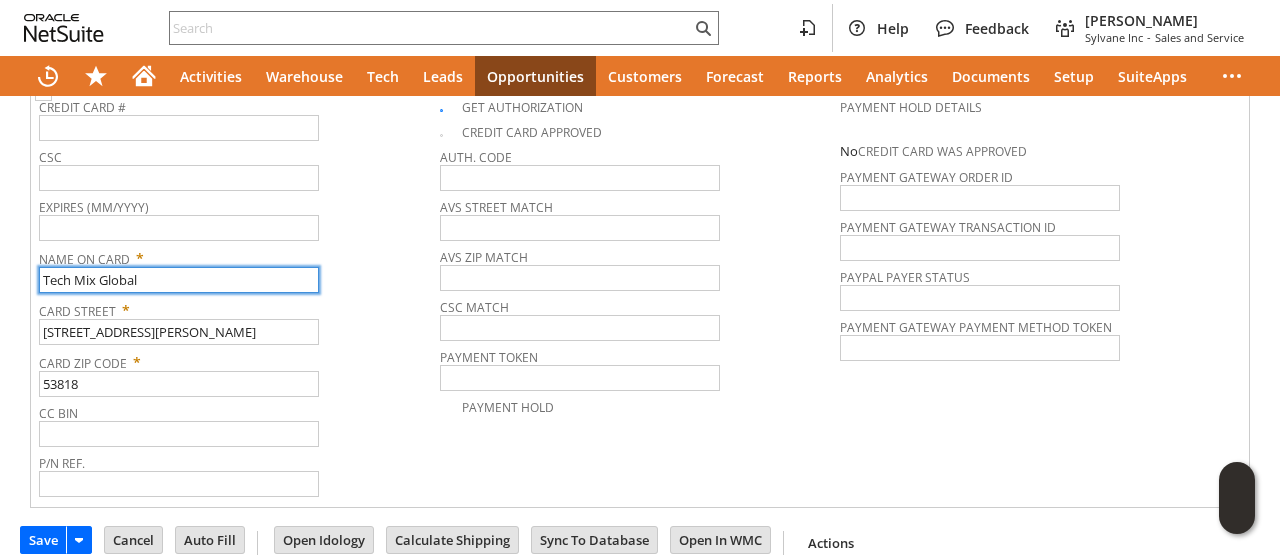 scroll, scrollTop: 1228, scrollLeft: 0, axis: vertical 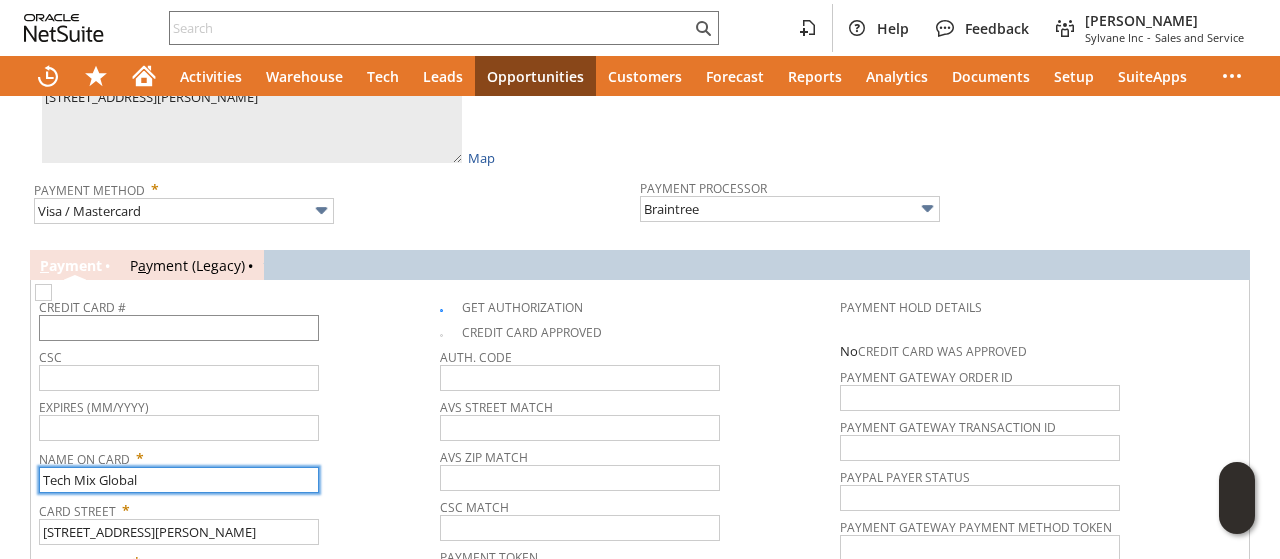 type on "Tech Mix Global" 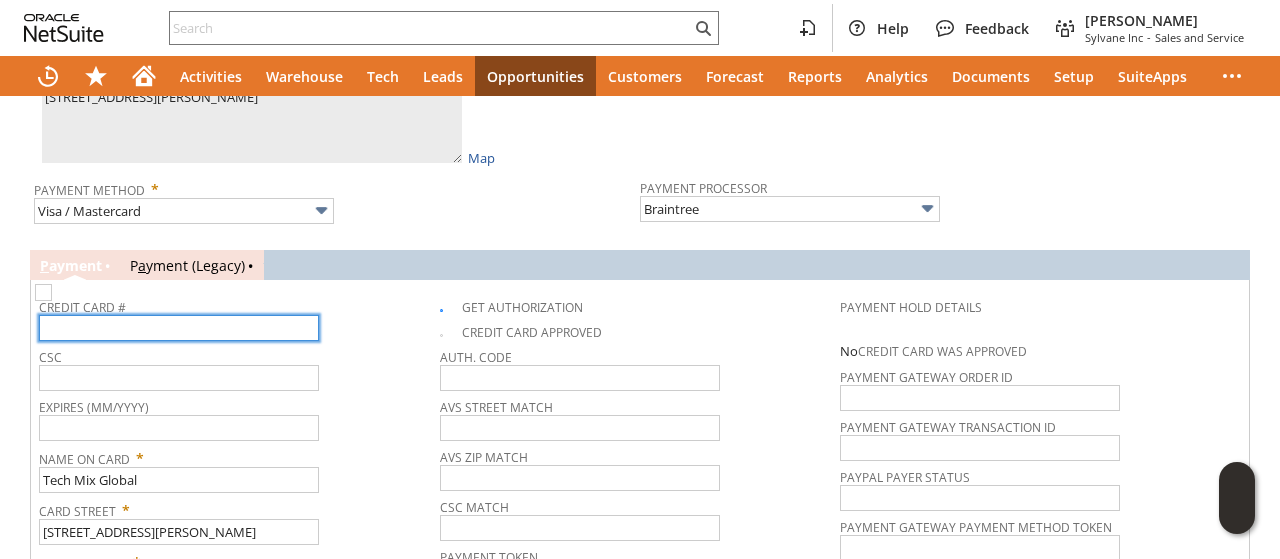 click at bounding box center [179, 328] 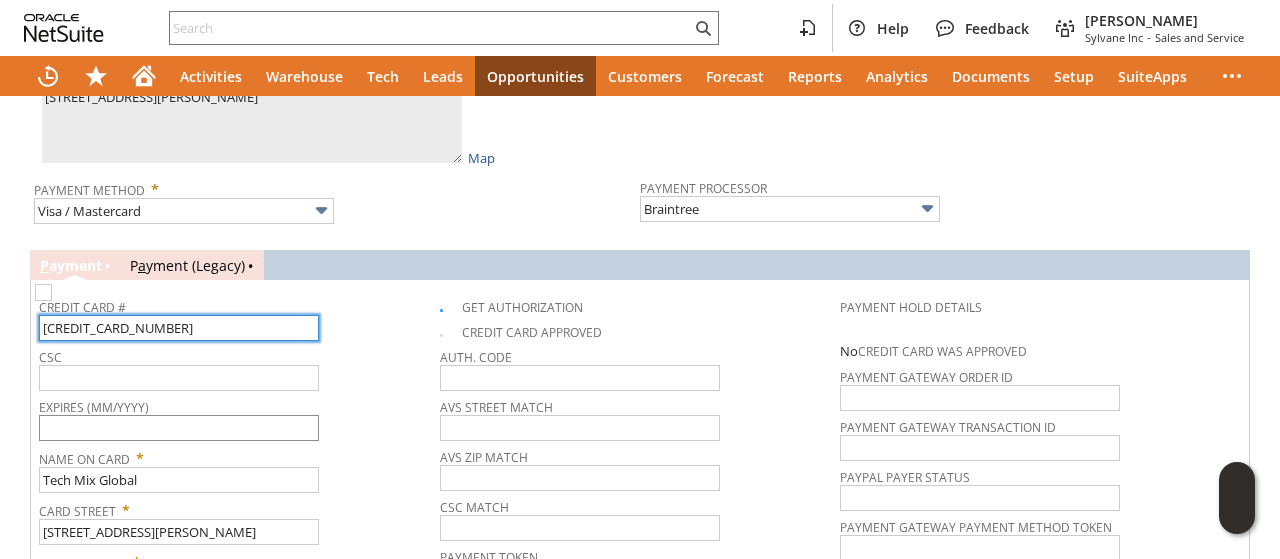 type on "5563090000003037" 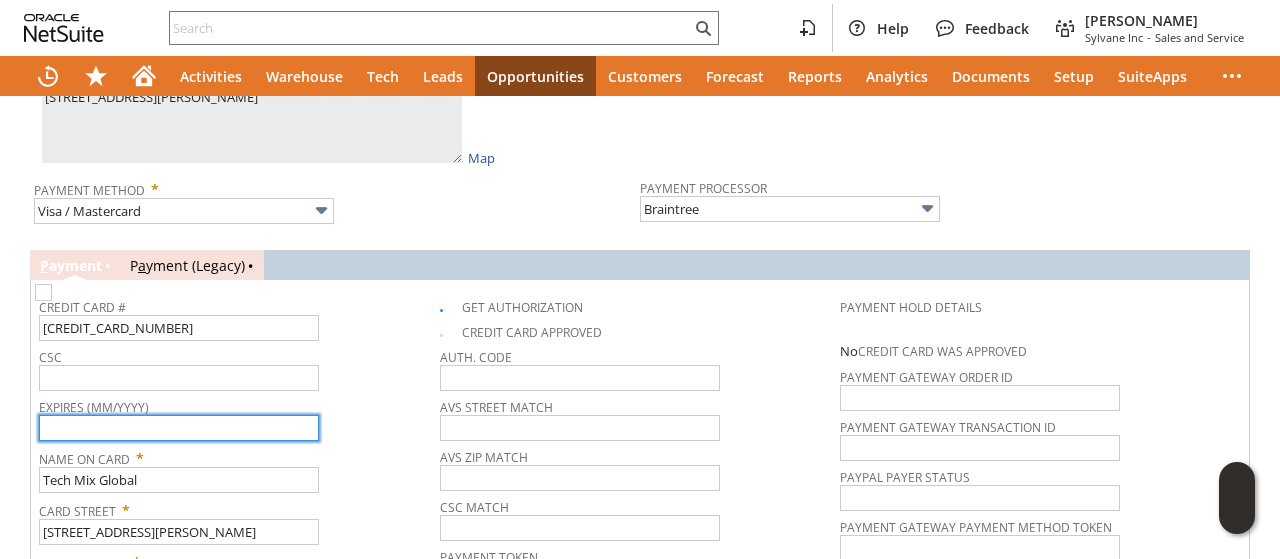 click at bounding box center (179, 428) 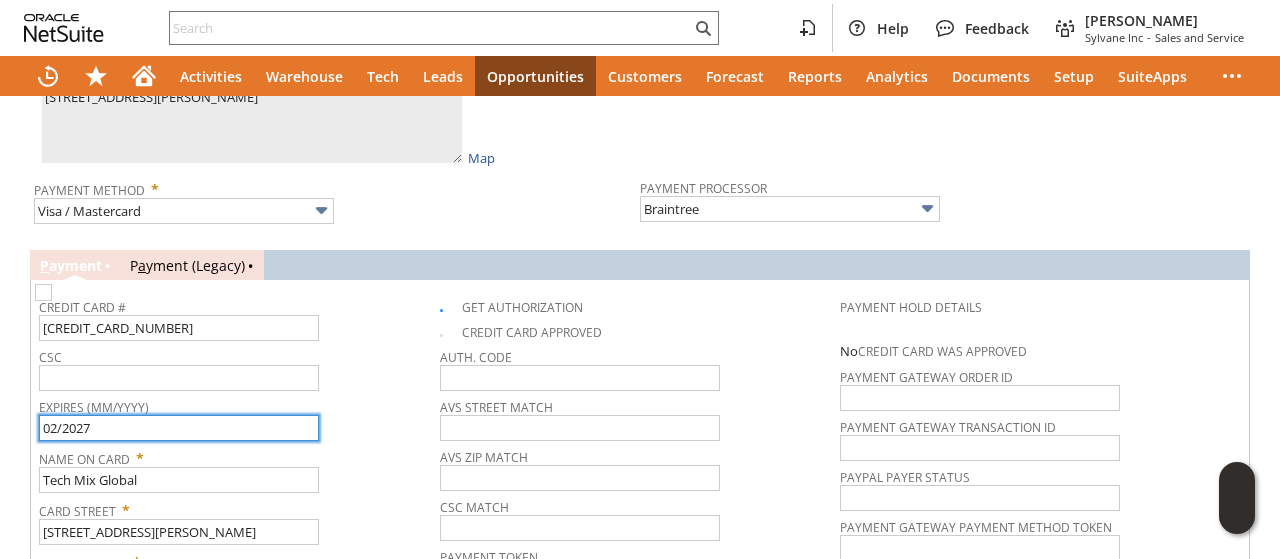type on "02/2027" 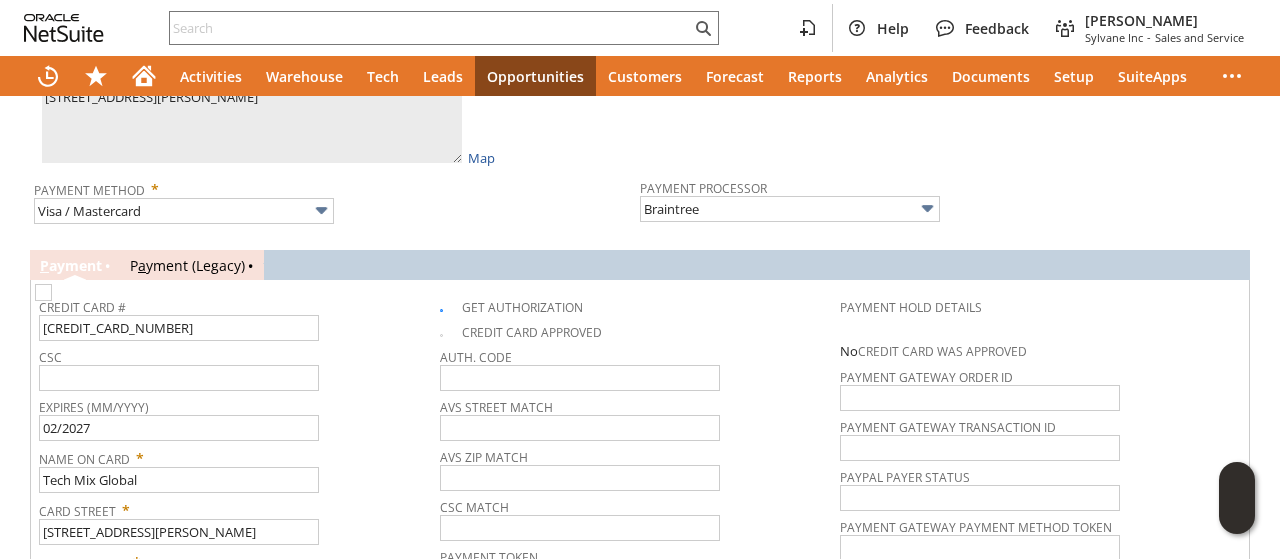 click on "CSC" at bounding box center (234, 354) 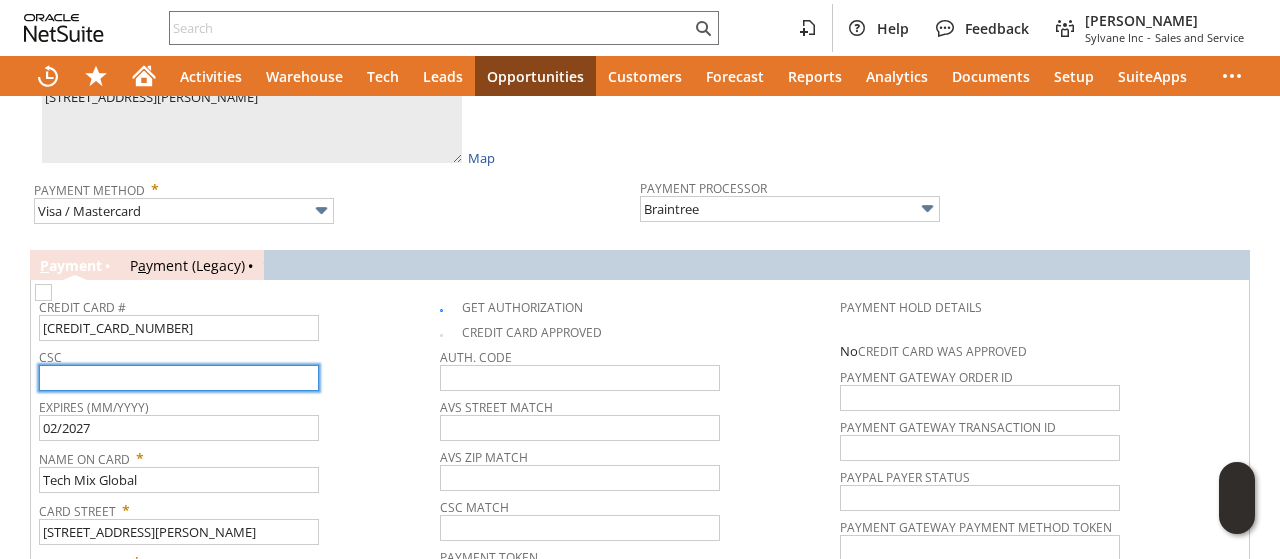 click at bounding box center [179, 378] 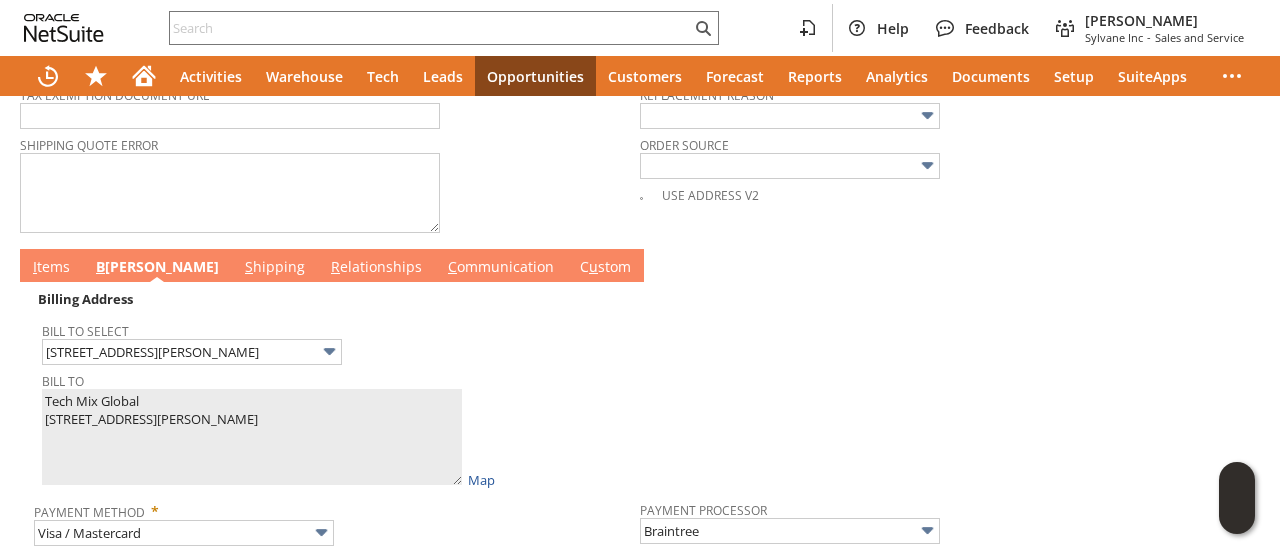 scroll, scrollTop: 828, scrollLeft: 0, axis: vertical 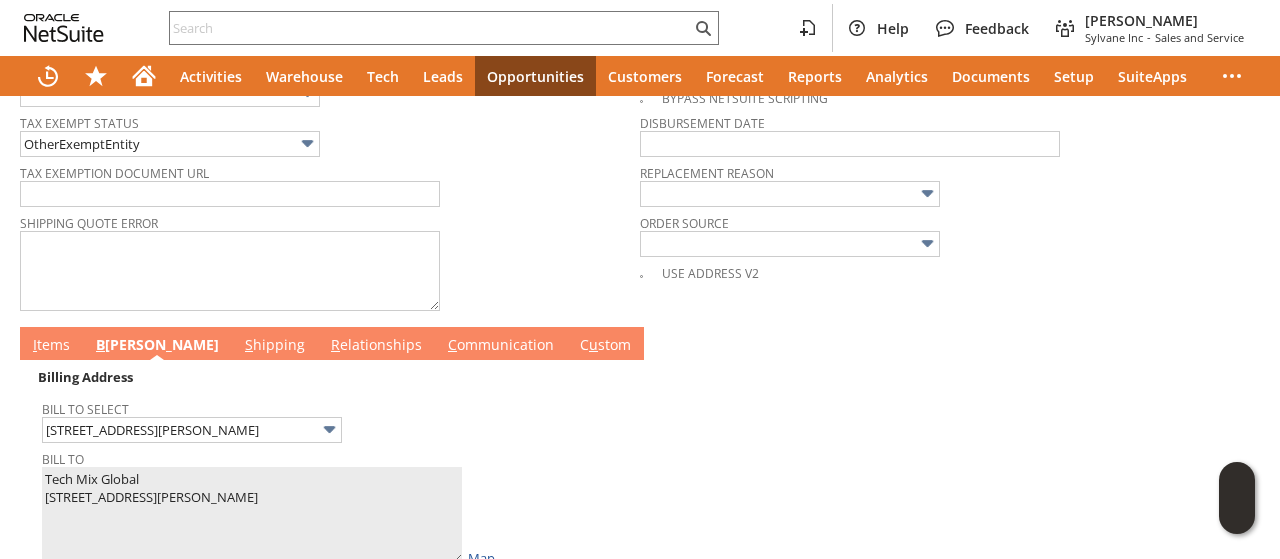 type on "123" 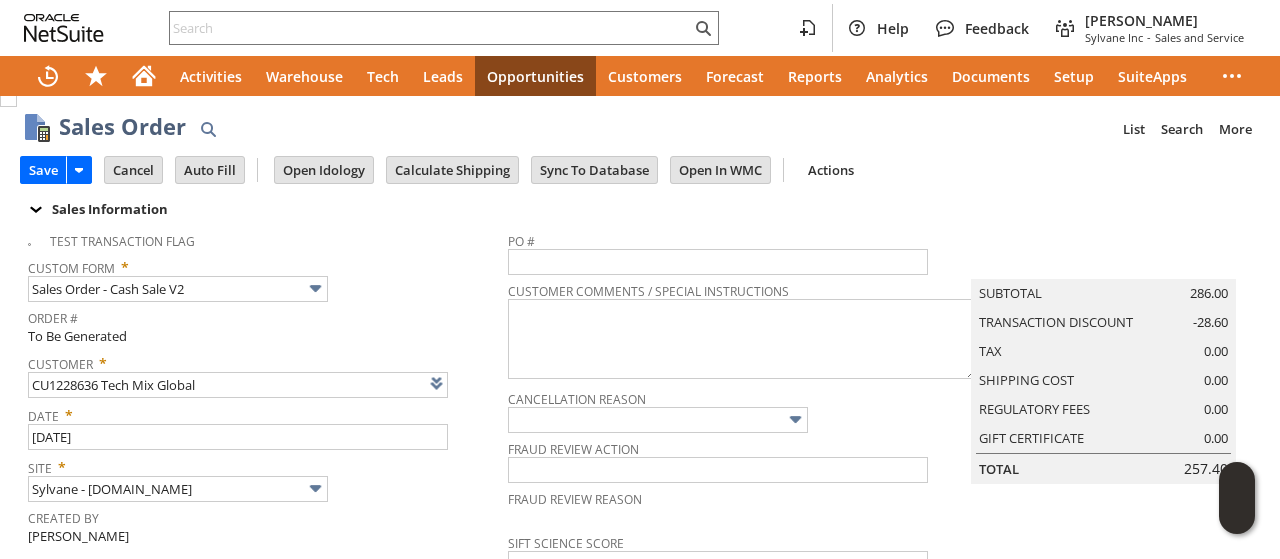 scroll, scrollTop: 0, scrollLeft: 0, axis: both 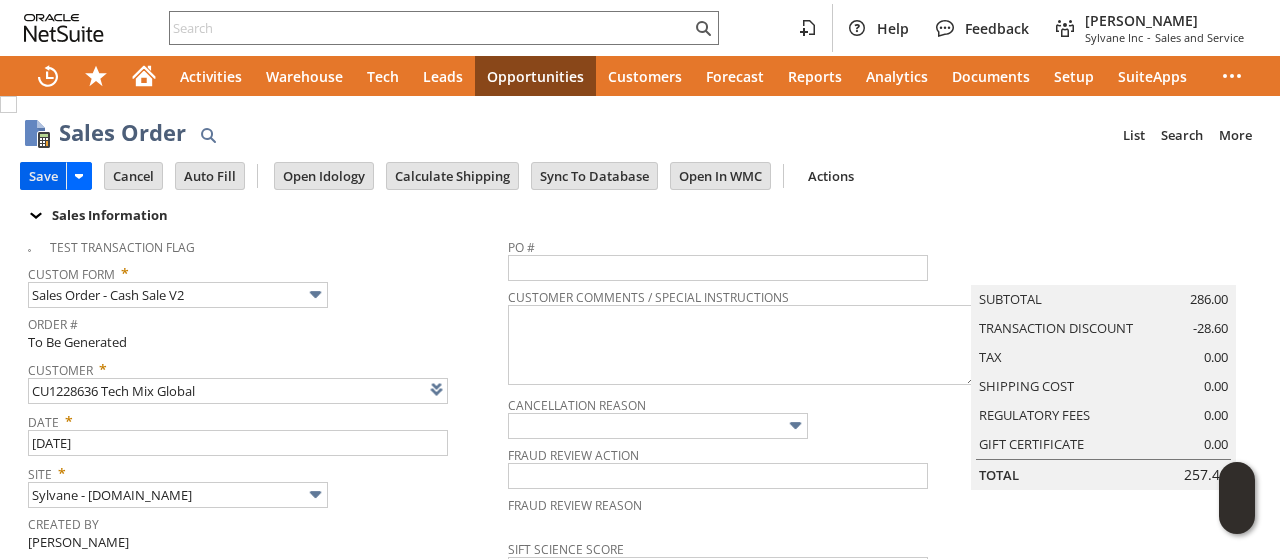 click on "Save" at bounding box center (43, 176) 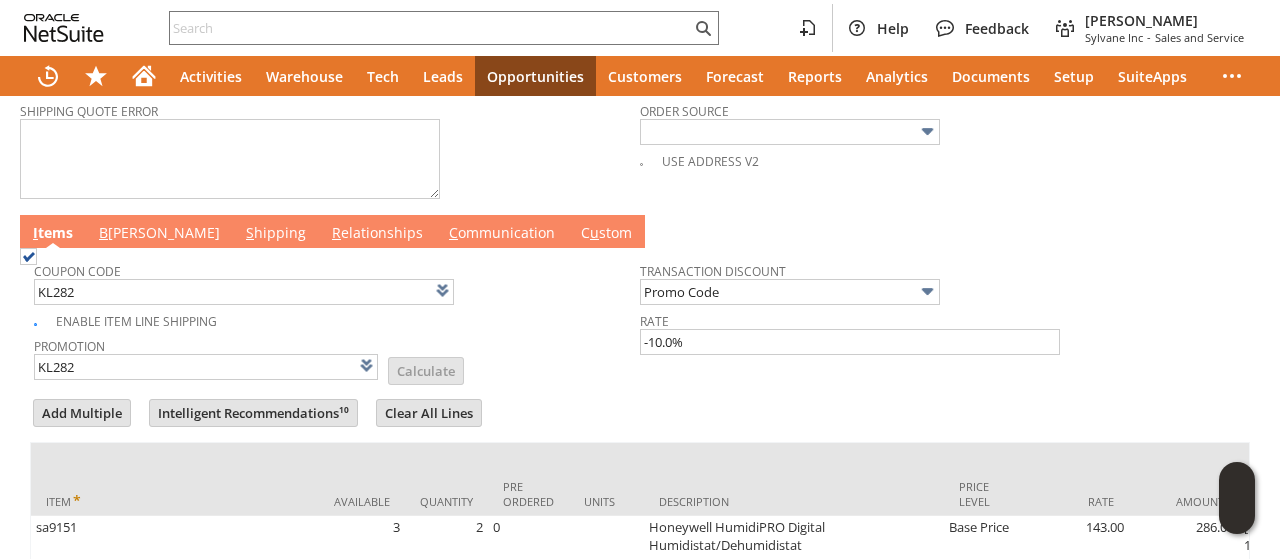 scroll, scrollTop: 1000, scrollLeft: 0, axis: vertical 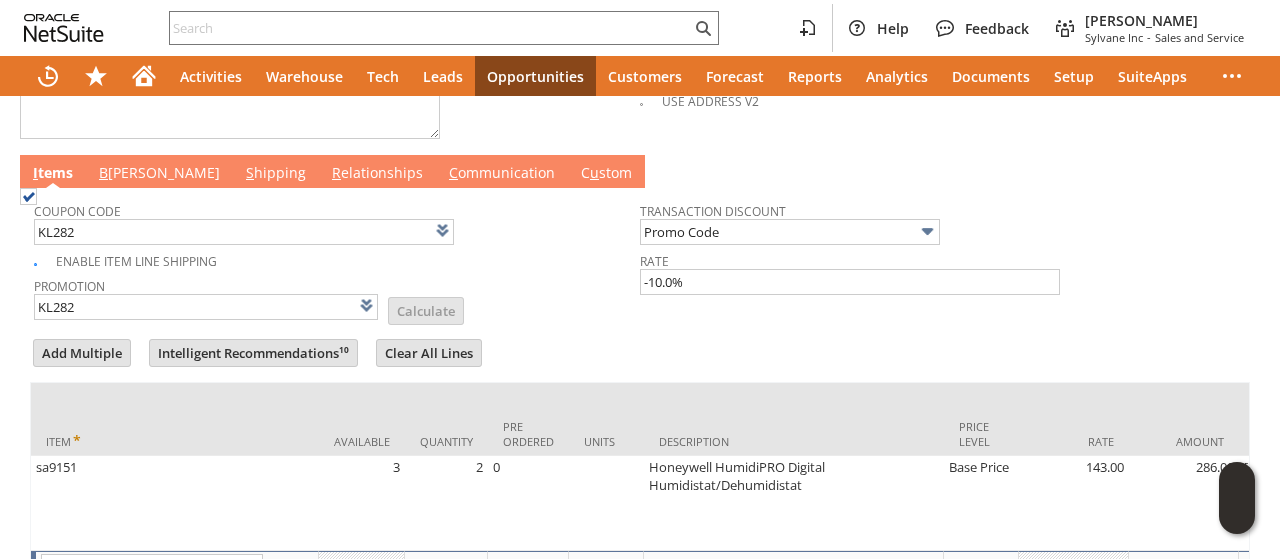 click on "C ommunication" at bounding box center [502, 174] 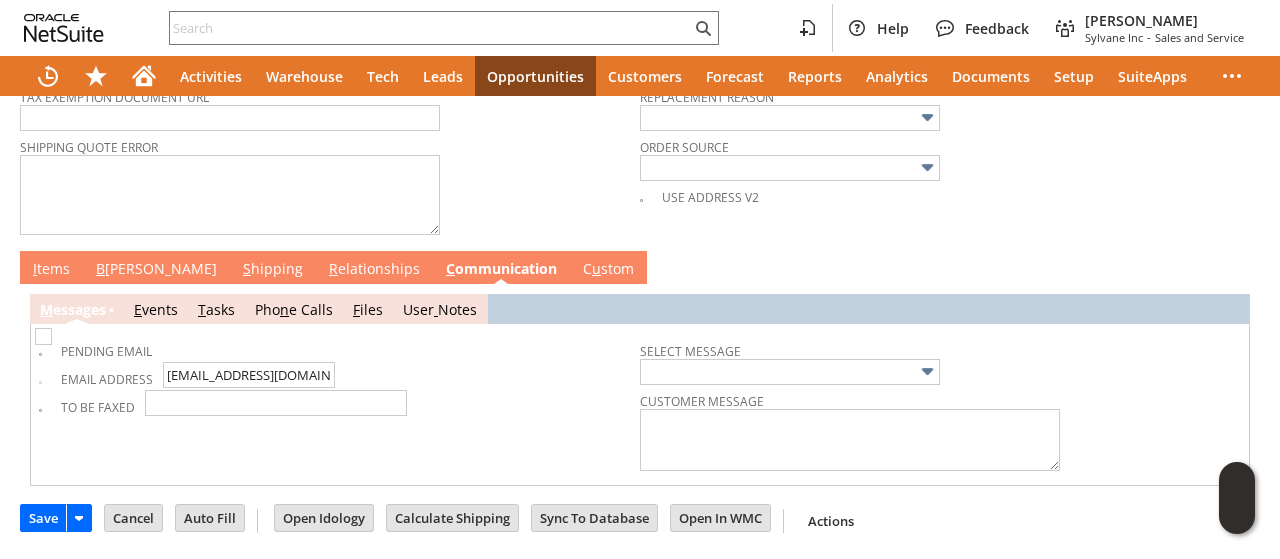 scroll, scrollTop: 888, scrollLeft: 0, axis: vertical 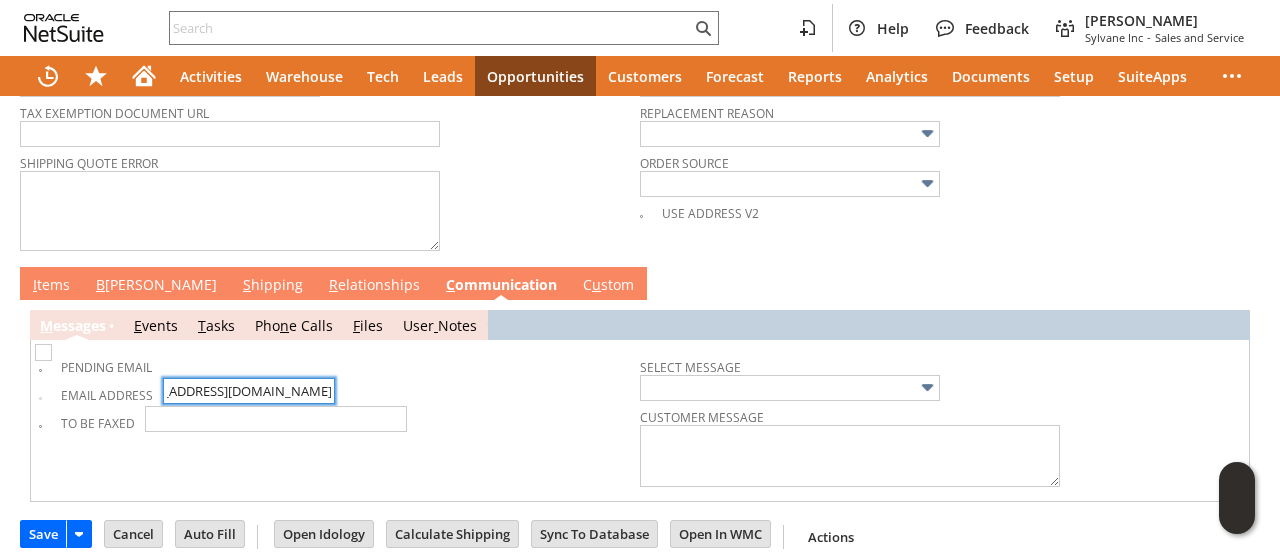 drag, startPoint x: 314, startPoint y: 375, endPoint x: 354, endPoint y: 361, distance: 42.379242 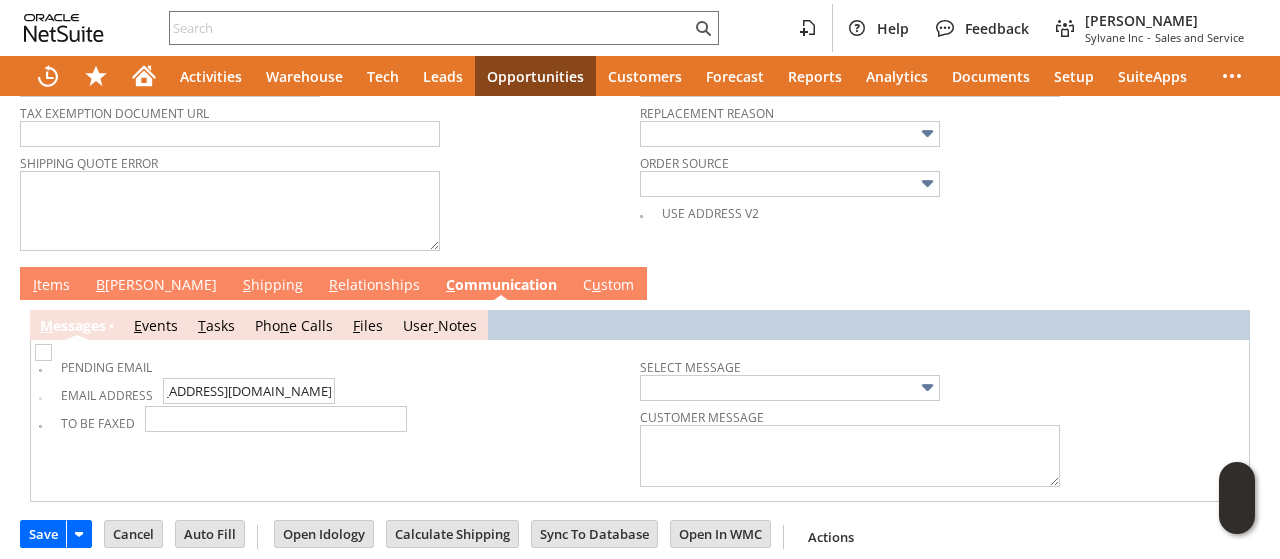 click on "Pending Email" at bounding box center [339, 364] 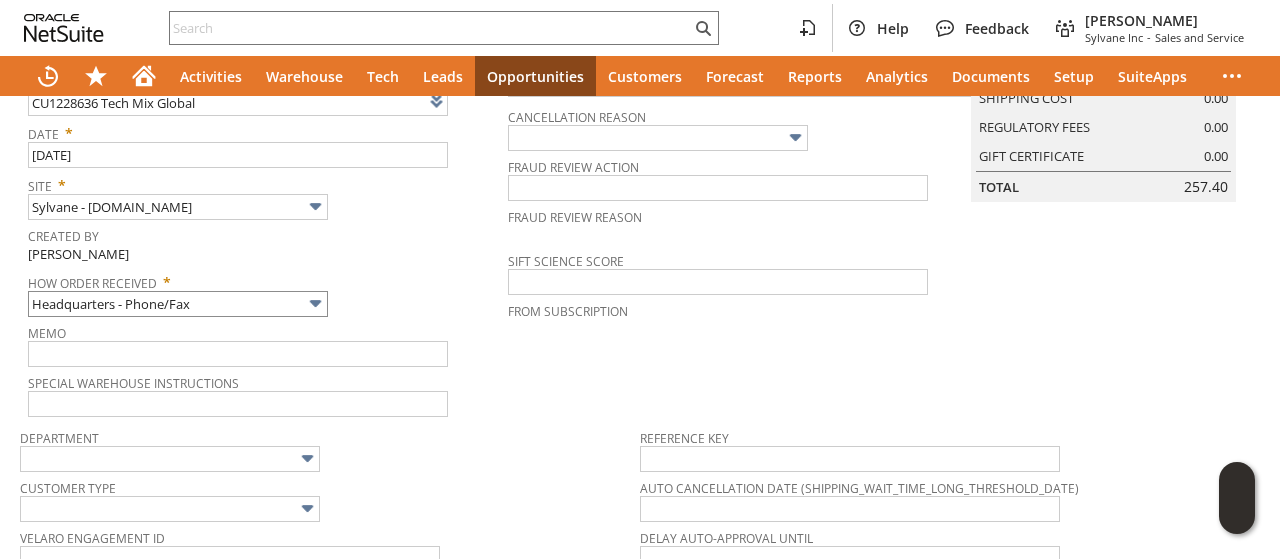 scroll, scrollTop: 0, scrollLeft: 0, axis: both 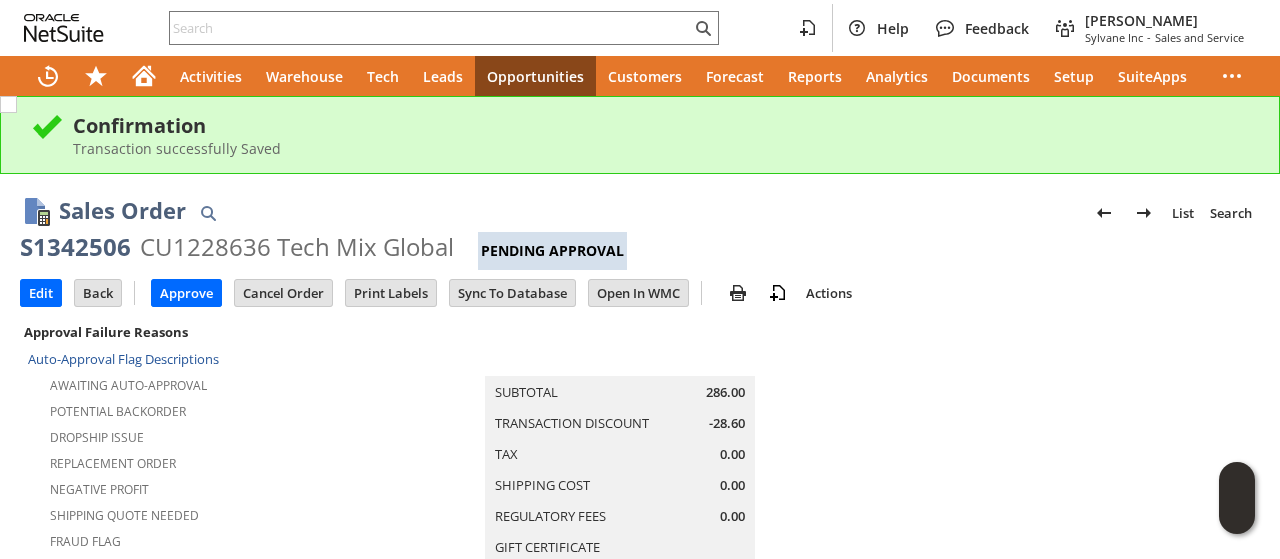 drag, startPoint x: 856, startPoint y: 355, endPoint x: 1002, endPoint y: 97, distance: 296.44562 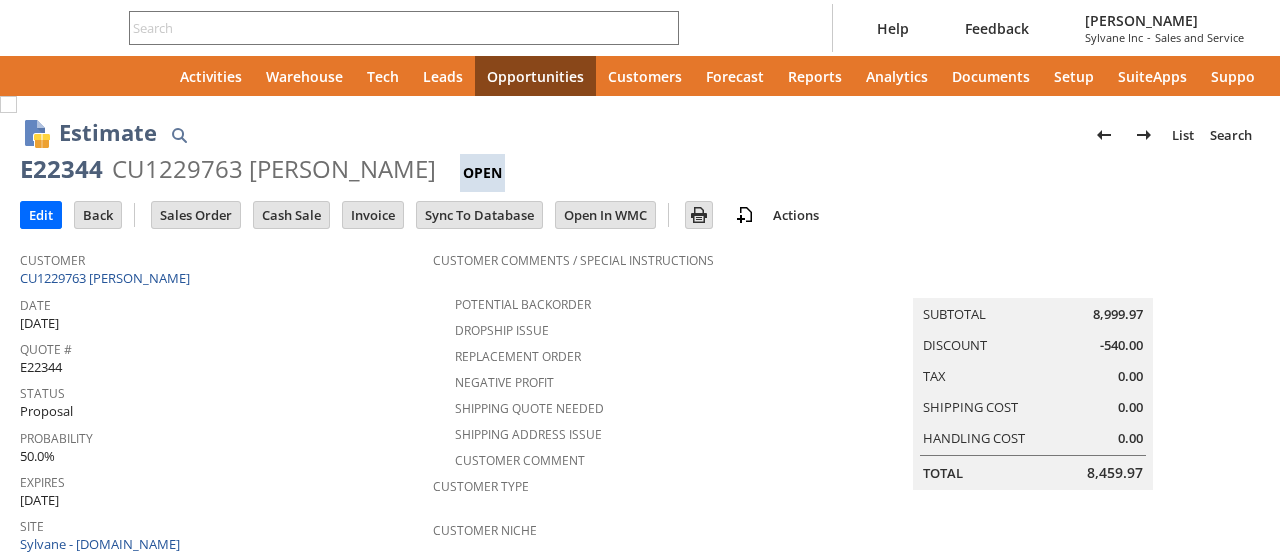 scroll, scrollTop: 0, scrollLeft: 0, axis: both 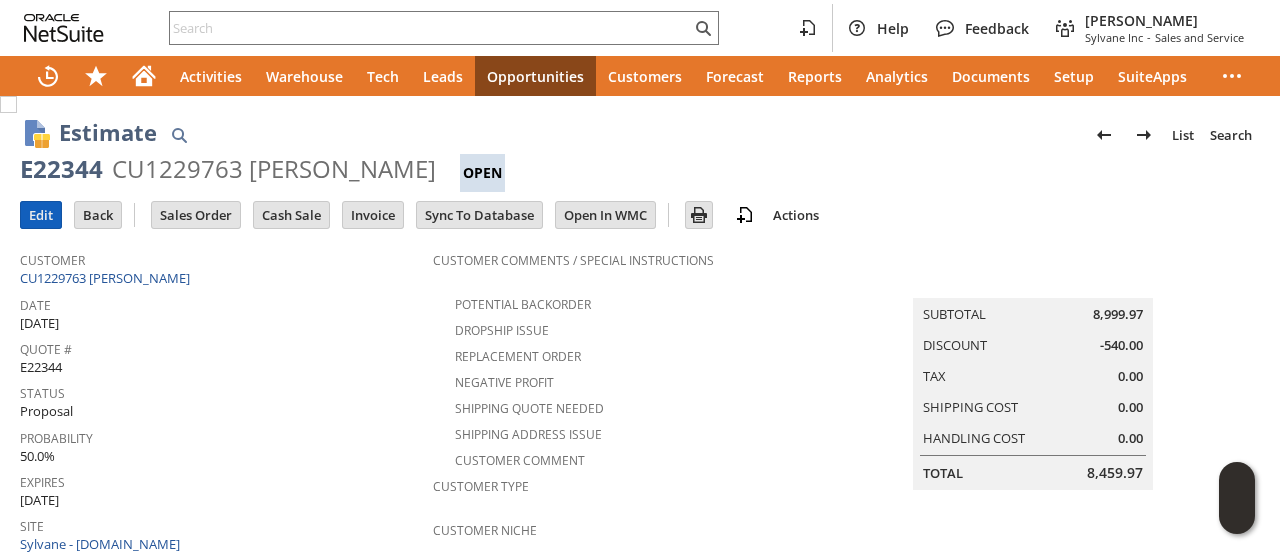 click on "Edit" at bounding box center (41, 215) 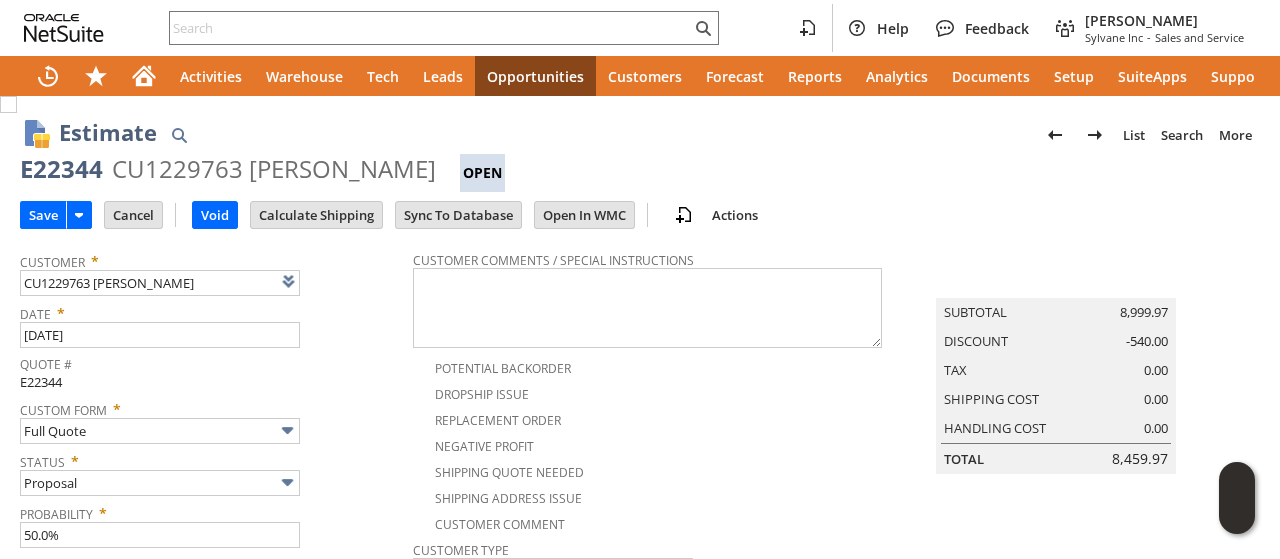 type on "Intelligent Recommendations¹⁰" 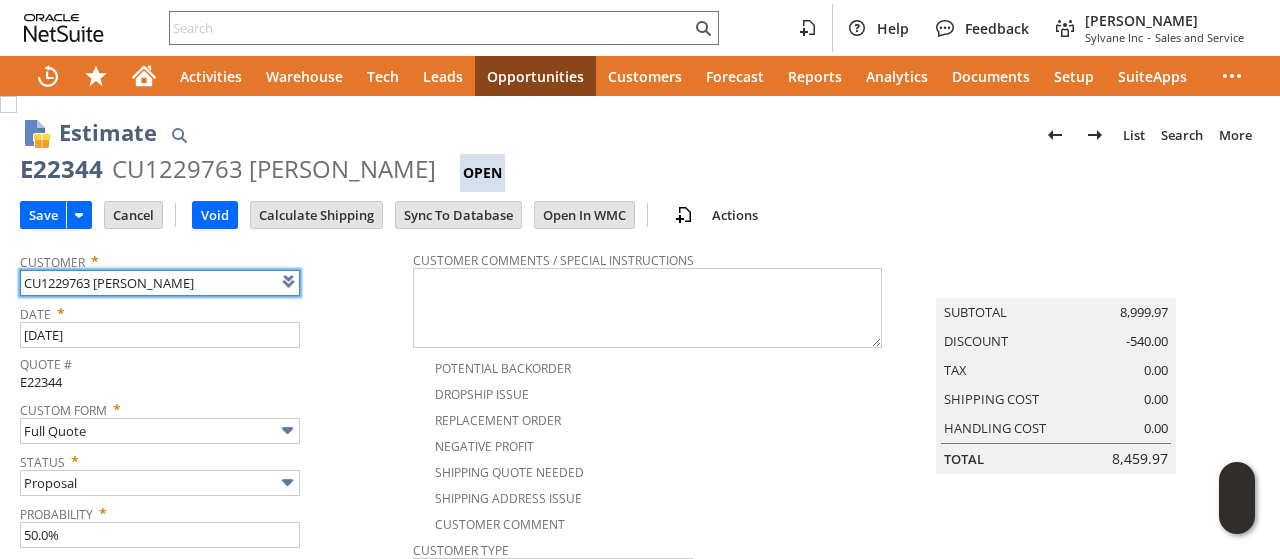 scroll, scrollTop: 0, scrollLeft: 0, axis: both 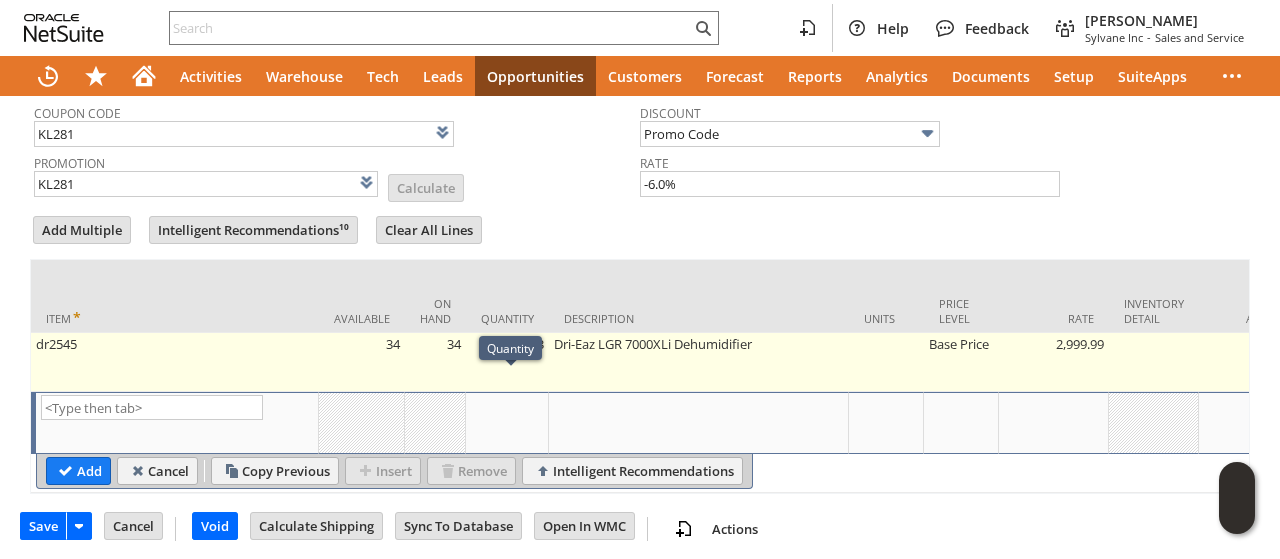 click on "Base Price" at bounding box center (961, 362) 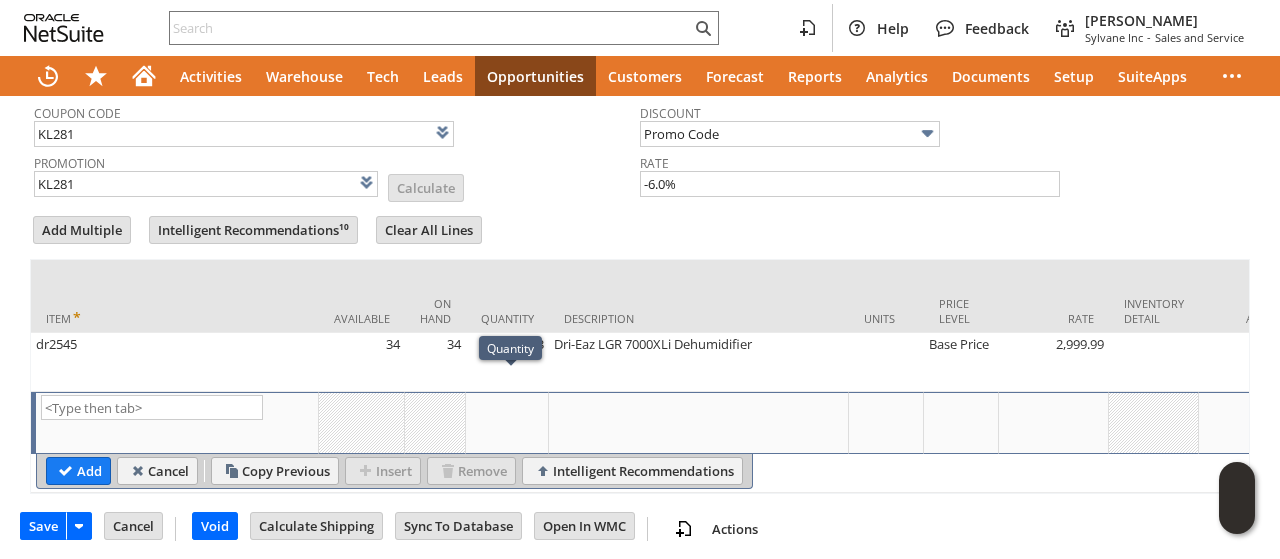 type on "Base Price" 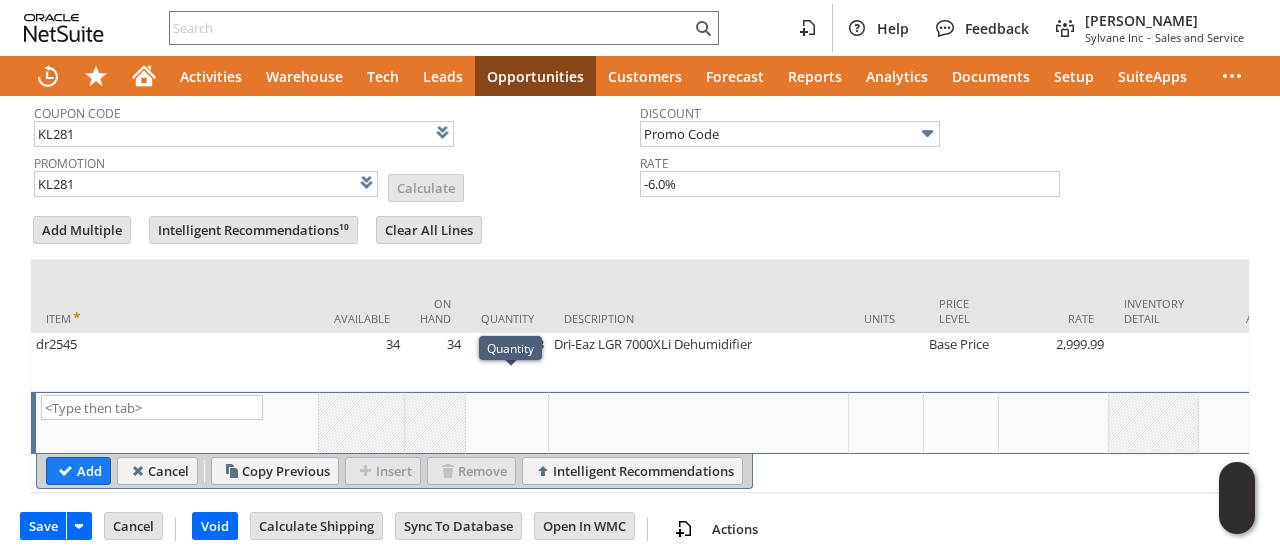 type on "OK" 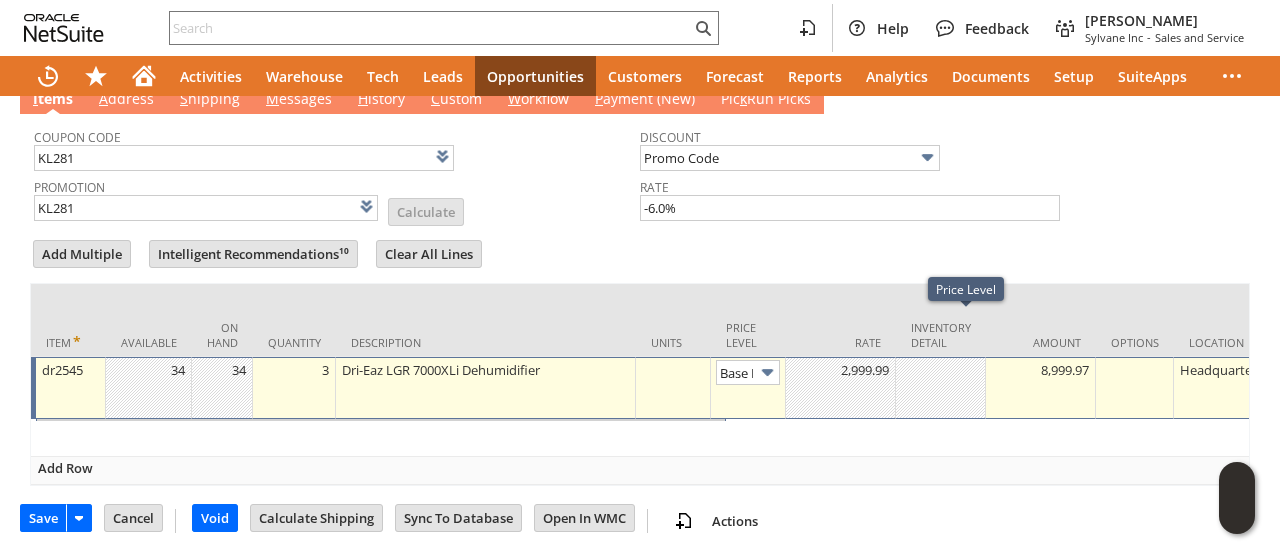 type on "Base Price" 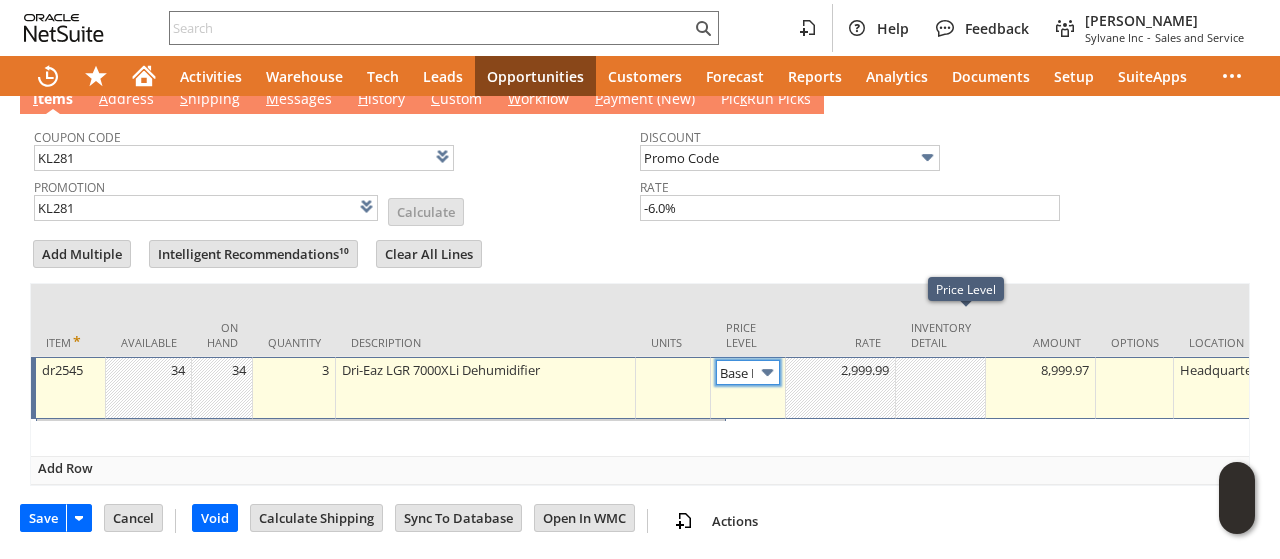scroll, scrollTop: 910, scrollLeft: 0, axis: vertical 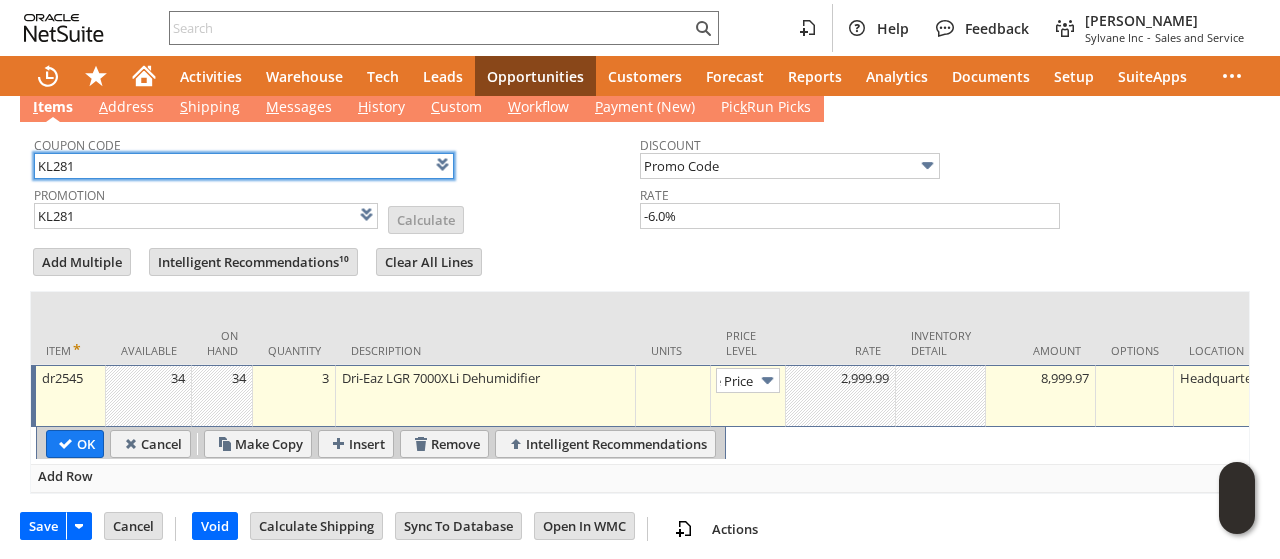 click on "KL281" at bounding box center (244, 166) 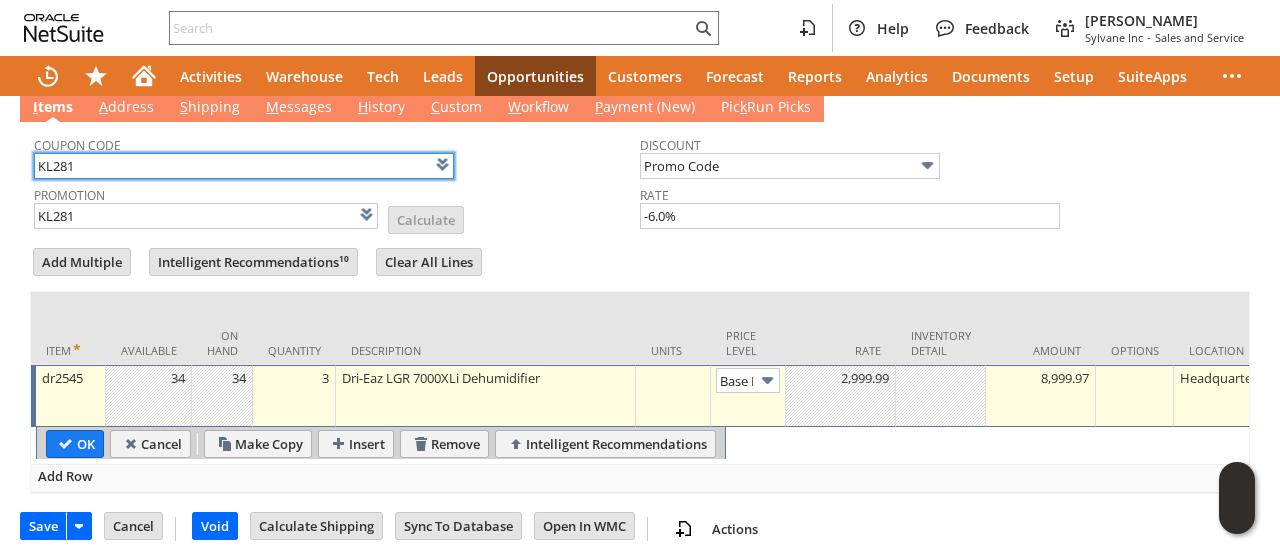 click on "KL281" at bounding box center (244, 166) 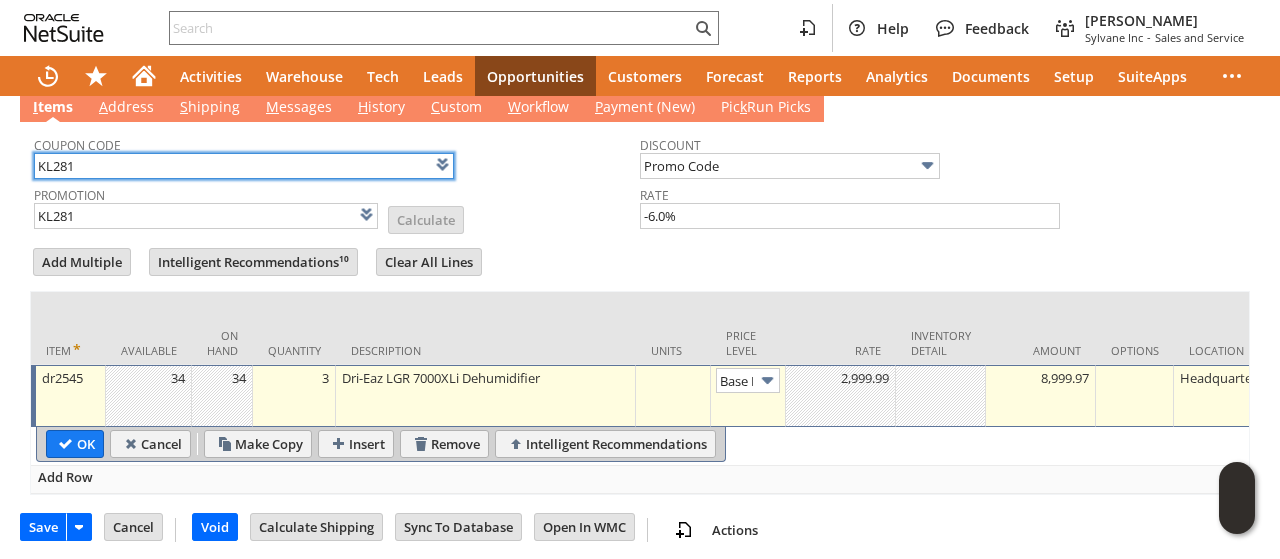 click on "KL281" at bounding box center (244, 166) 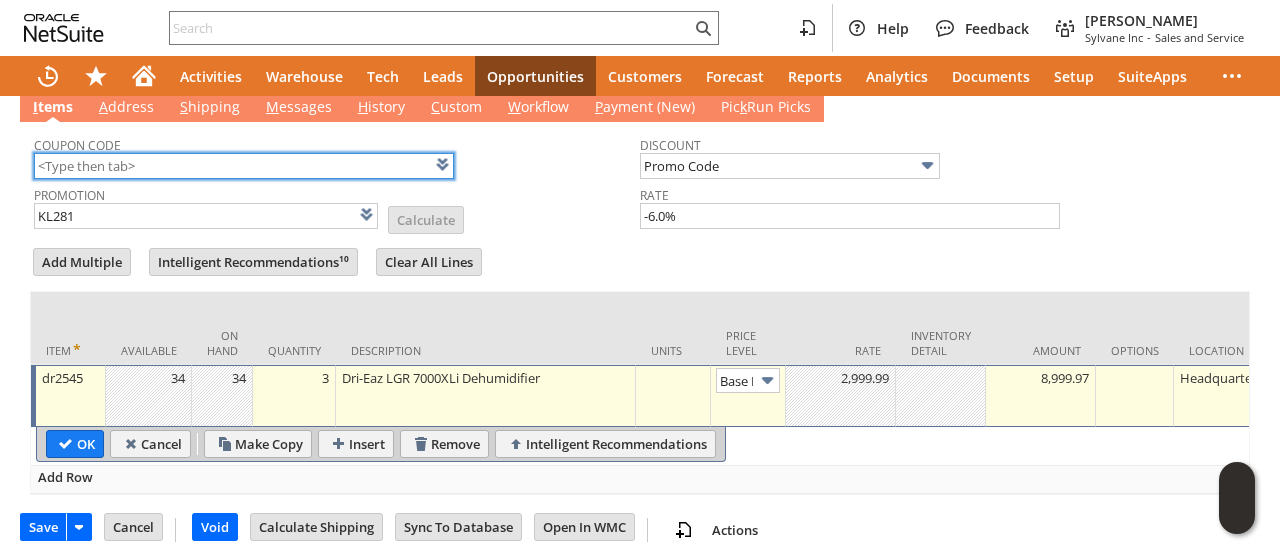 type 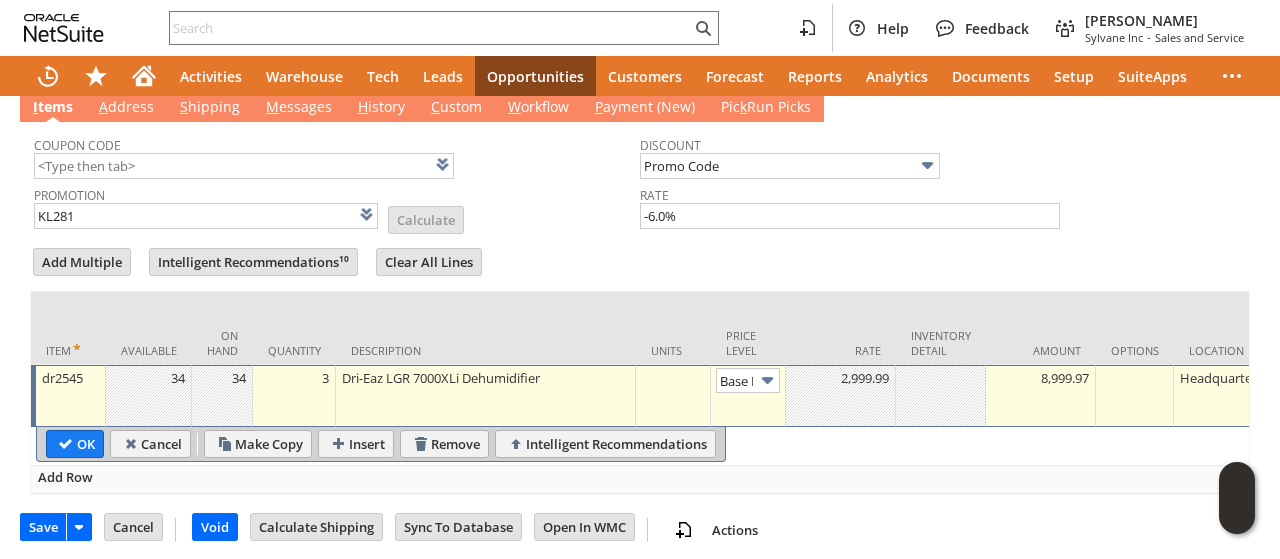 click on "Promotion
KL281
List
Calculate" at bounding box center (337, 206) 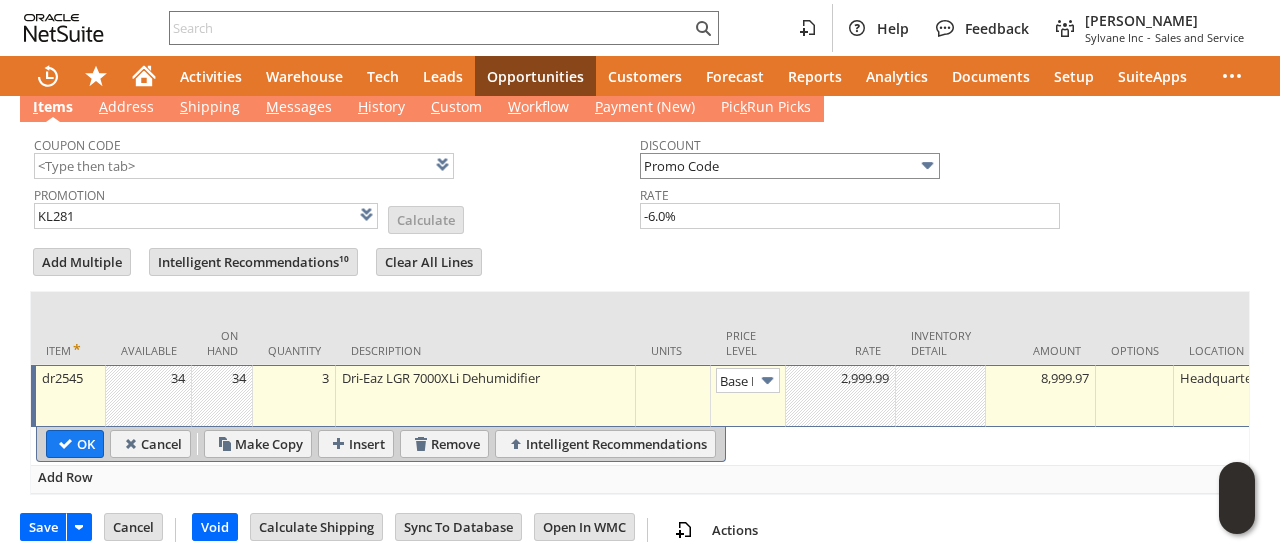 type 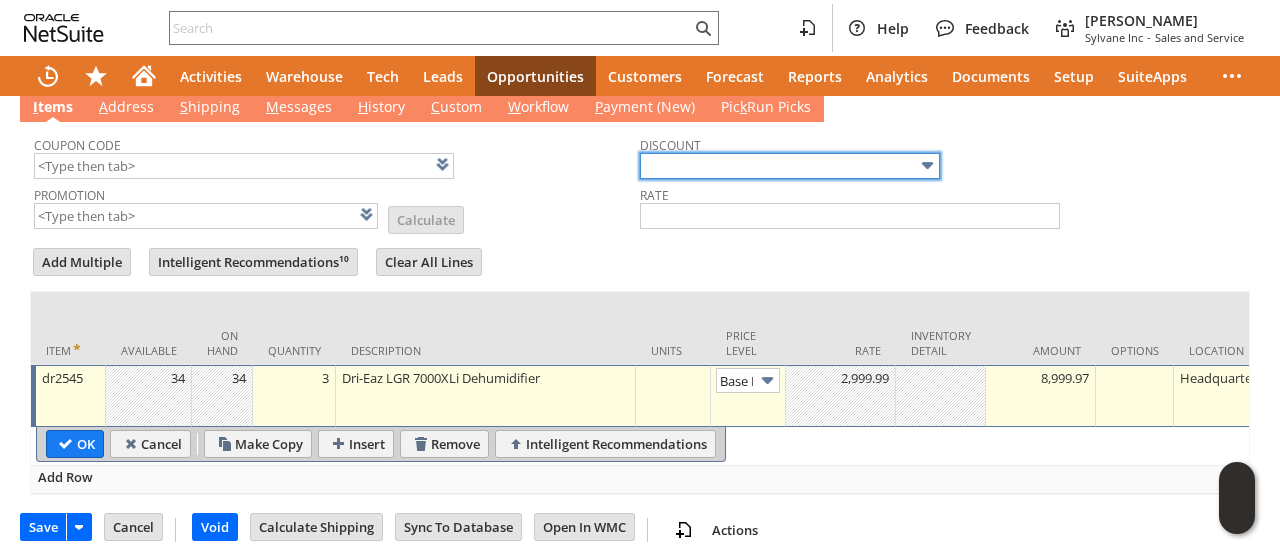 click at bounding box center (790, 166) 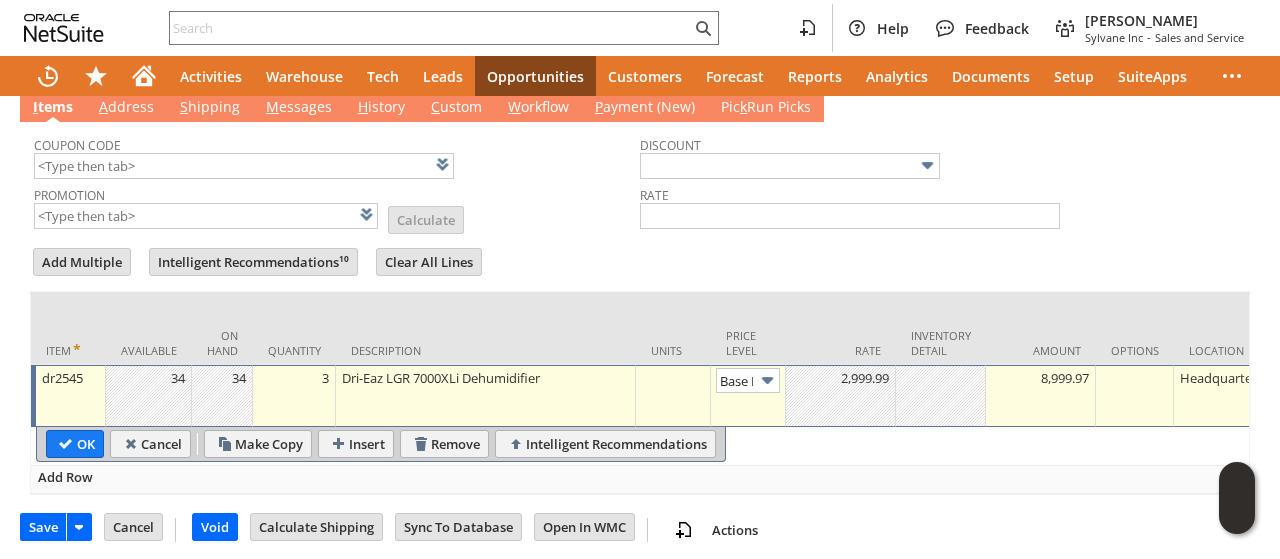 drag, startPoint x: 738, startPoint y: 247, endPoint x: 748, endPoint y: 257, distance: 14.142136 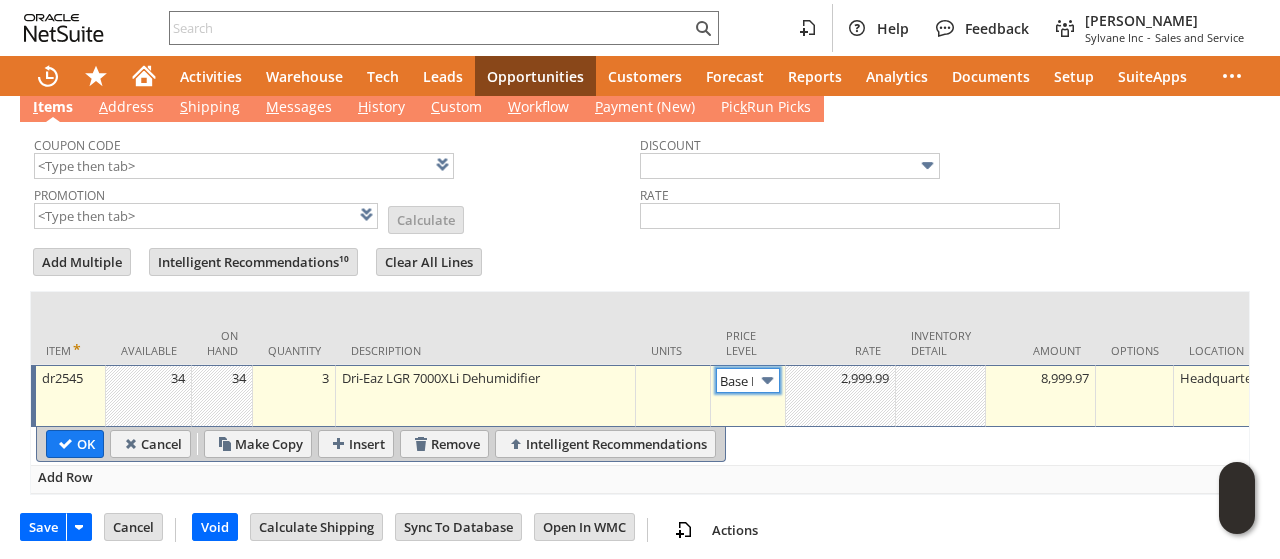 click at bounding box center [767, 380] 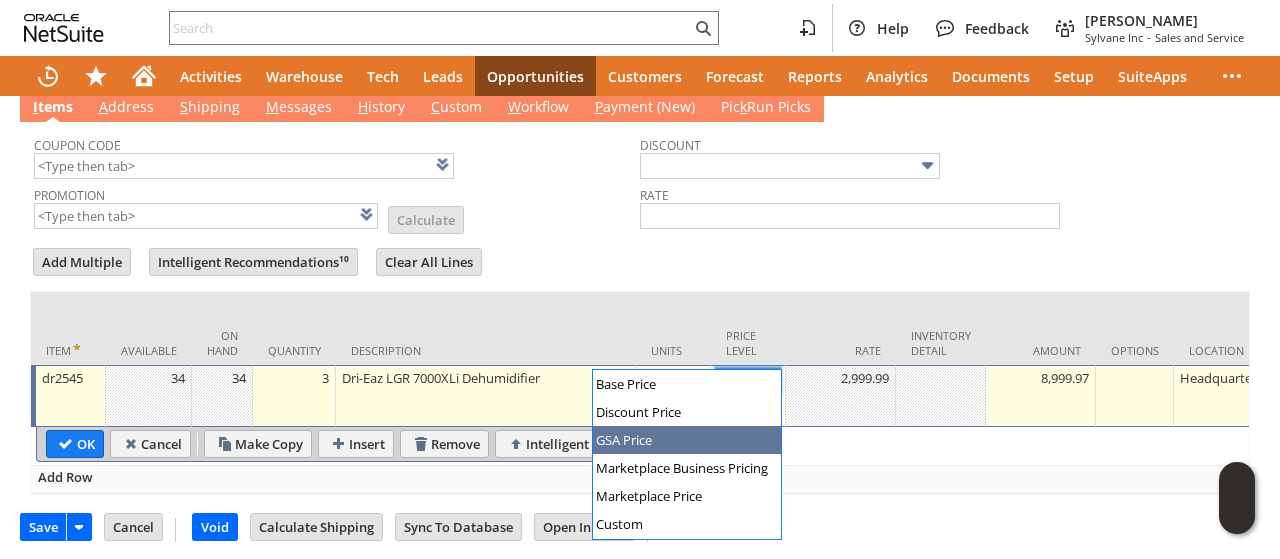 type on "2,355.55" 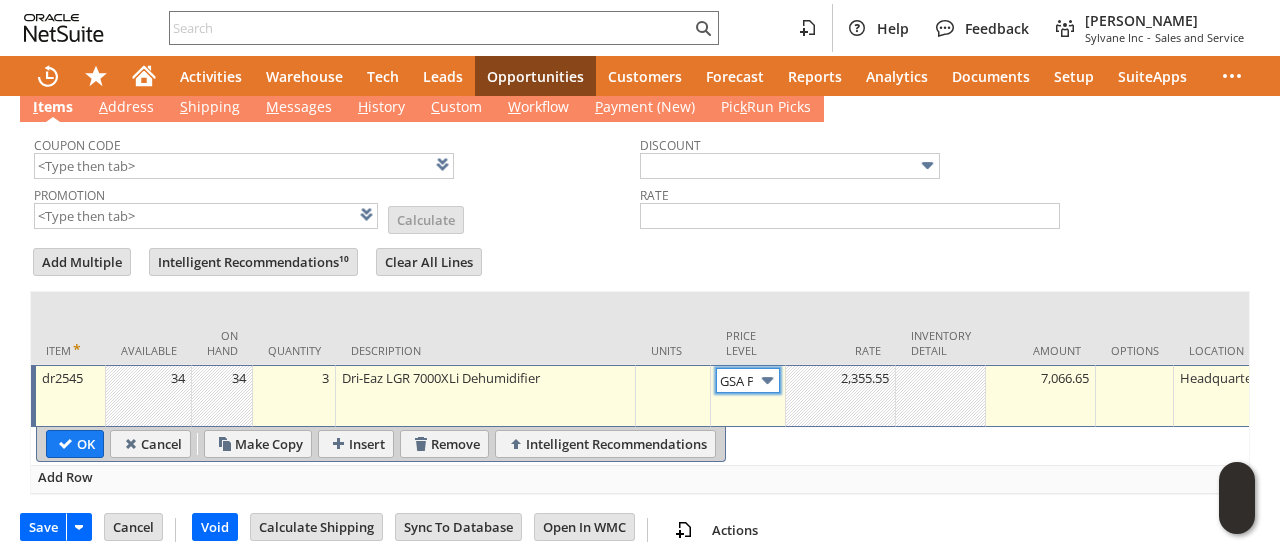 click at bounding box center (767, 380) 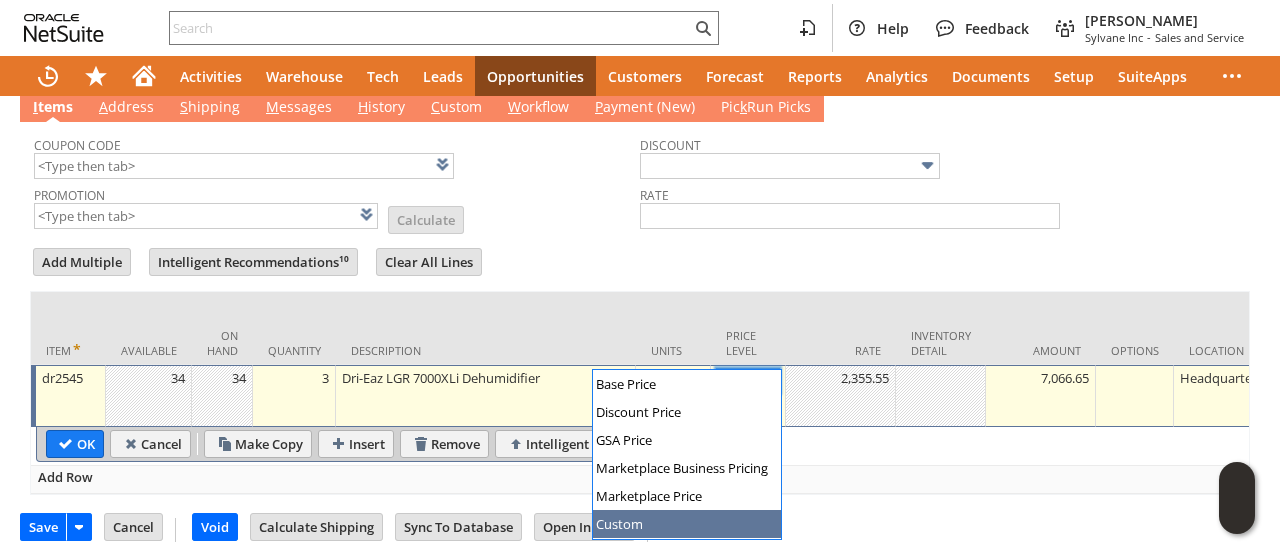 type 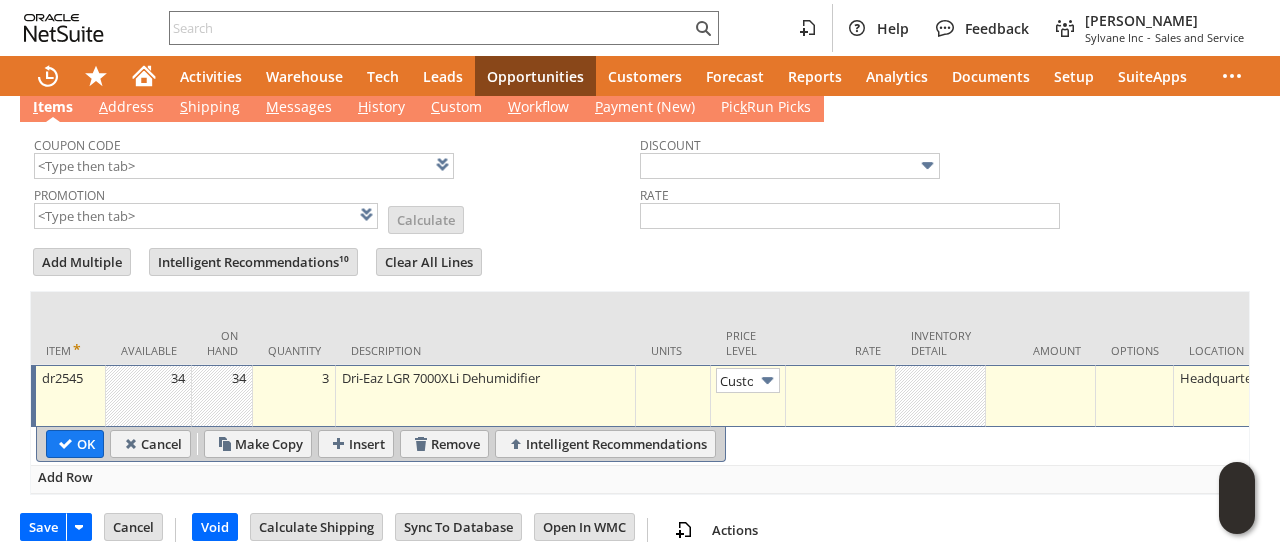 click at bounding box center (841, 396) 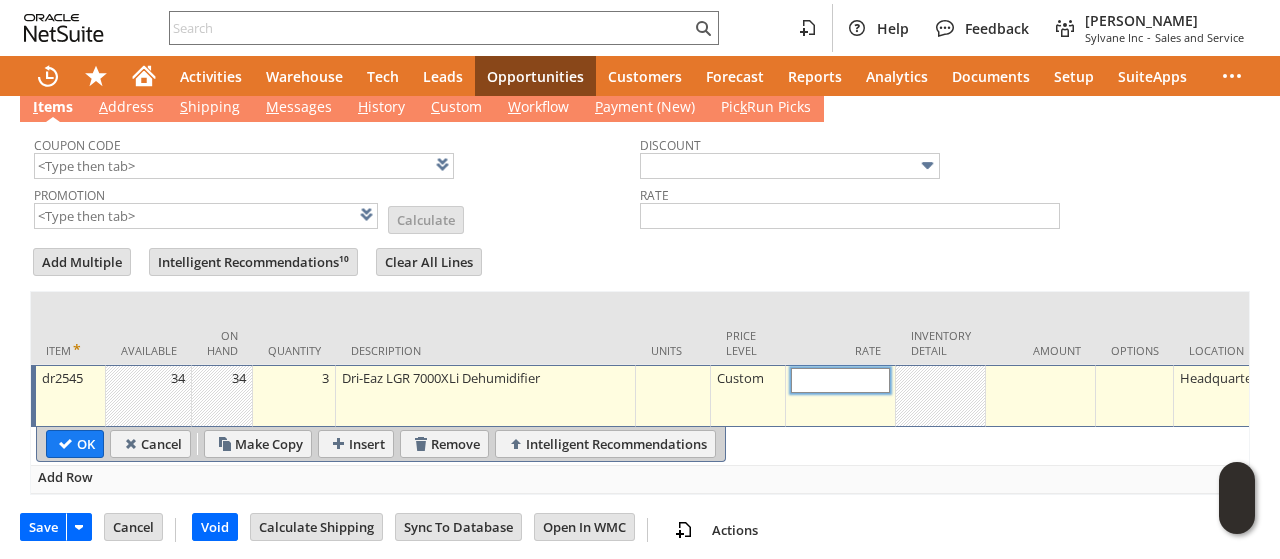 drag, startPoint x: 836, startPoint y: 372, endPoint x: 815, endPoint y: 360, distance: 24.186773 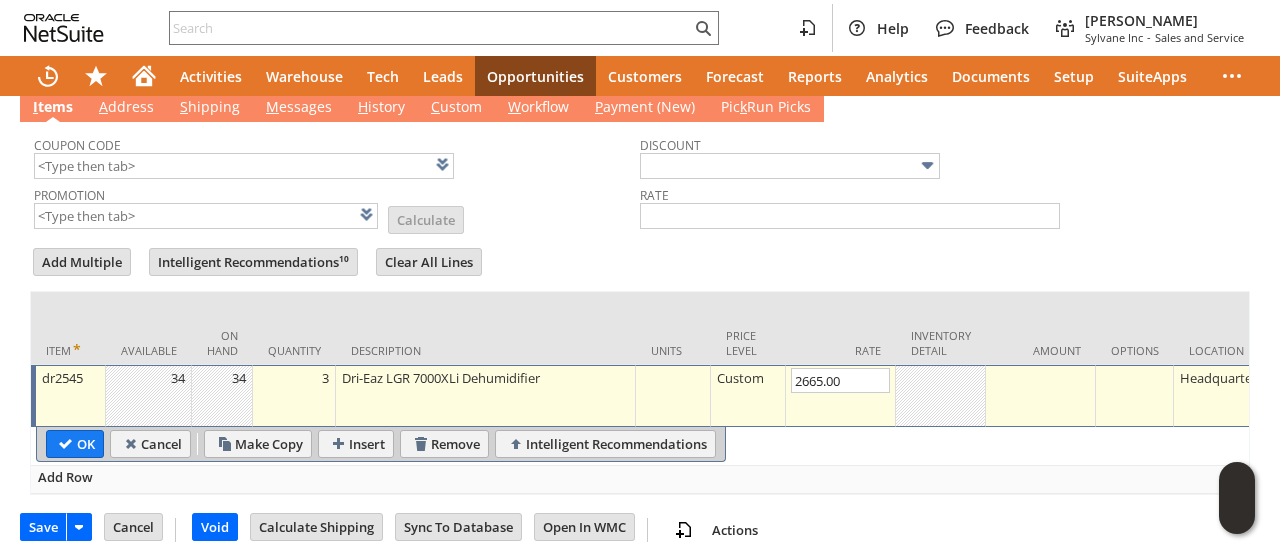 type on "2,665.00" 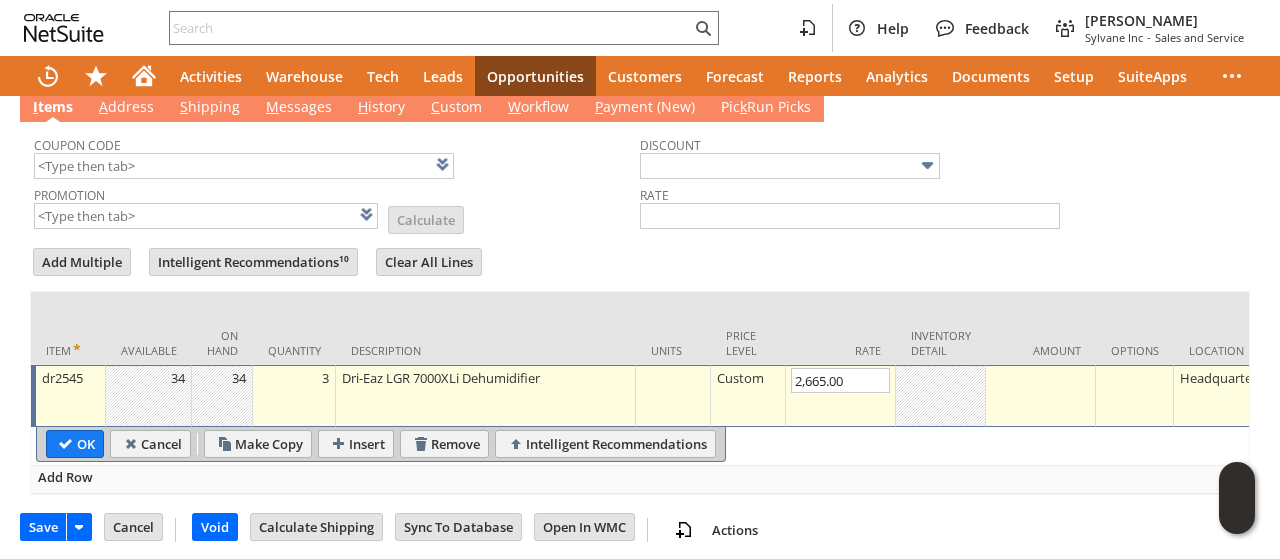 click on "Add Multiple
Intelligent Recommendations¹⁰
Clear All Lines
Line Items
All
Item
*
Available
On Hand
Quantity
Description
Units
Price Level" at bounding box center (640, 370) 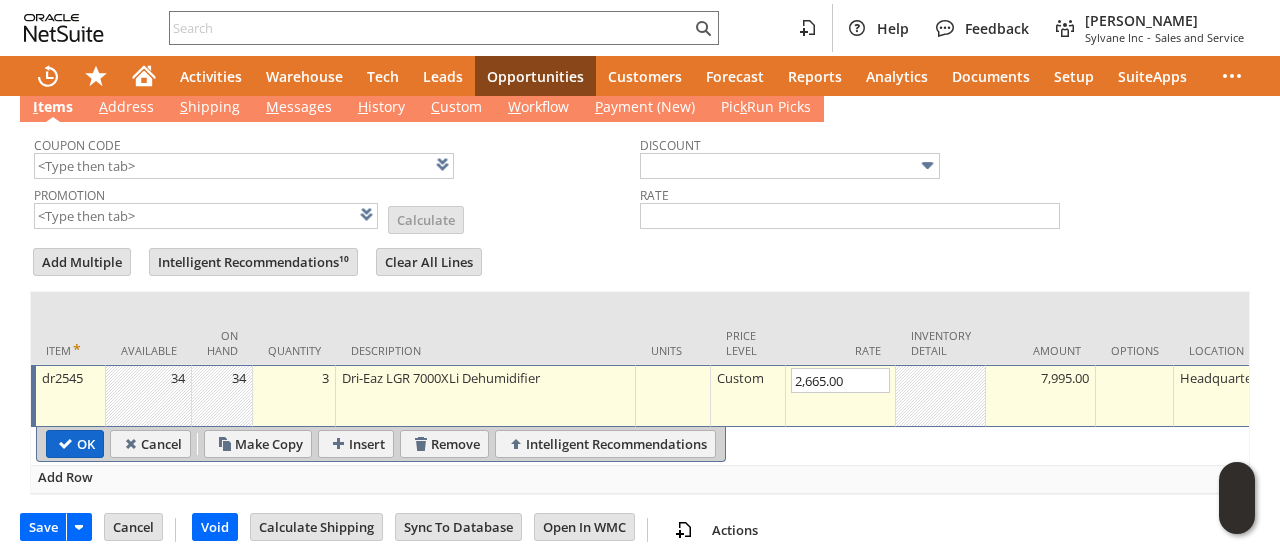 click on "OK" at bounding box center [75, 444] 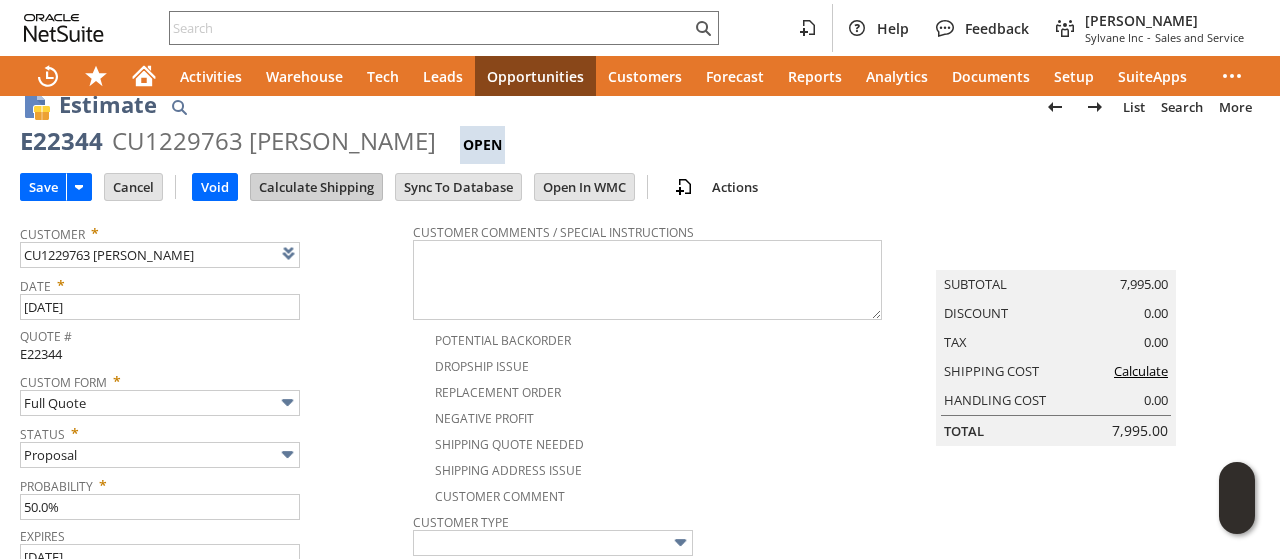 scroll, scrollTop: 0, scrollLeft: 0, axis: both 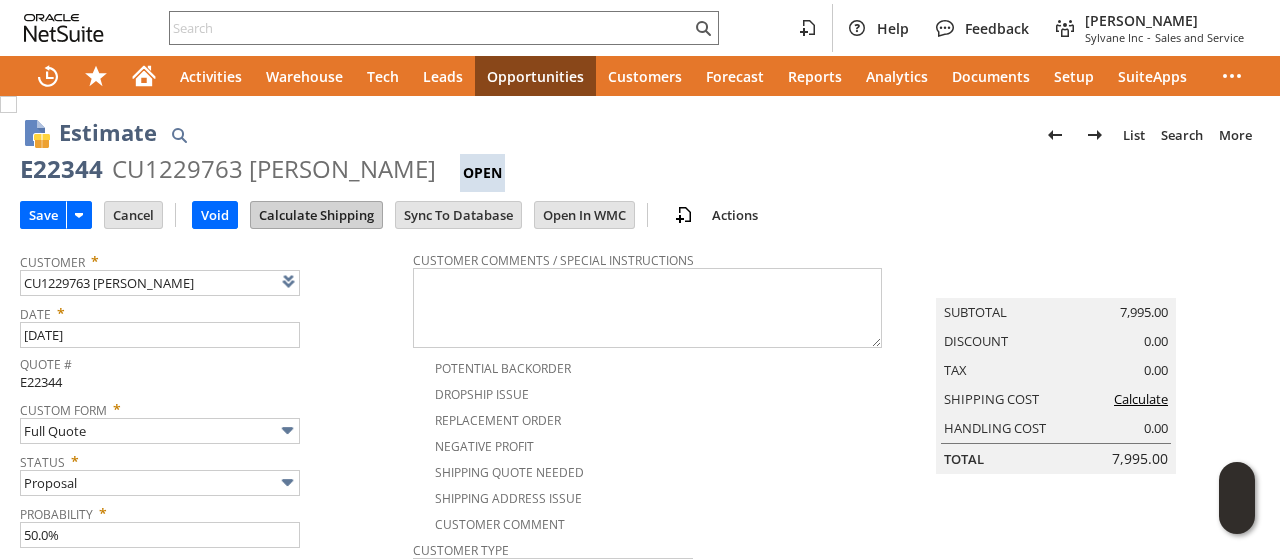 click on "Calculate Shipping" at bounding box center (316, 215) 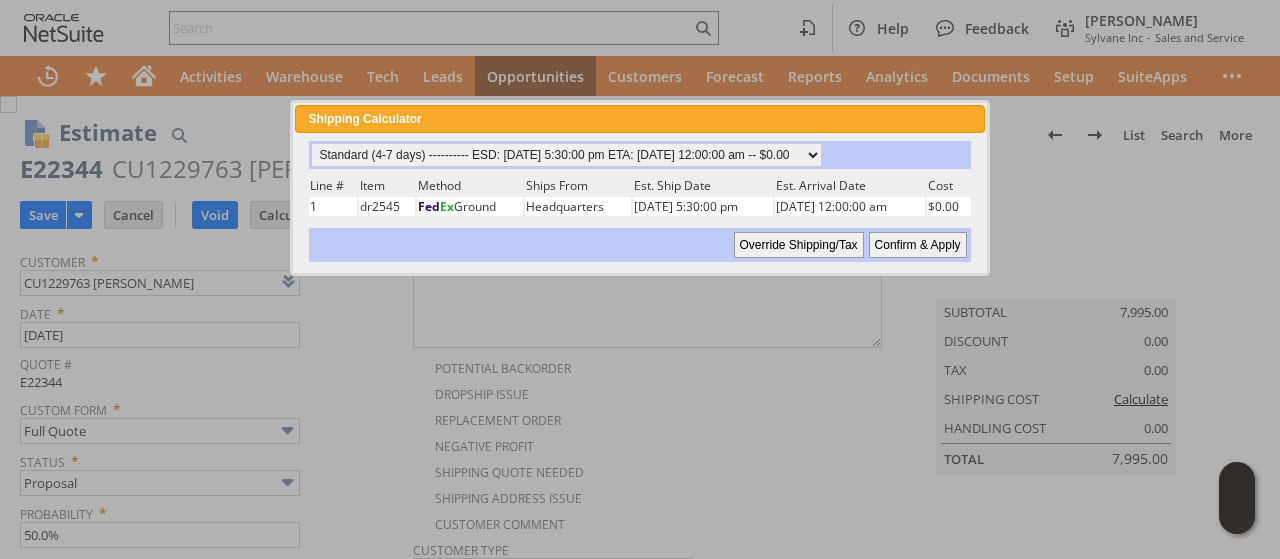 click on "Confirm & Apply" at bounding box center (918, 245) 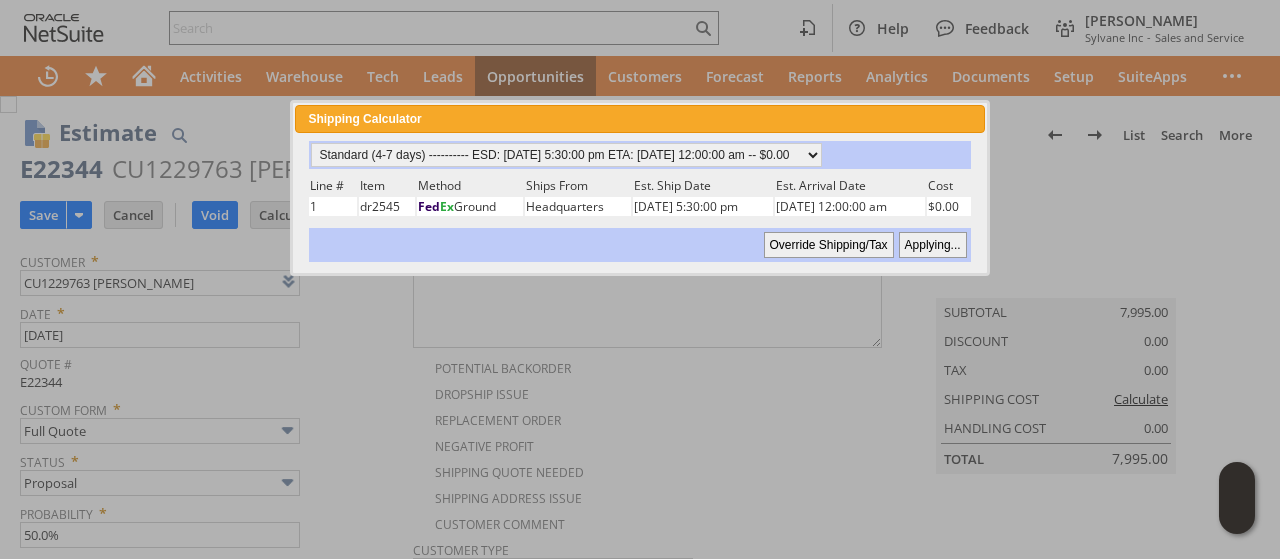 type 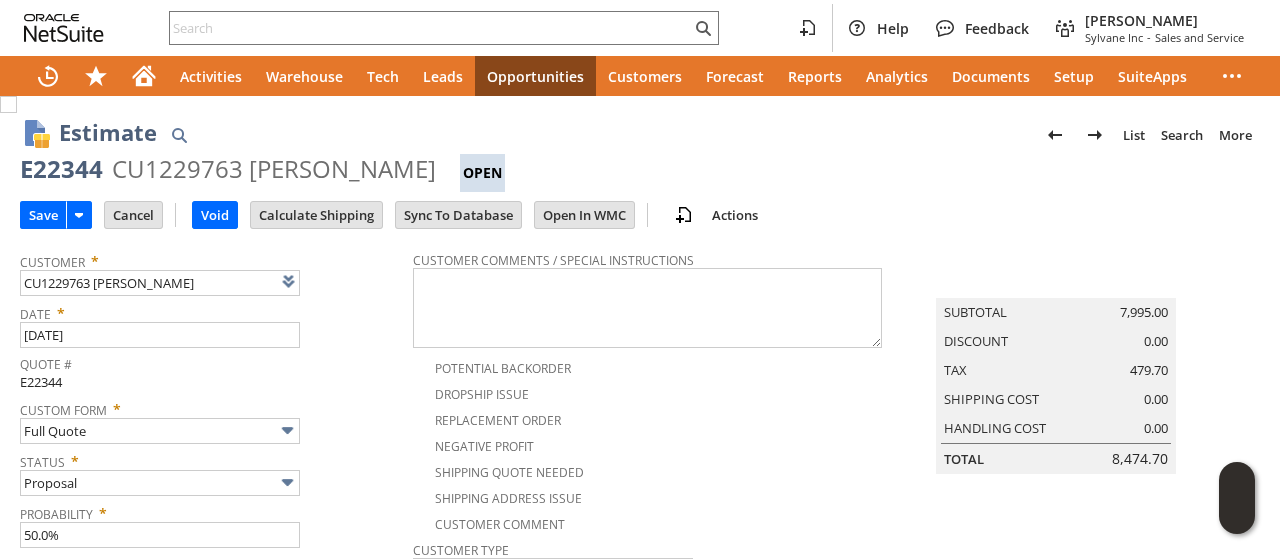 scroll, scrollTop: 941, scrollLeft: 0, axis: vertical 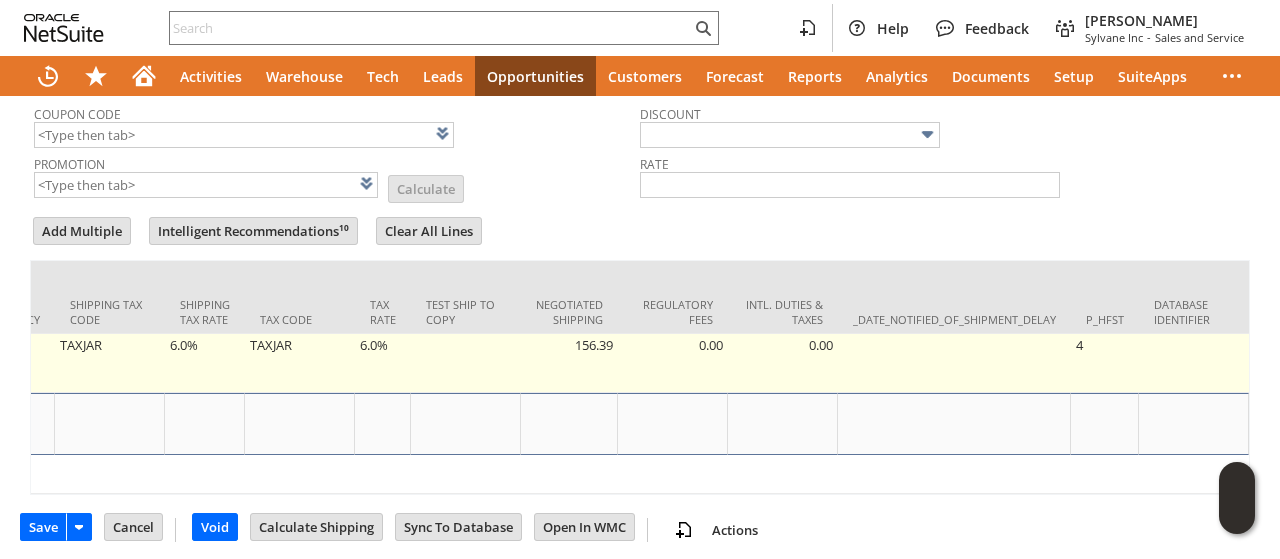 click on "6.0%" at bounding box center [383, 363] 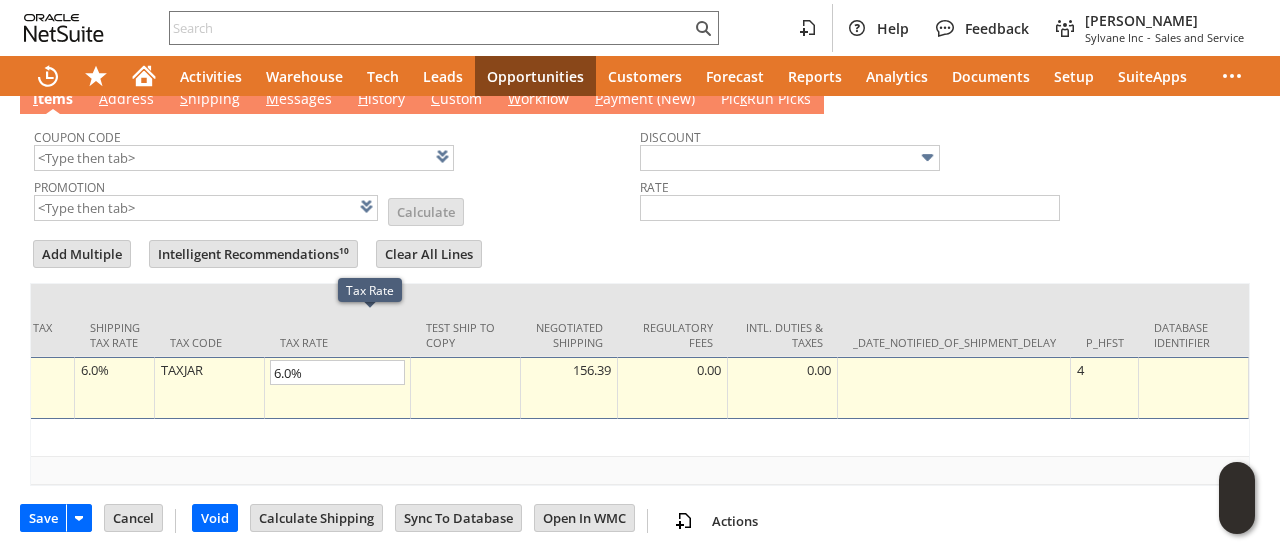 scroll, scrollTop: 0, scrollLeft: 4773, axis: horizontal 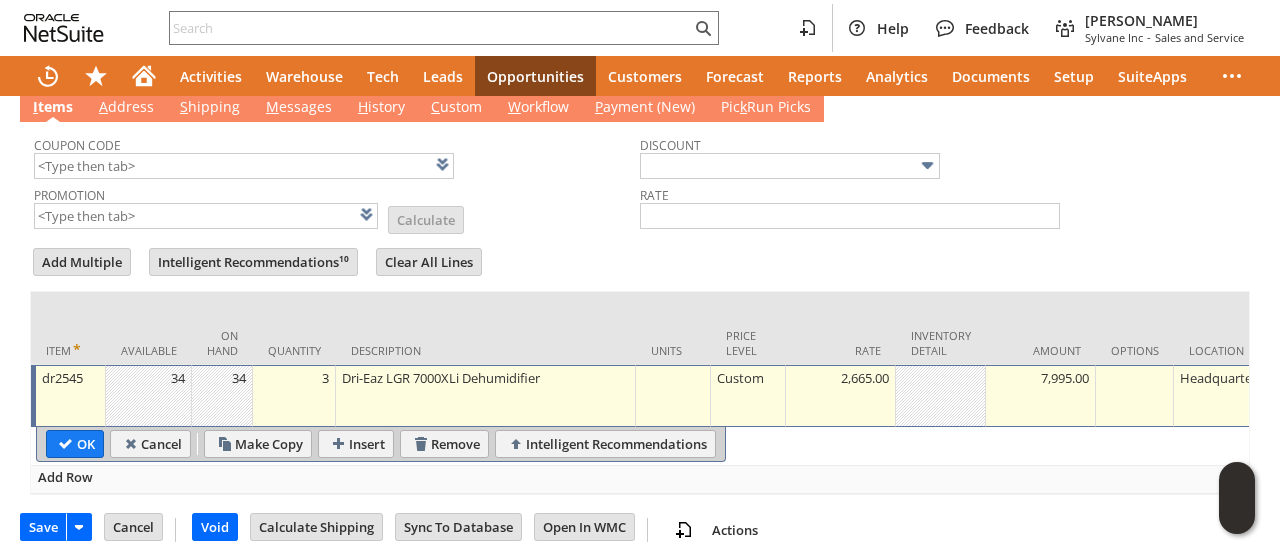 type on "0.0%" 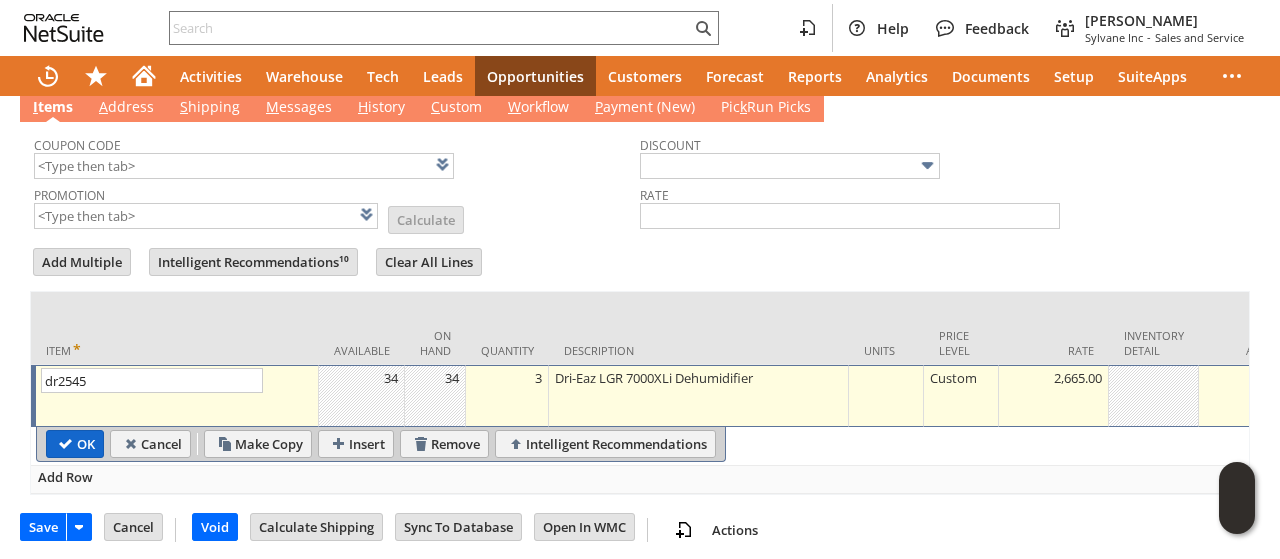 click on "OK" at bounding box center [75, 444] 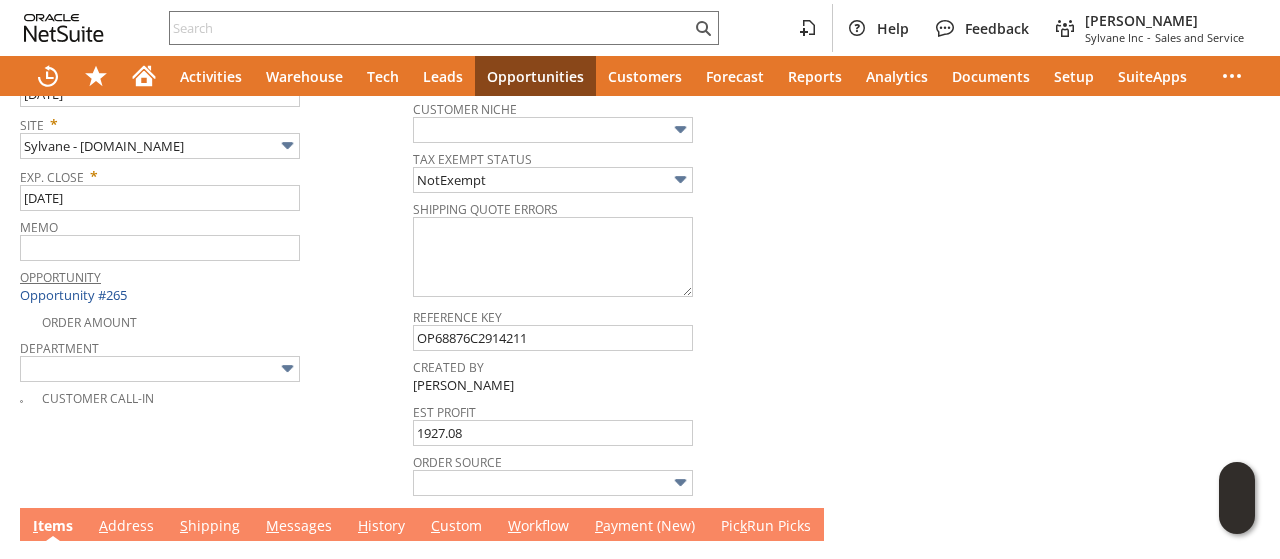 scroll, scrollTop: 610, scrollLeft: 0, axis: vertical 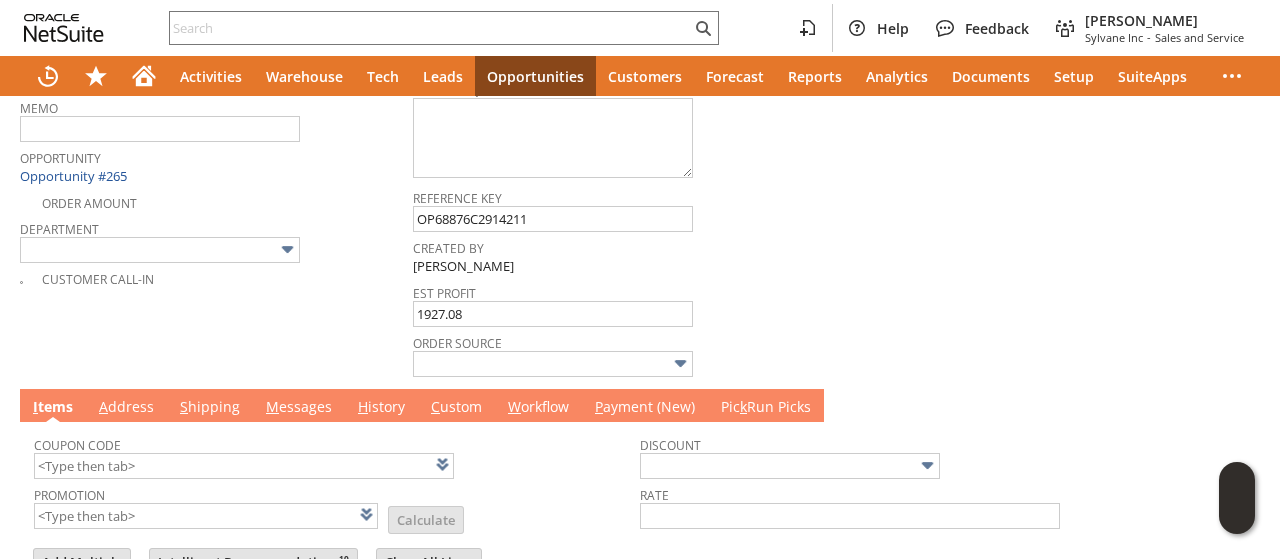 click on "M essages" at bounding box center (299, 405) 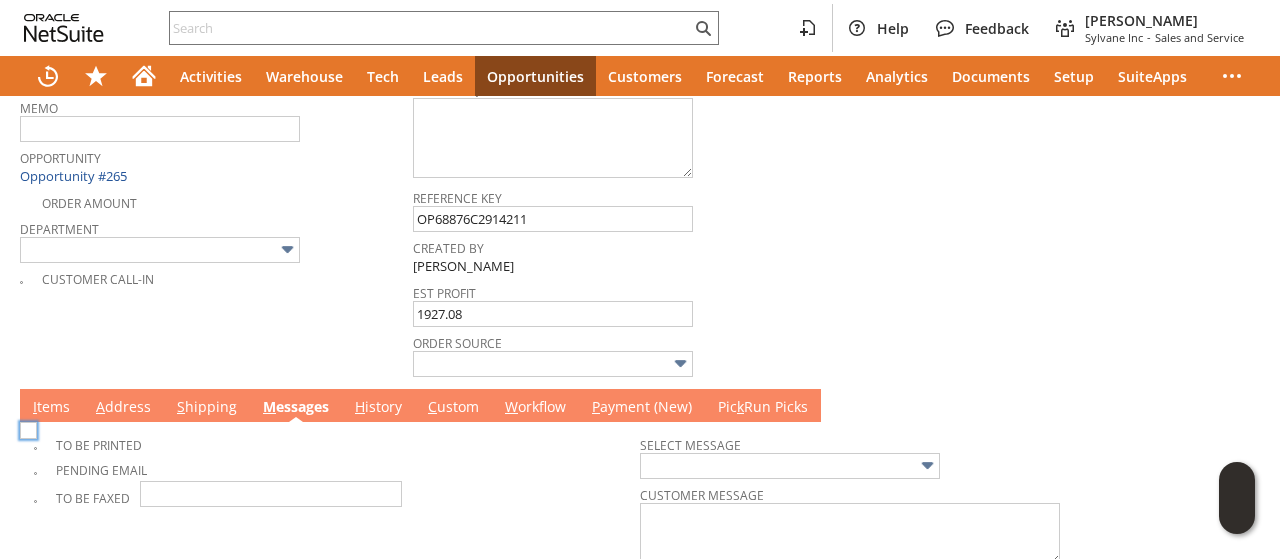 scroll, scrollTop: 0, scrollLeft: 0, axis: both 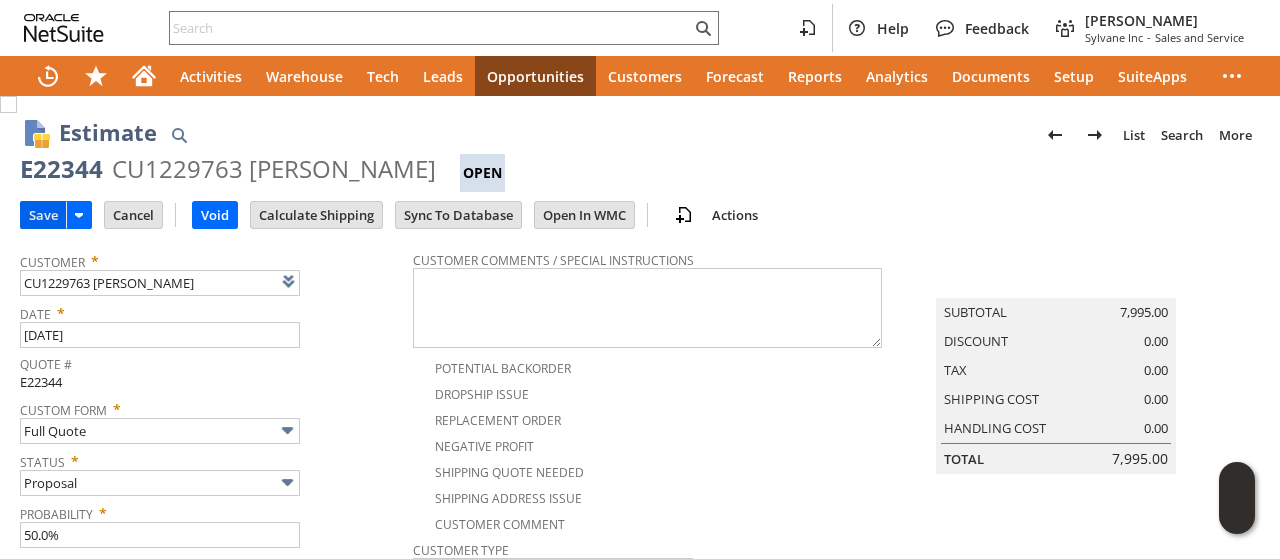 click on "Save" at bounding box center (43, 215) 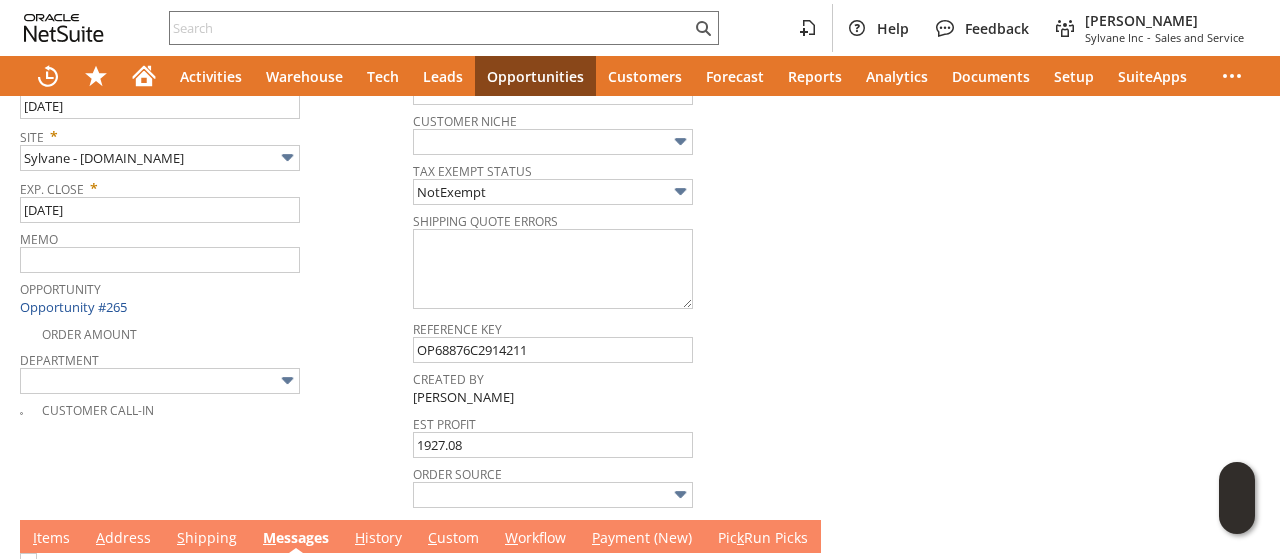 scroll, scrollTop: 700, scrollLeft: 0, axis: vertical 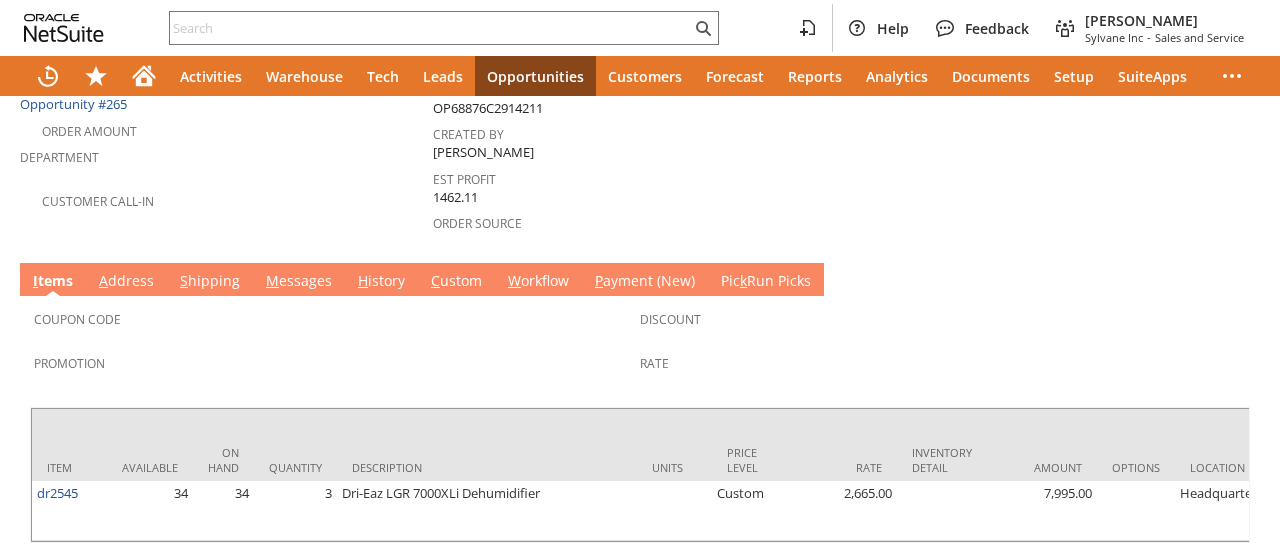 click on "M essages" at bounding box center [299, 282] 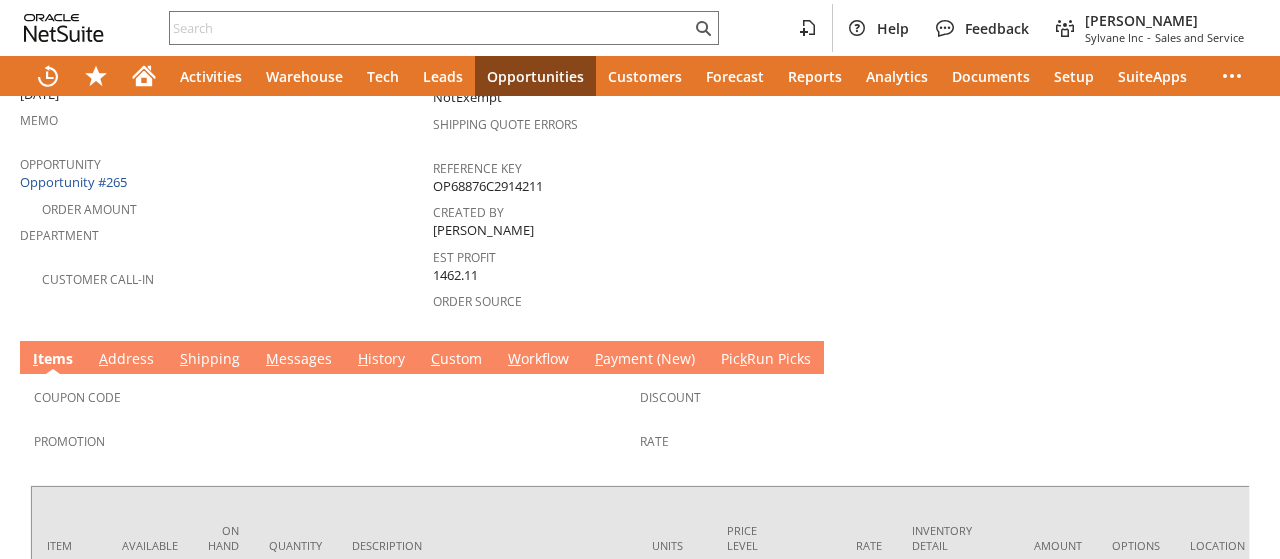 scroll, scrollTop: 650, scrollLeft: 0, axis: vertical 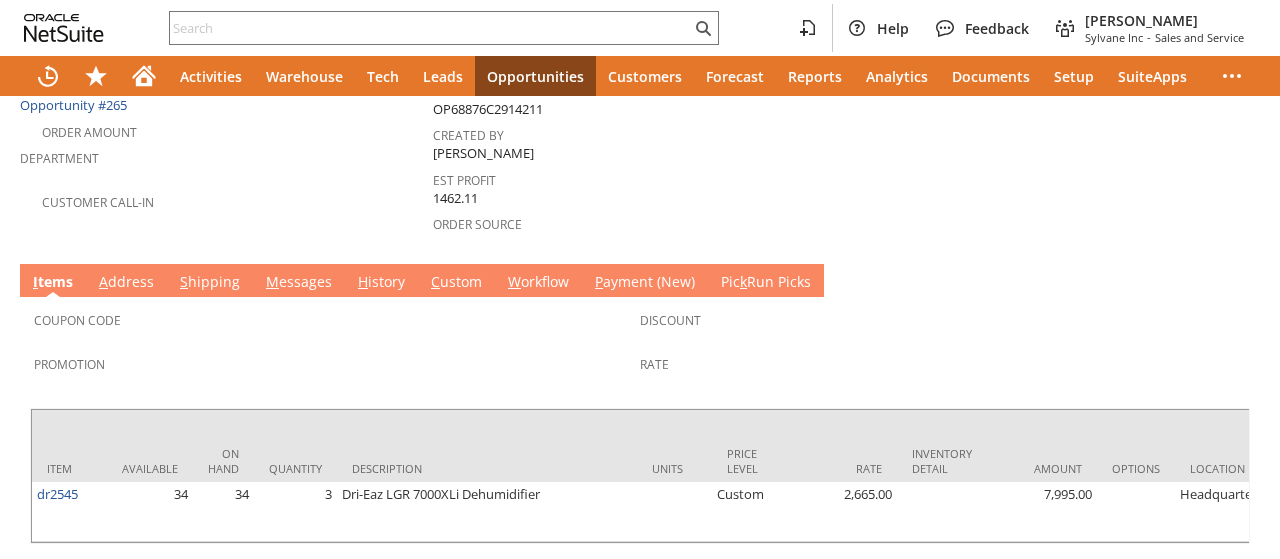click on "M essages" at bounding box center [299, 283] 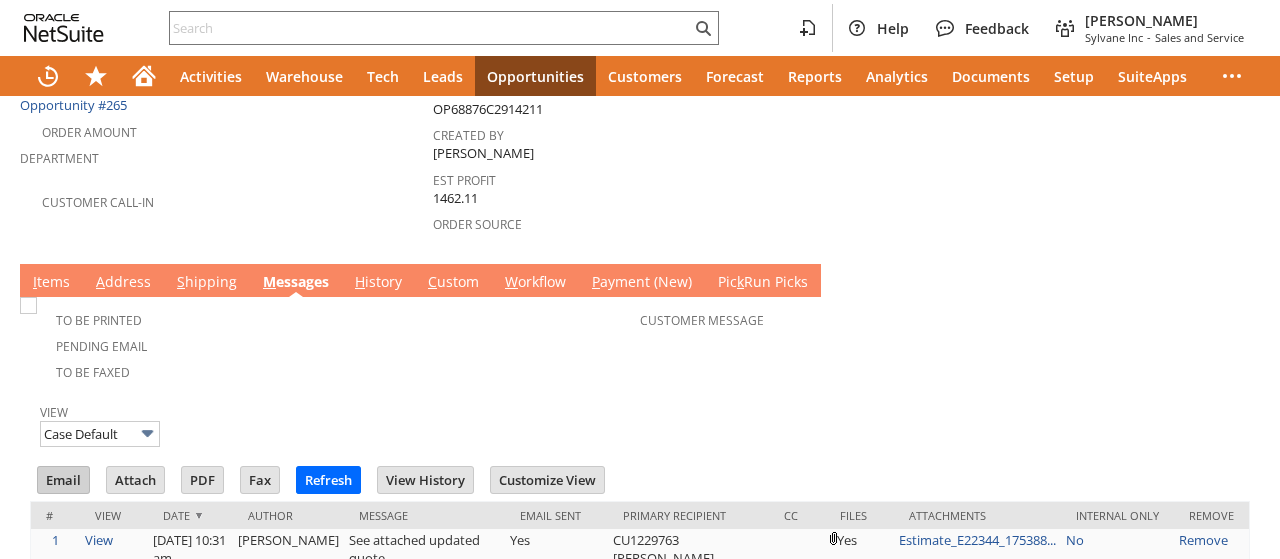 scroll, scrollTop: 656, scrollLeft: 0, axis: vertical 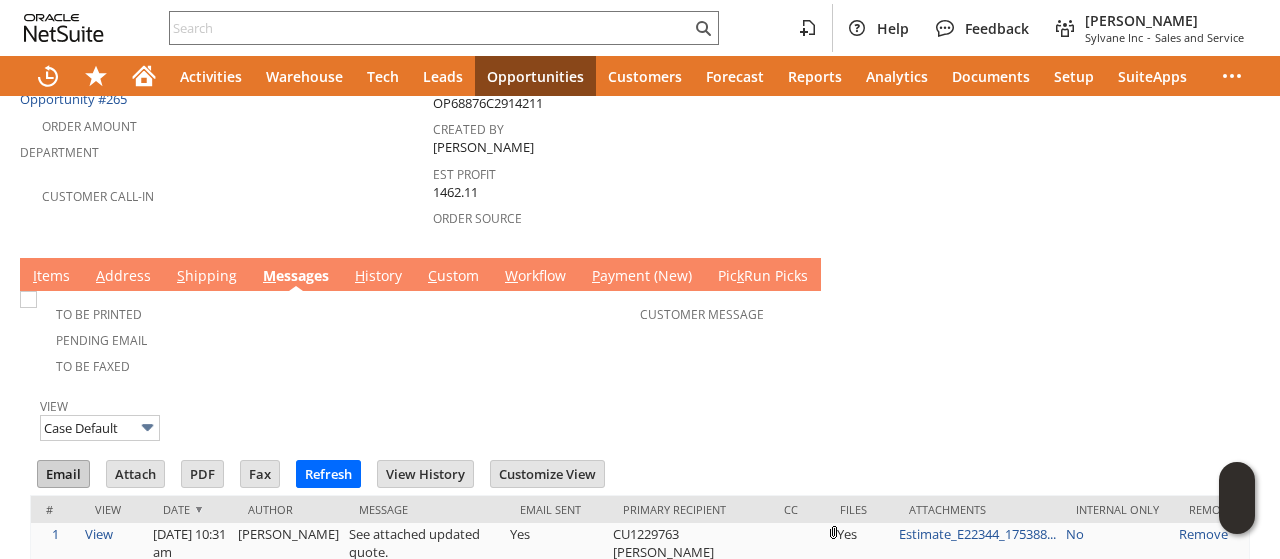 click on "Email" at bounding box center [63, 474] 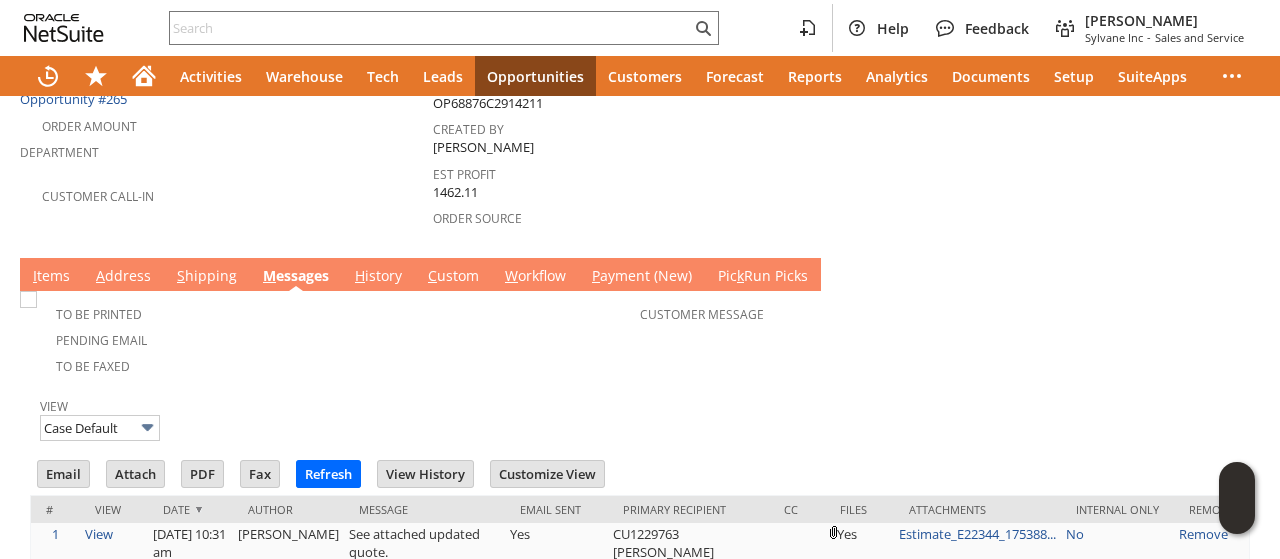 drag, startPoint x: 802, startPoint y: 162, endPoint x: 860, endPoint y: 150, distance: 59.22837 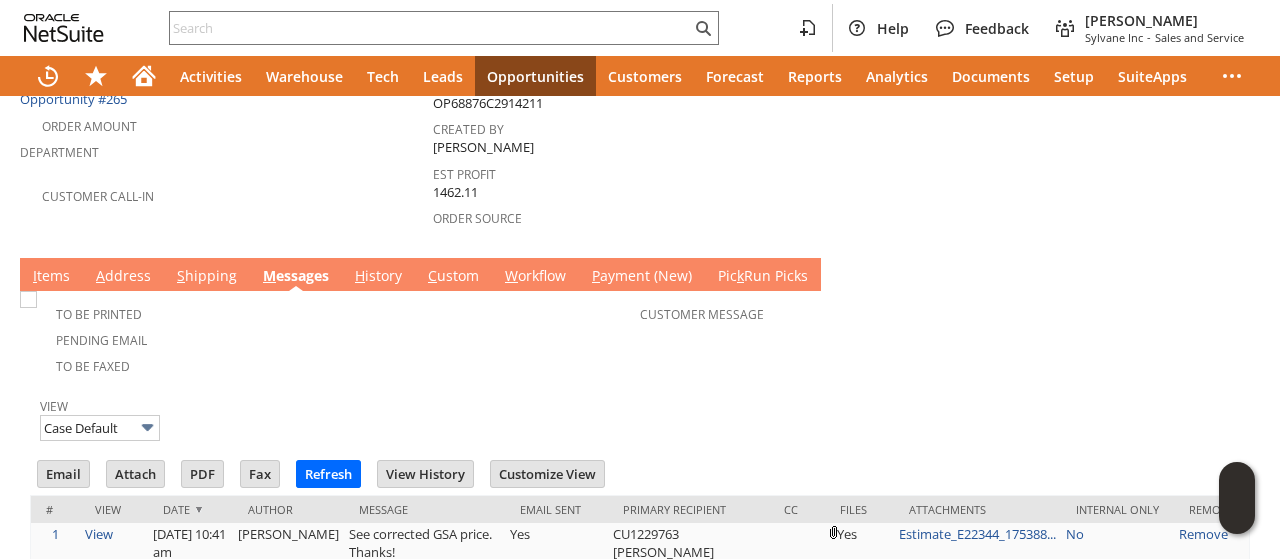 scroll, scrollTop: 0, scrollLeft: 0, axis: both 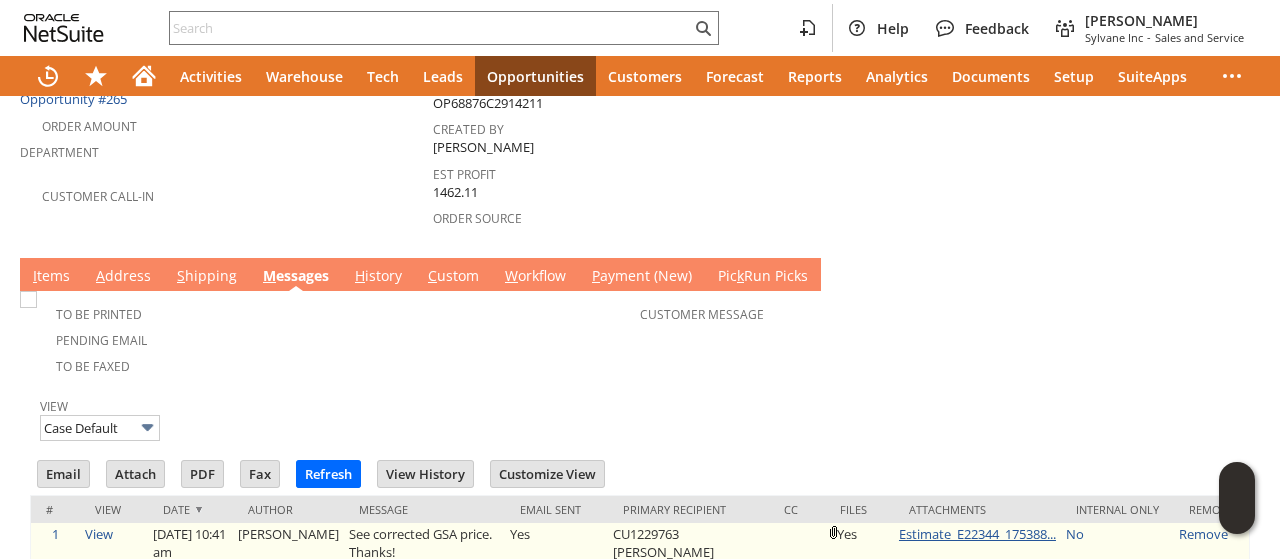 click on "Estimate_E22344_175388..." at bounding box center [977, 534] 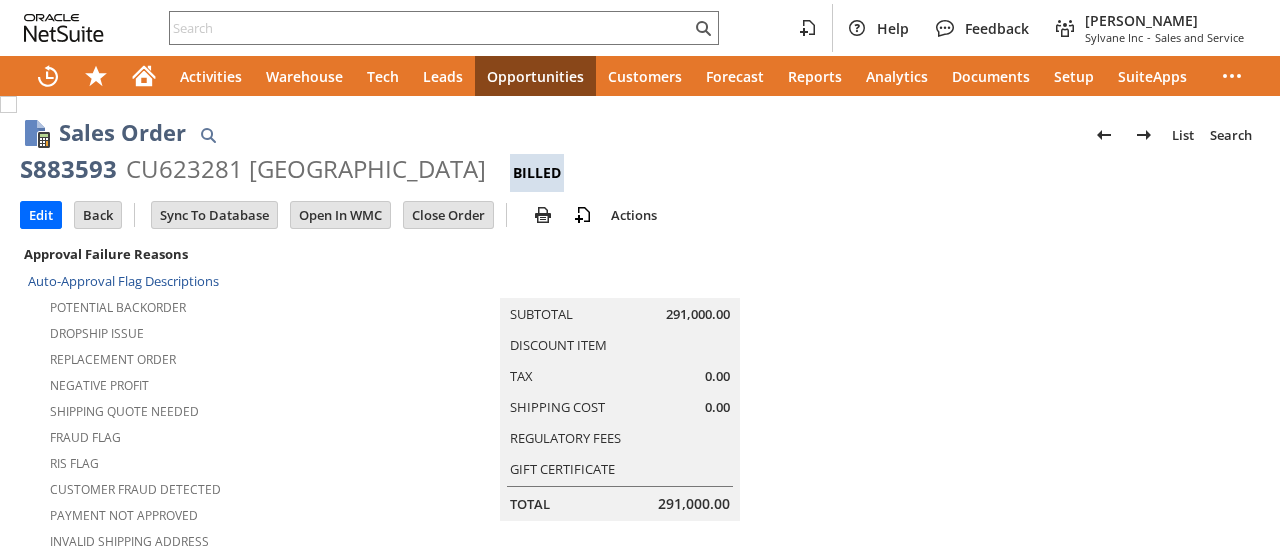 click on "CU623281 [GEOGRAPHIC_DATA]" at bounding box center (306, 169) 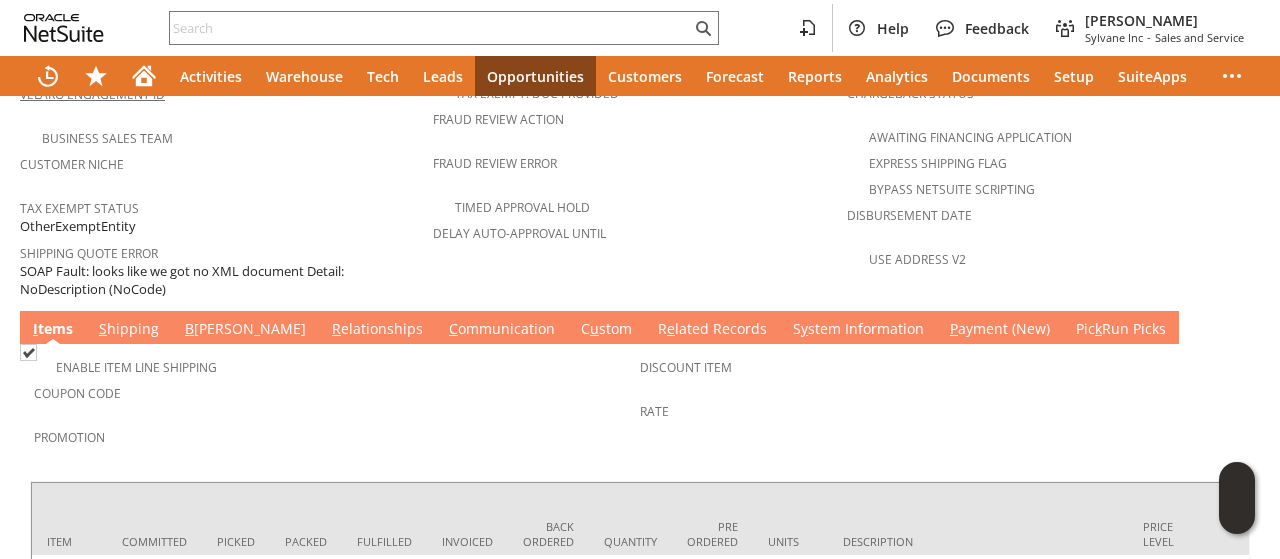 scroll, scrollTop: 600, scrollLeft: 0, axis: vertical 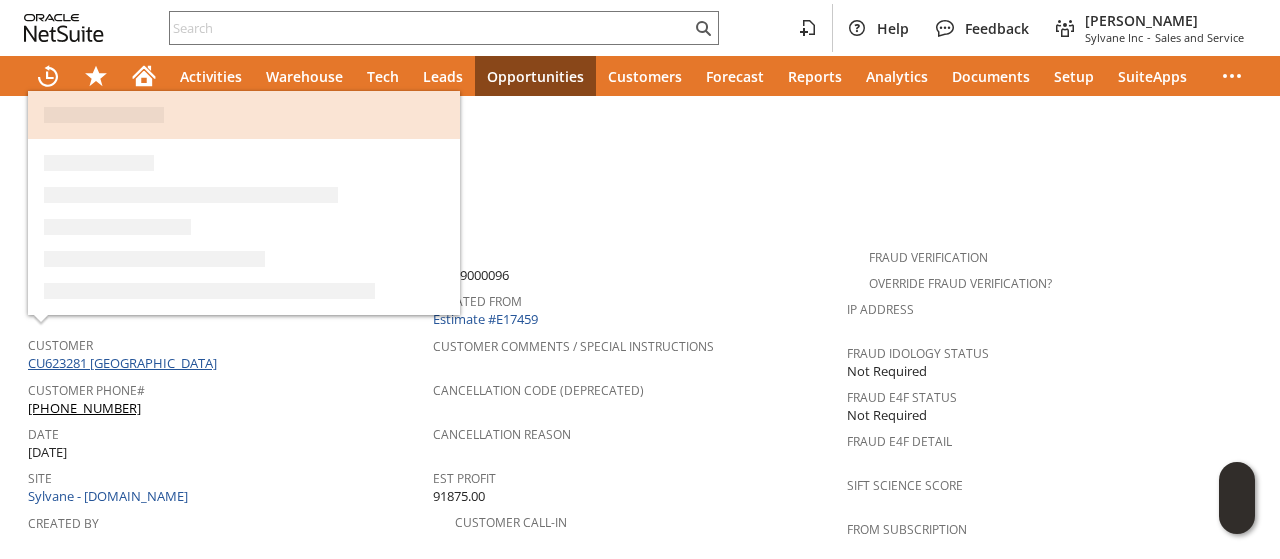 click on "CU623281 [GEOGRAPHIC_DATA]" at bounding box center [125, 363] 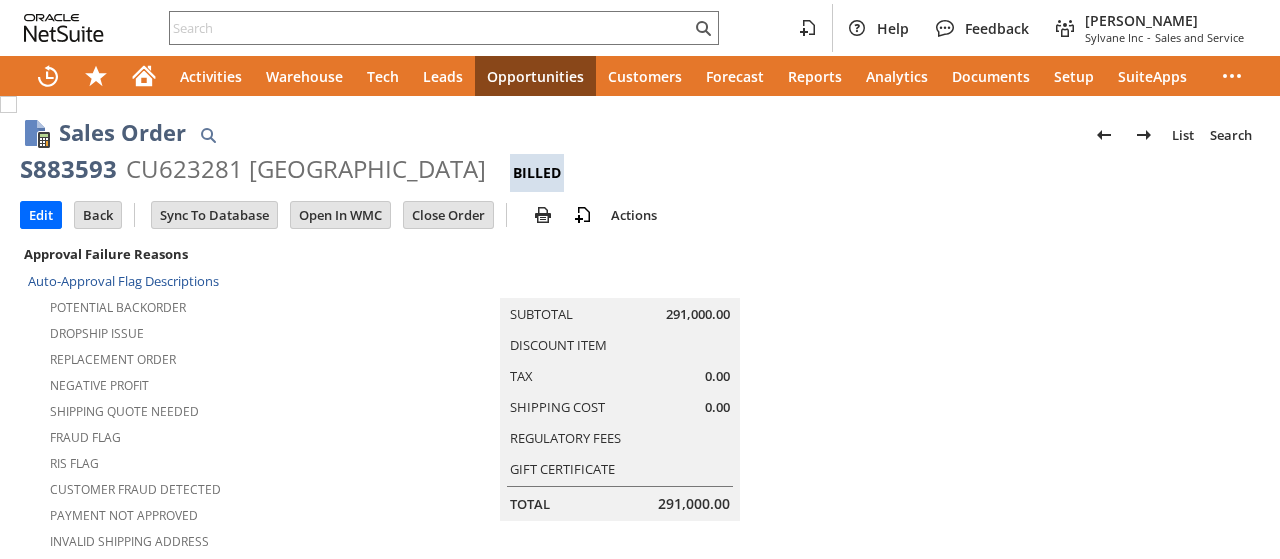 scroll, scrollTop: 0, scrollLeft: 0, axis: both 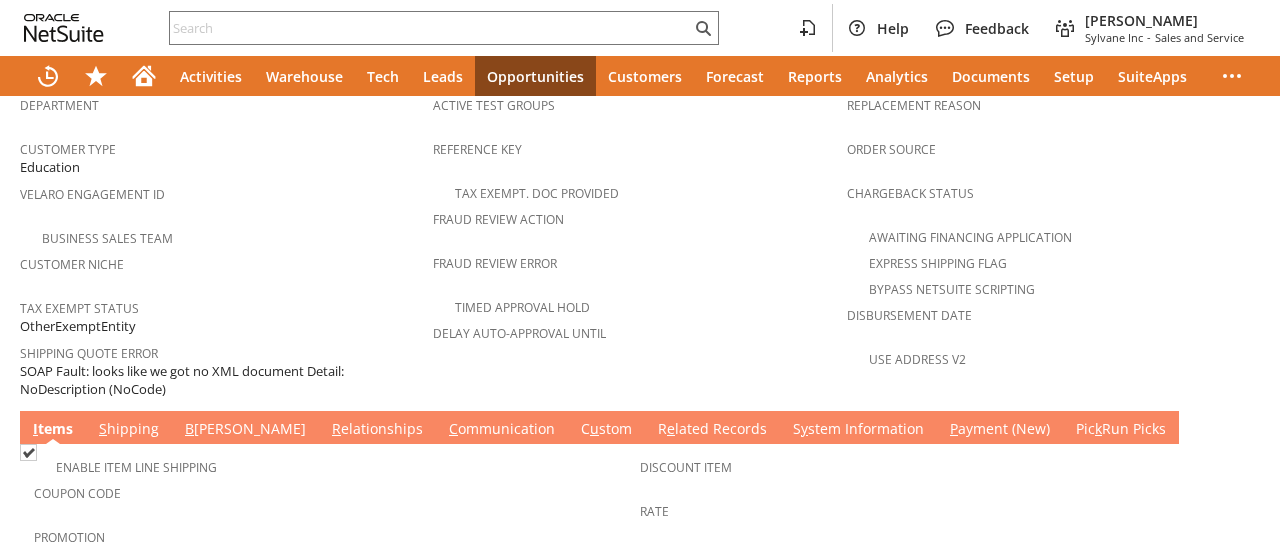 click on "C ommunication" at bounding box center [502, 430] 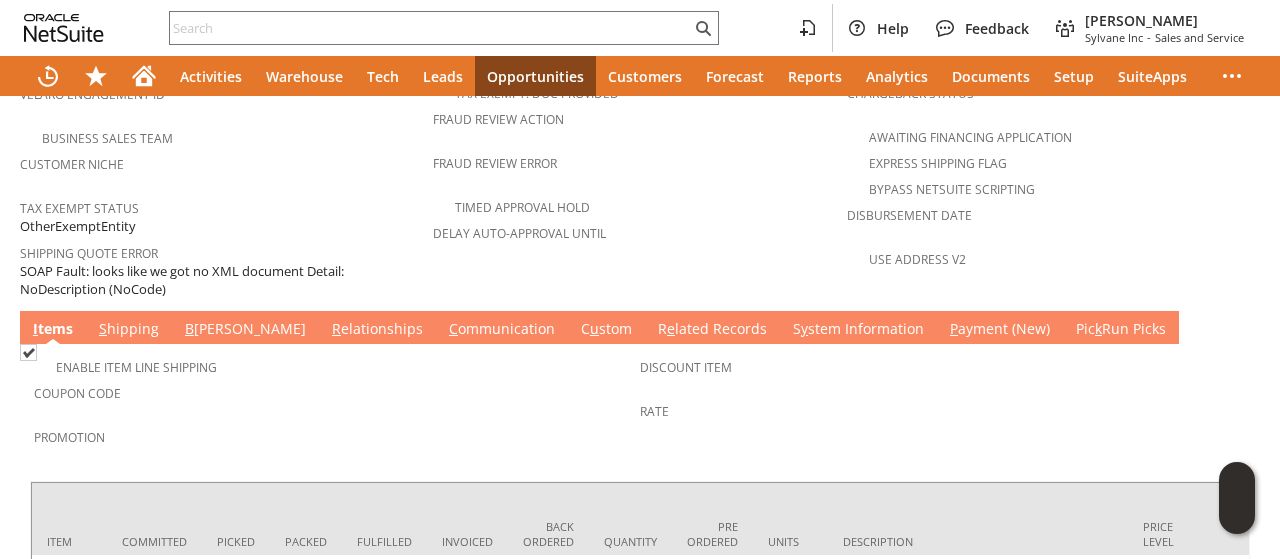 click on "C ommunication" at bounding box center [502, 330] 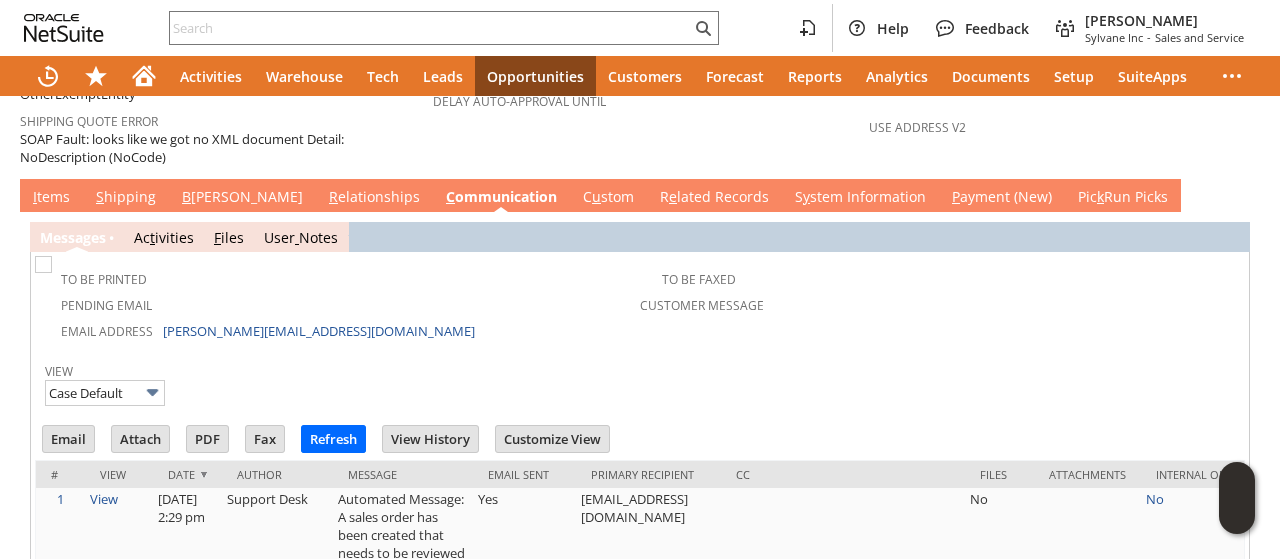 scroll, scrollTop: 1500, scrollLeft: 0, axis: vertical 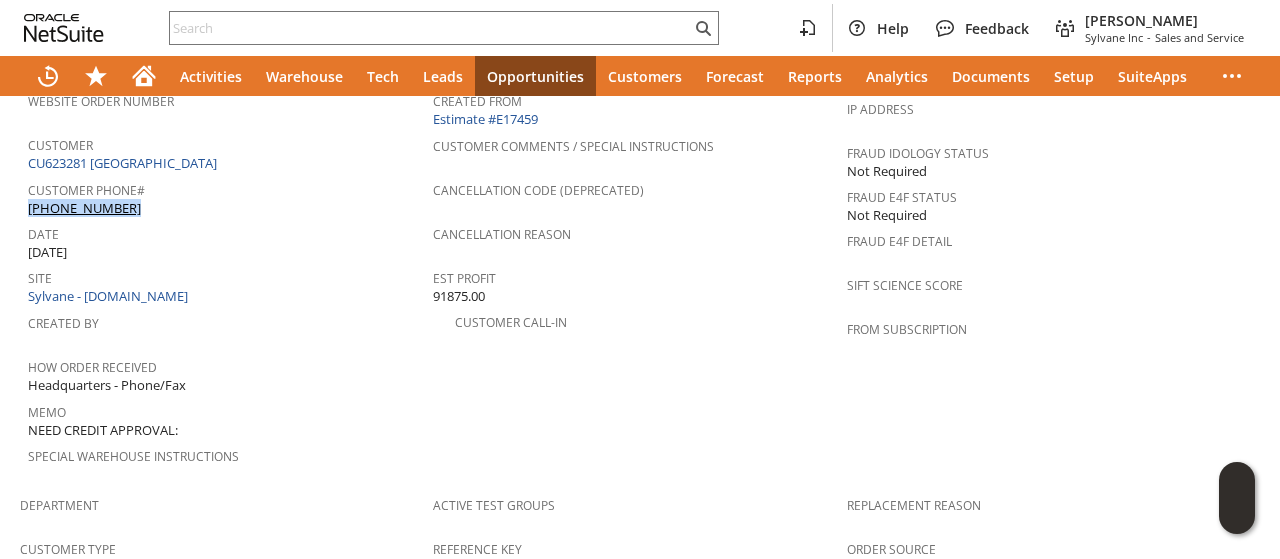drag, startPoint x: 156, startPoint y: 157, endPoint x: 156, endPoint y: 176, distance: 19 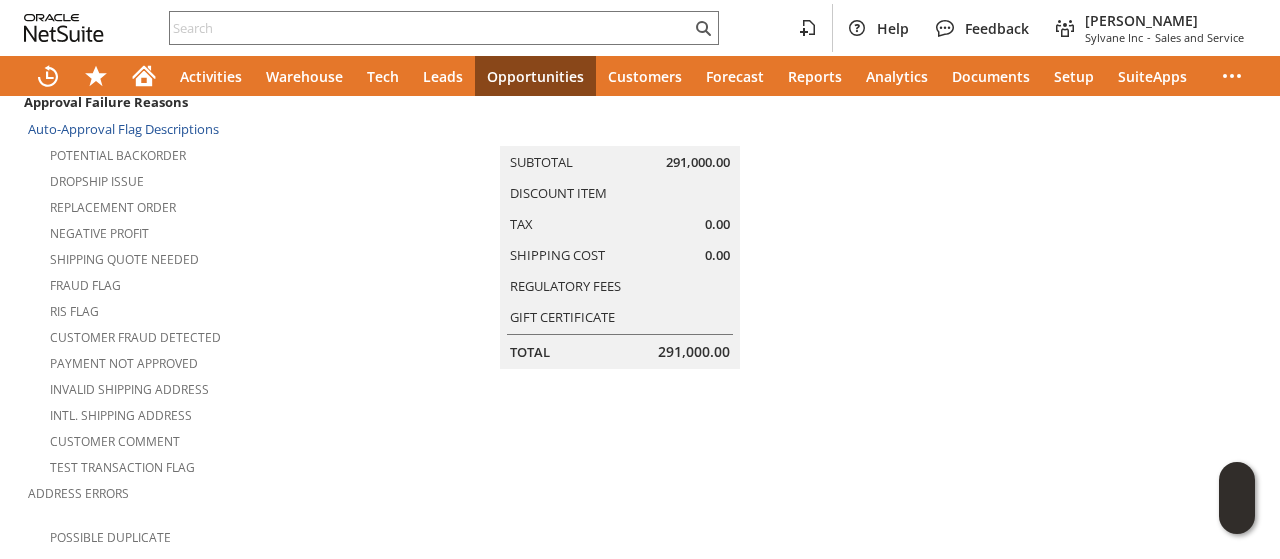 scroll, scrollTop: 100, scrollLeft: 0, axis: vertical 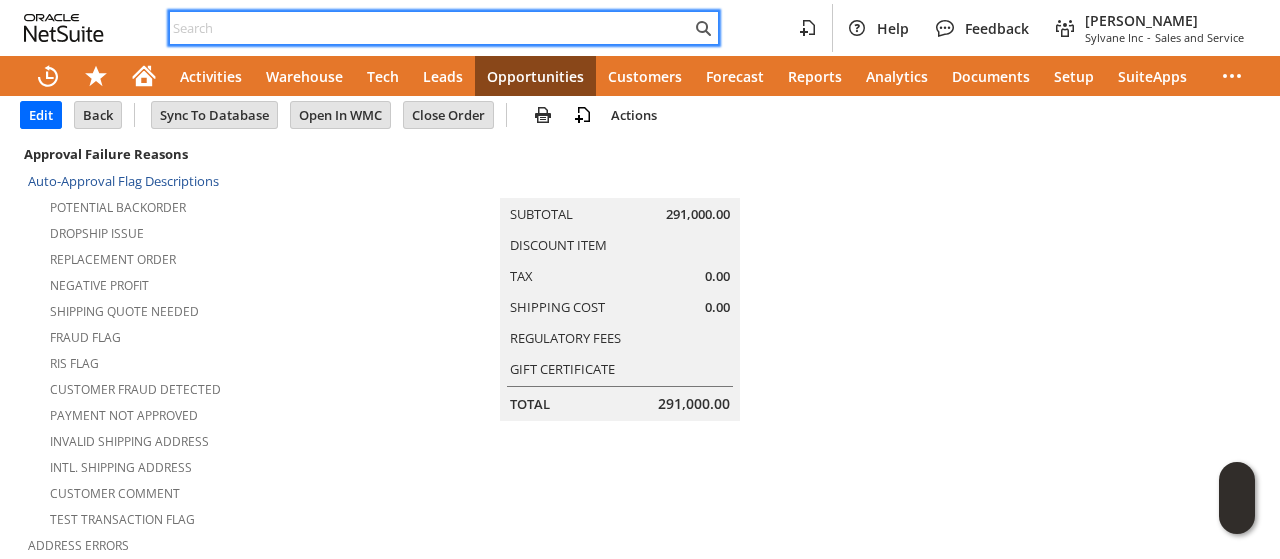 paste on "Poudre School District" 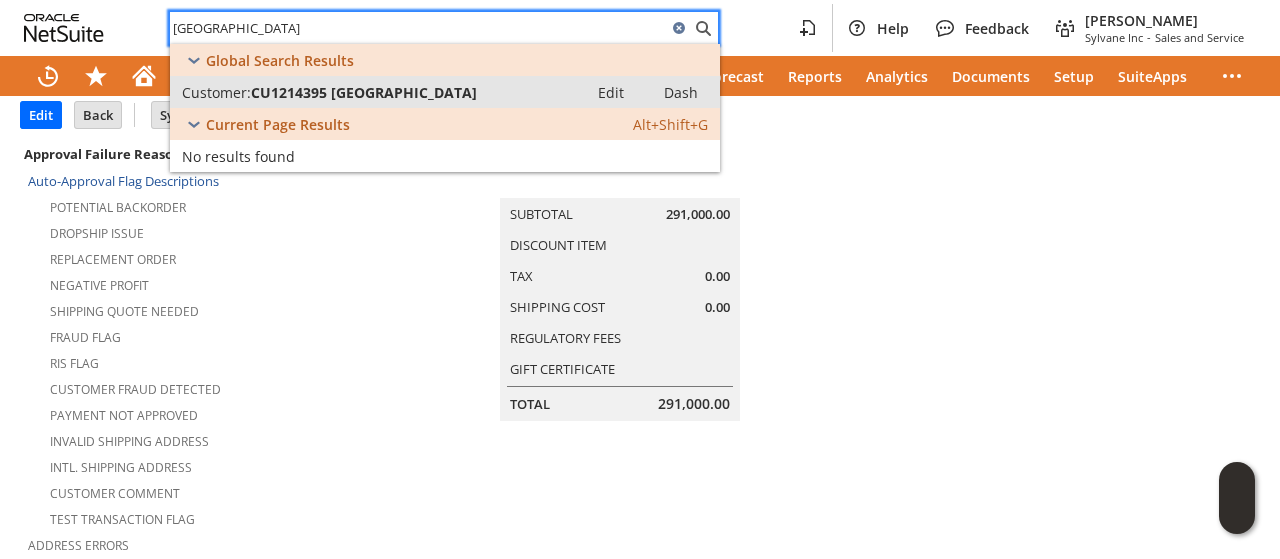 type on "Poudre School District" 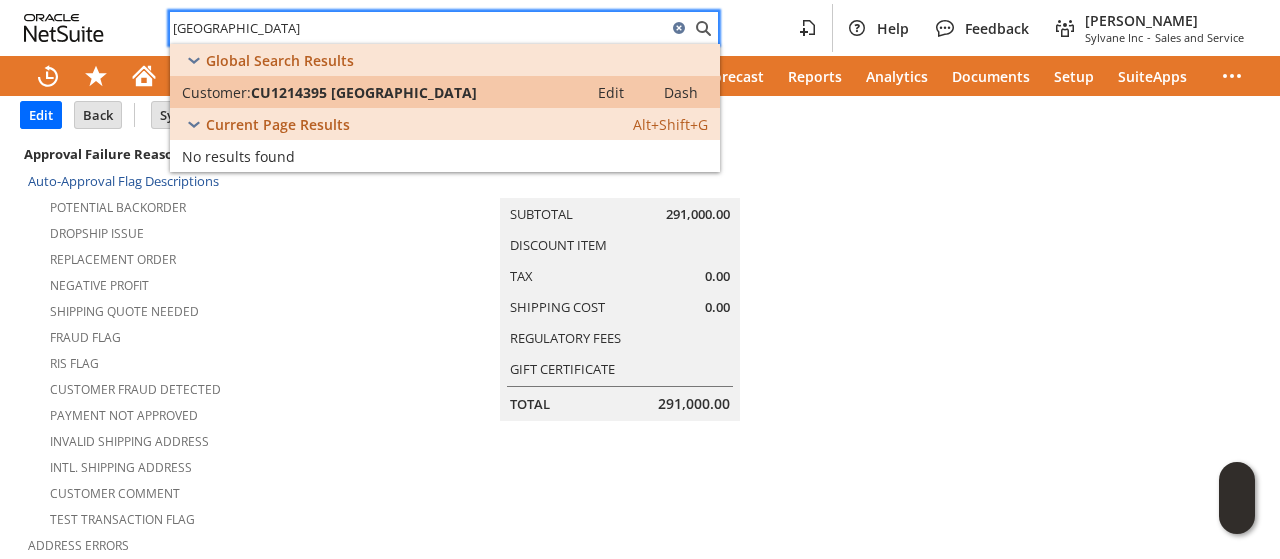 click on "CU1214395 Poudre School District" at bounding box center [364, 92] 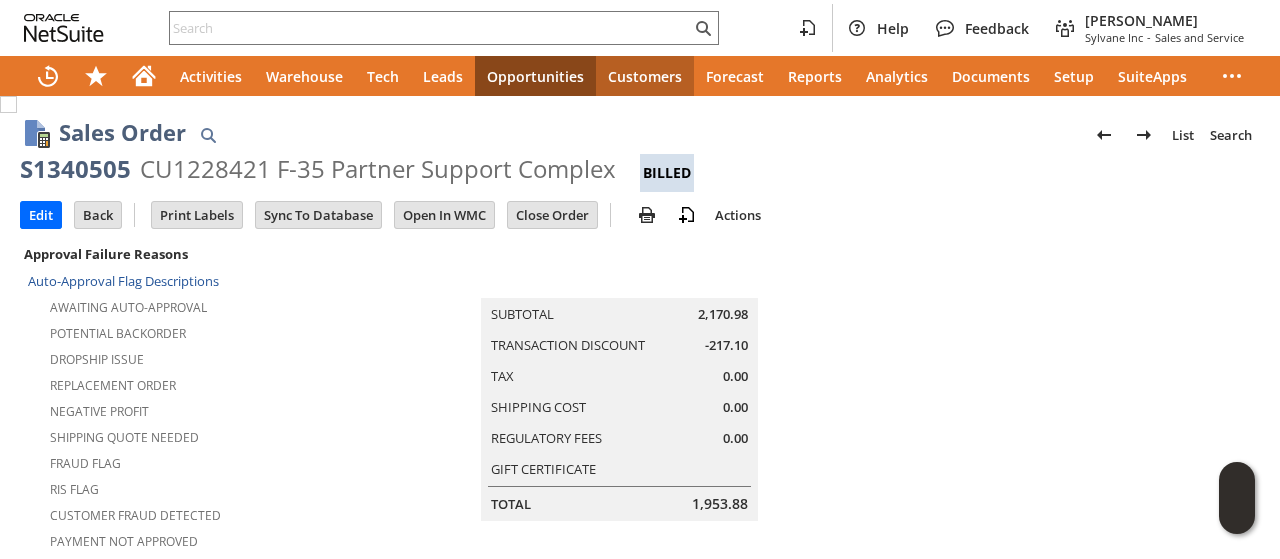 scroll, scrollTop: 0, scrollLeft: 0, axis: both 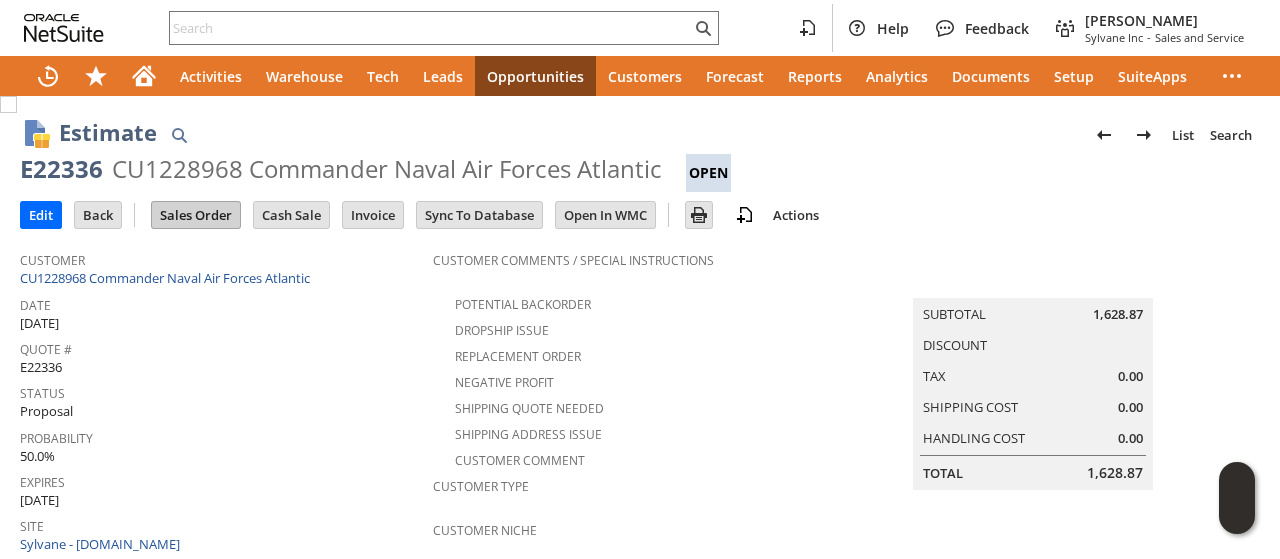 click on "Sales Order" at bounding box center [196, 215] 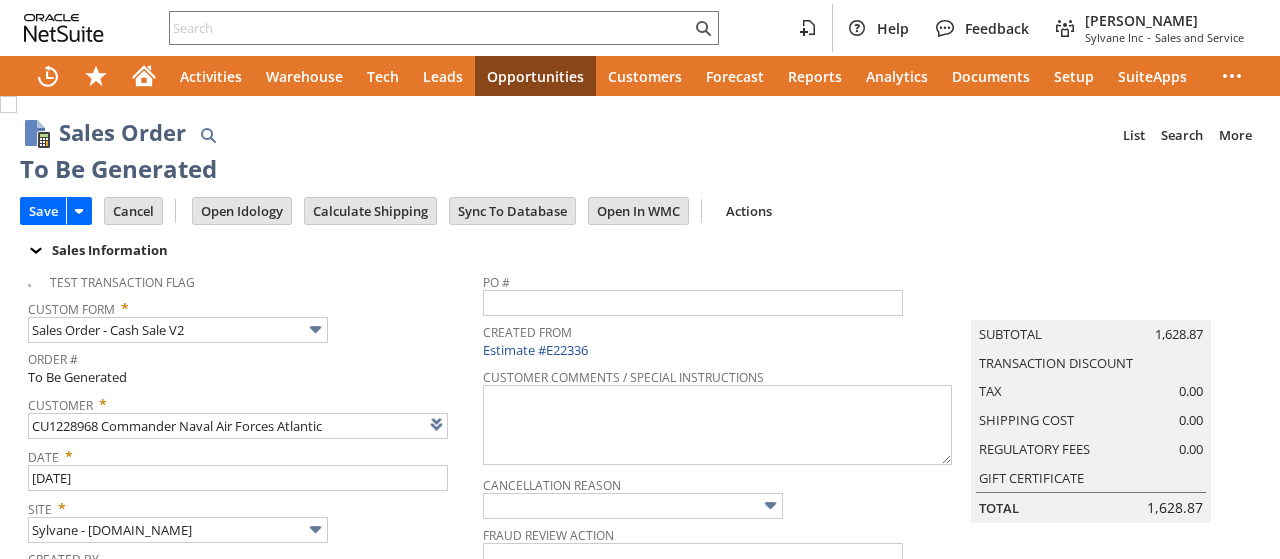 scroll, scrollTop: 0, scrollLeft: 0, axis: both 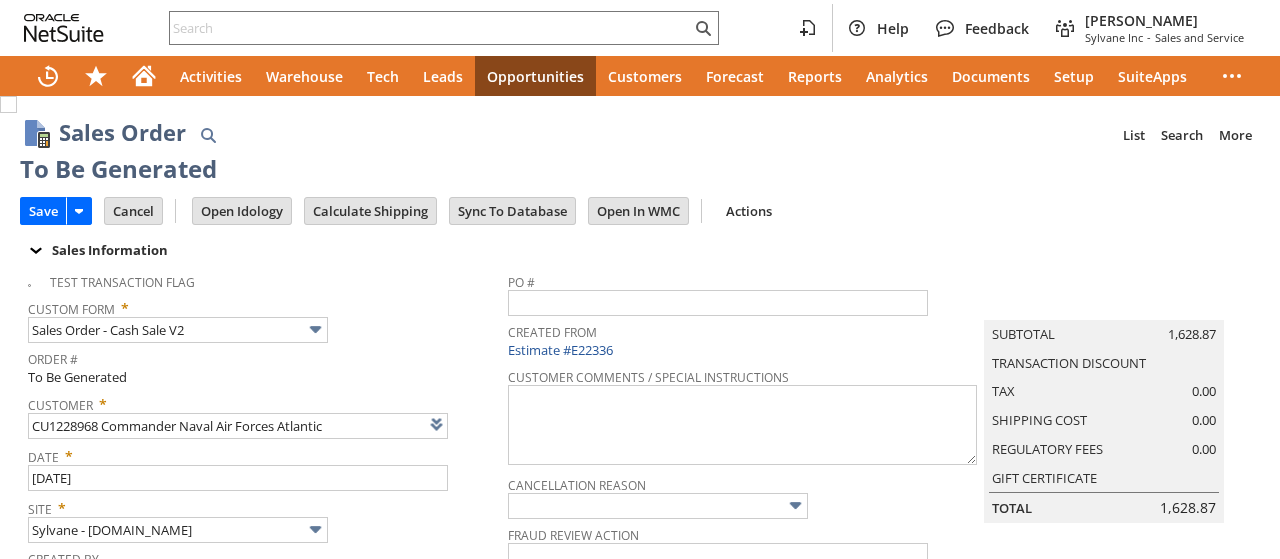 type on "fr10012" 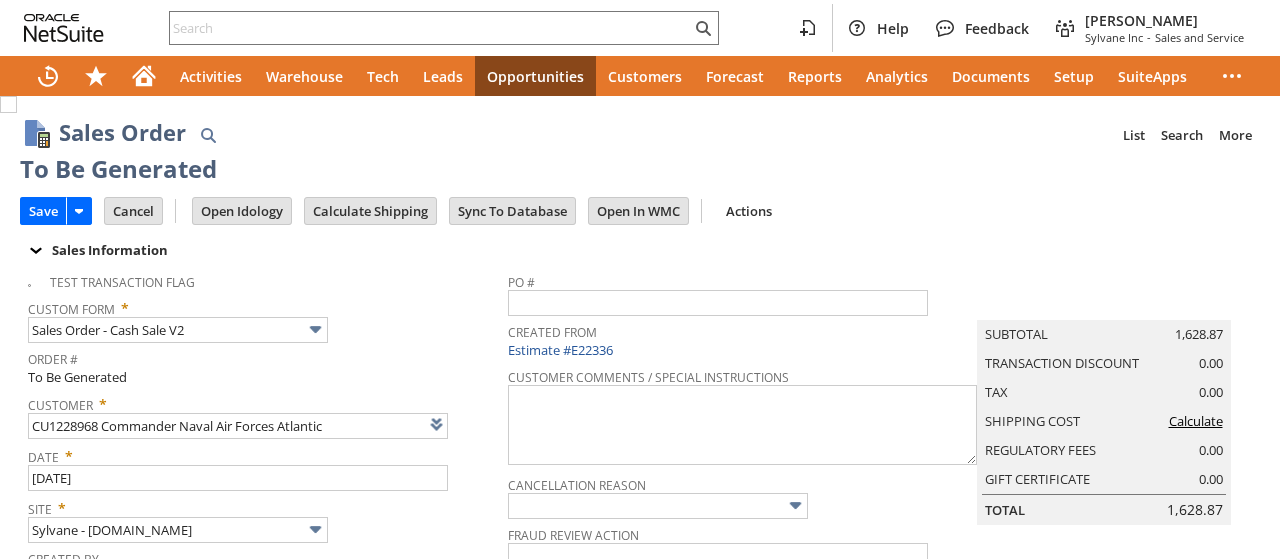 type on "Intelligent Recommendations ⁰" 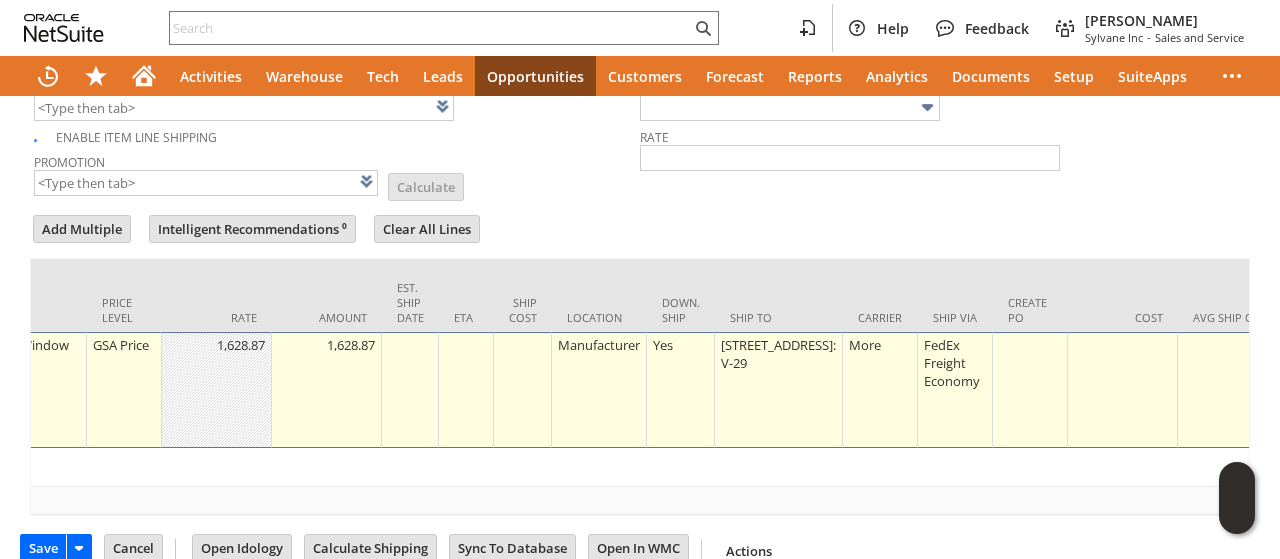 scroll, scrollTop: 0, scrollLeft: 1302, axis: horizontal 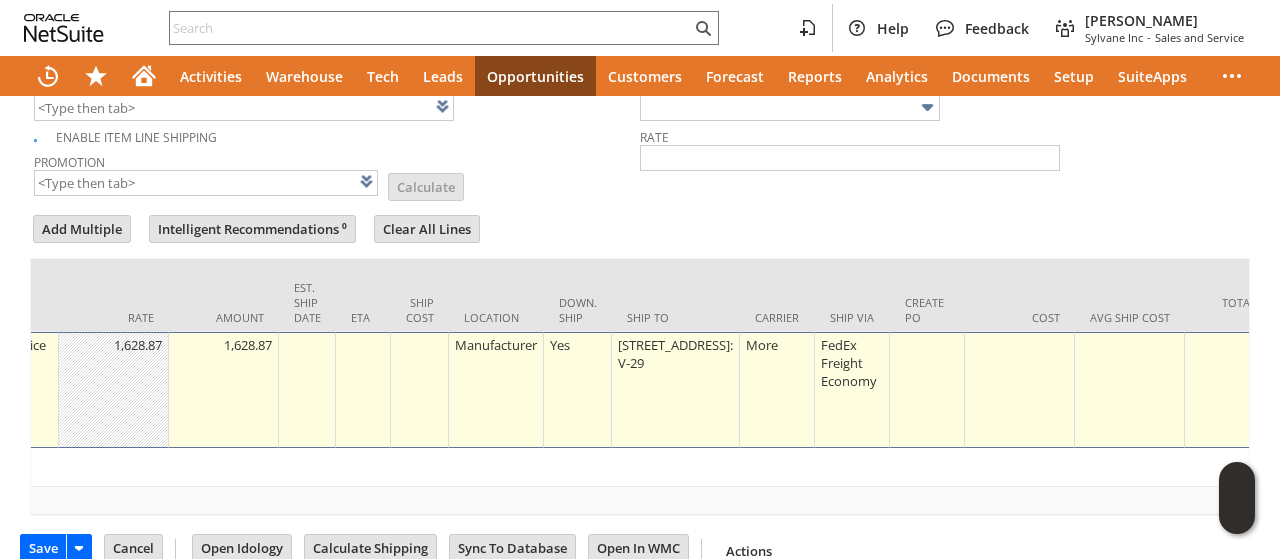 click on "[STREET_ADDRESS]: V-29" at bounding box center (675, 354) 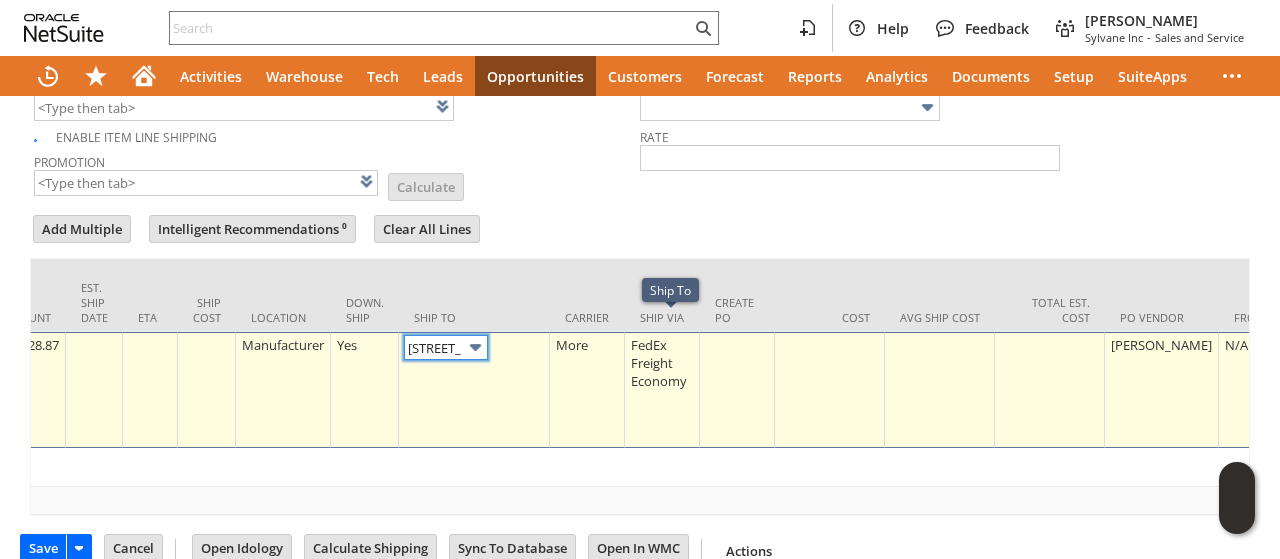 scroll, scrollTop: 0, scrollLeft: 134, axis: horizontal 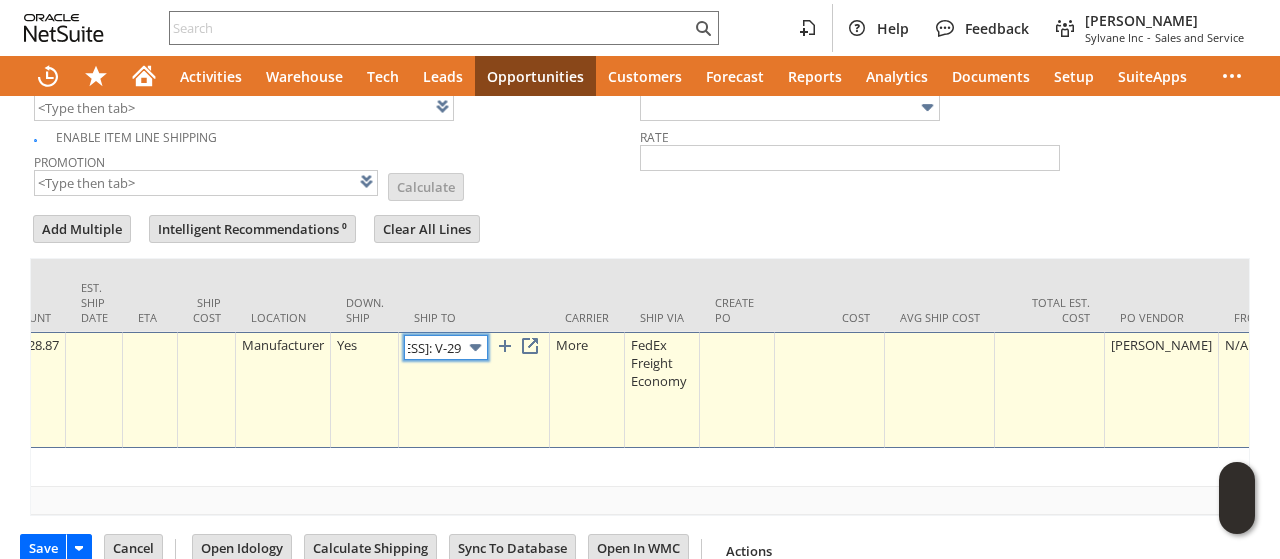 click at bounding box center (475, 347) 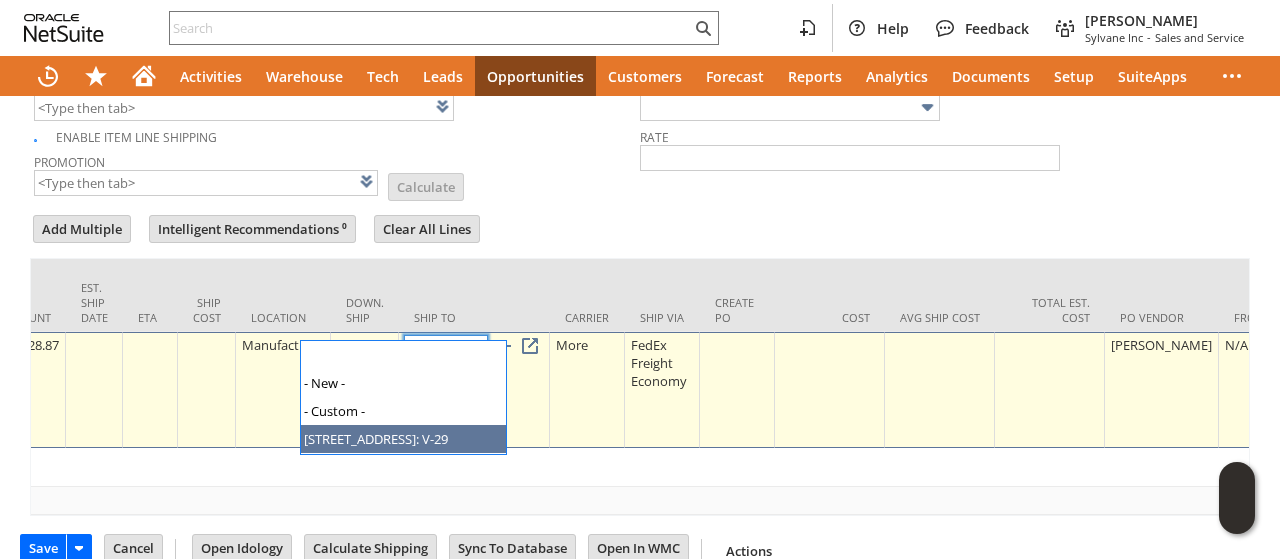 click at bounding box center [475, 347] 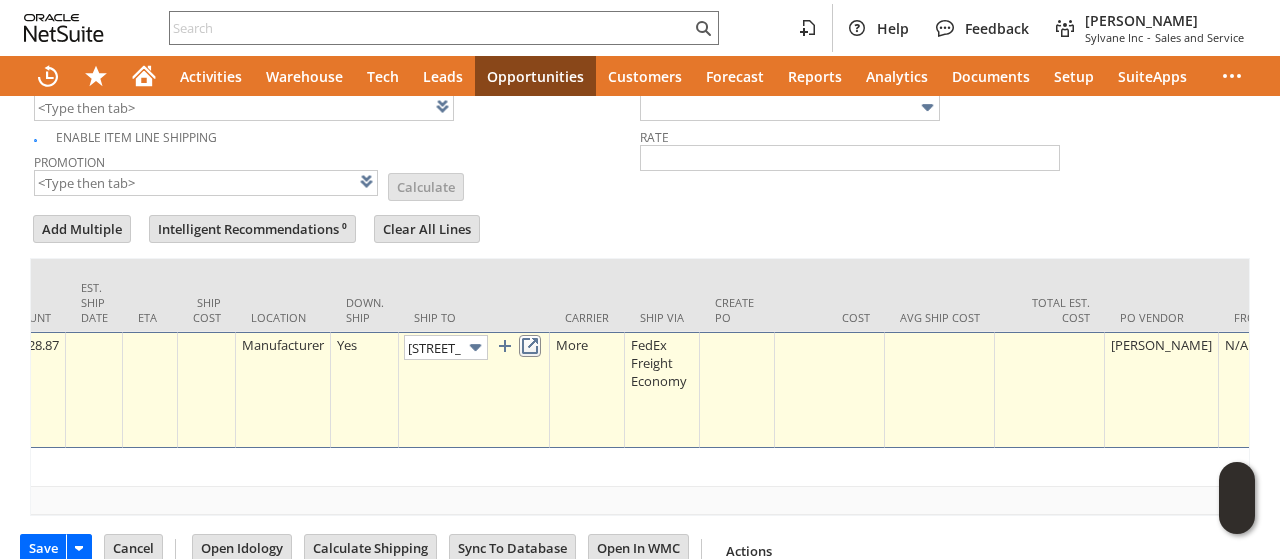 click at bounding box center (530, 346) 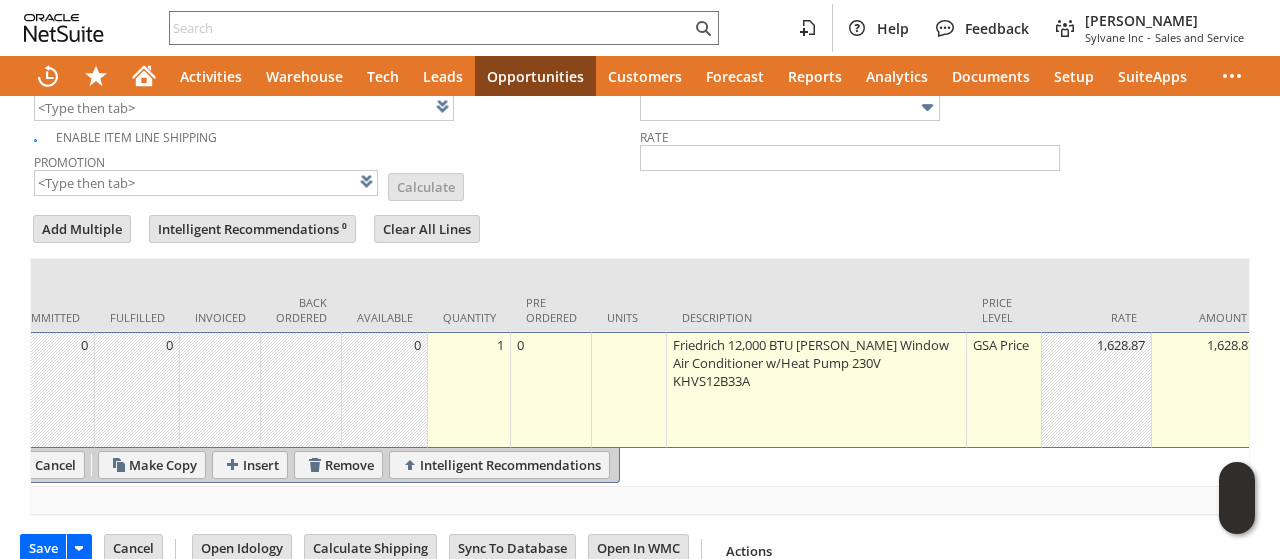 scroll, scrollTop: 0, scrollLeft: 0, axis: both 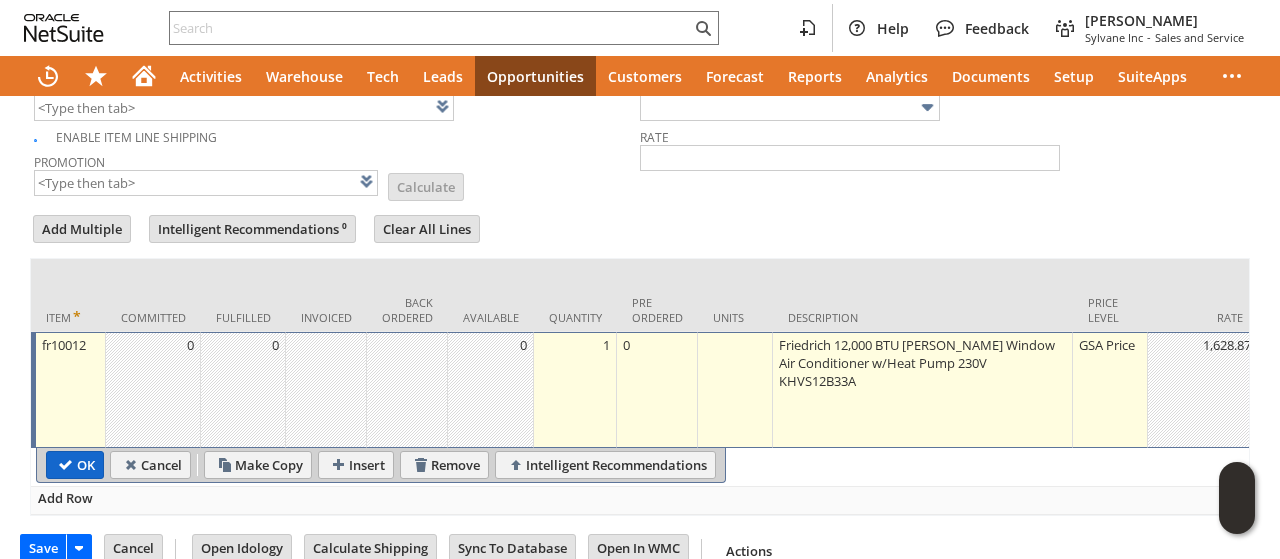 click on "OK" at bounding box center [75, 465] 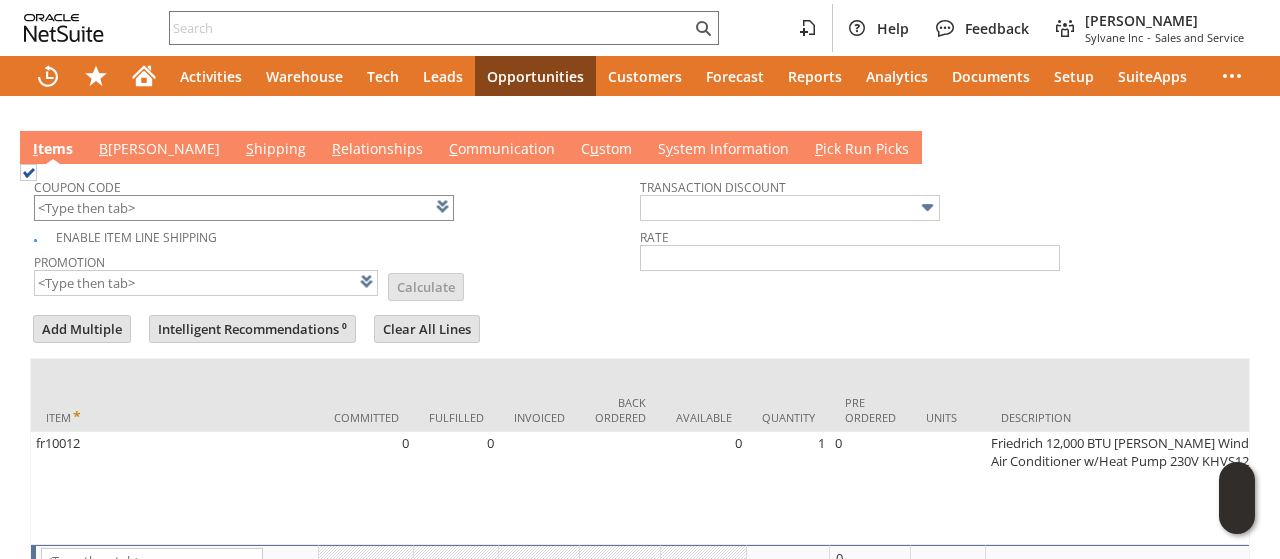 scroll, scrollTop: 1003, scrollLeft: 0, axis: vertical 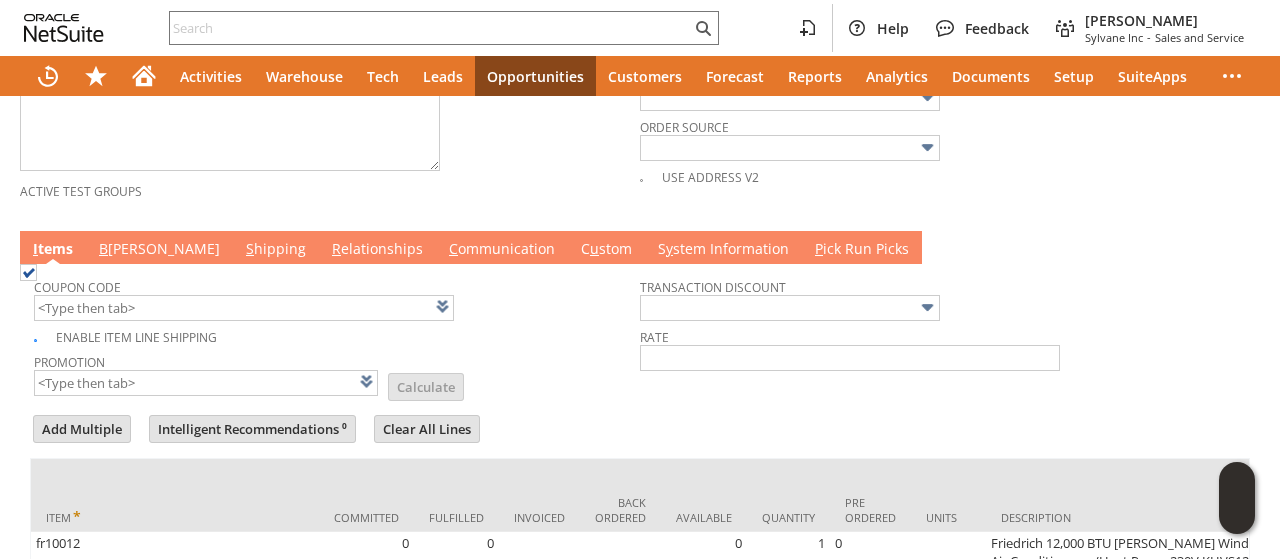 click on "B illing" at bounding box center (159, 250) 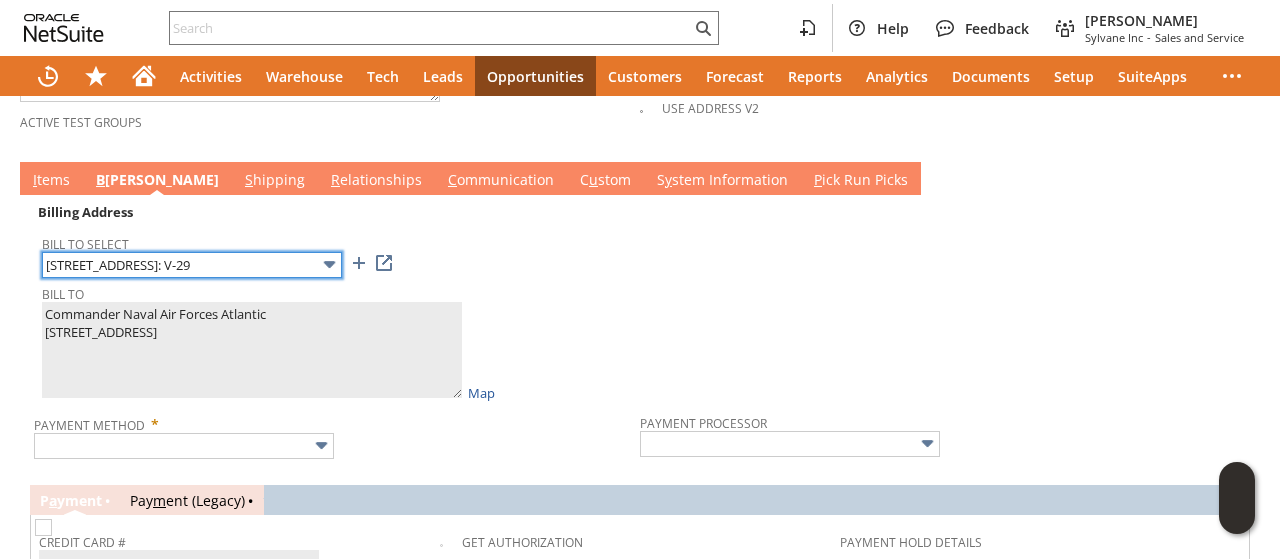scroll, scrollTop: 1103, scrollLeft: 0, axis: vertical 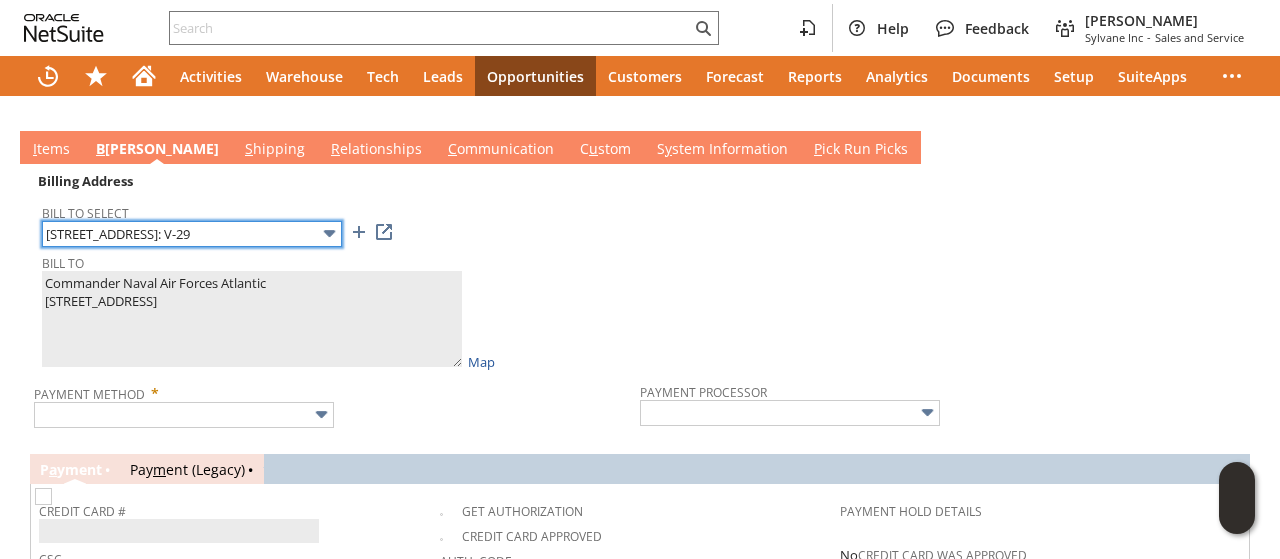 click on "1084 Pocahontas St. BLDG: V-29" at bounding box center (192, 234) 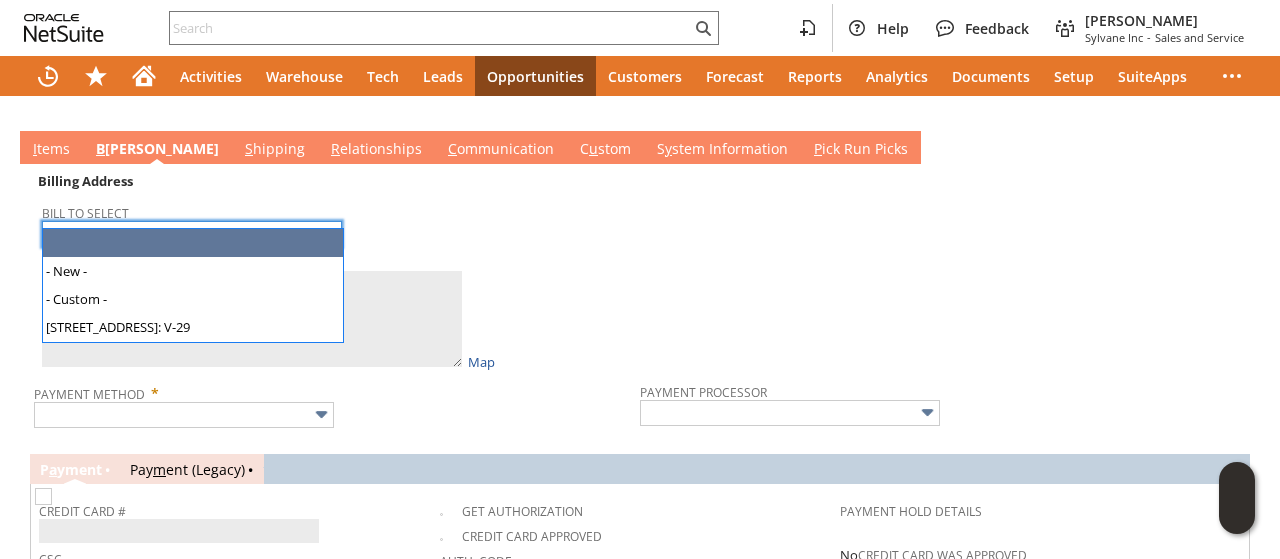 type 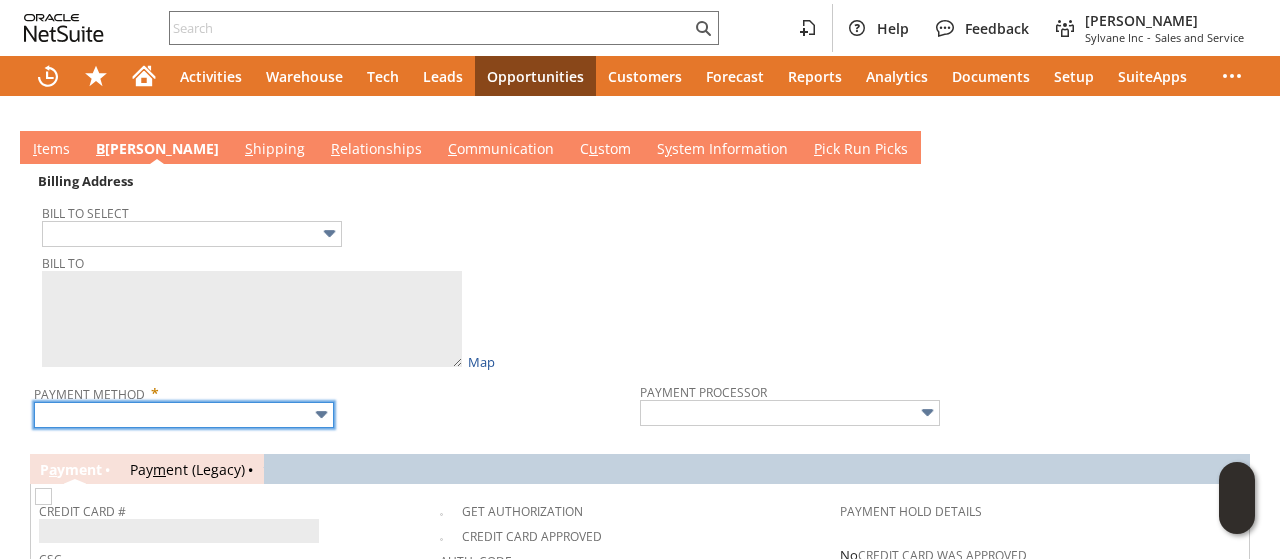 click at bounding box center [184, 415] 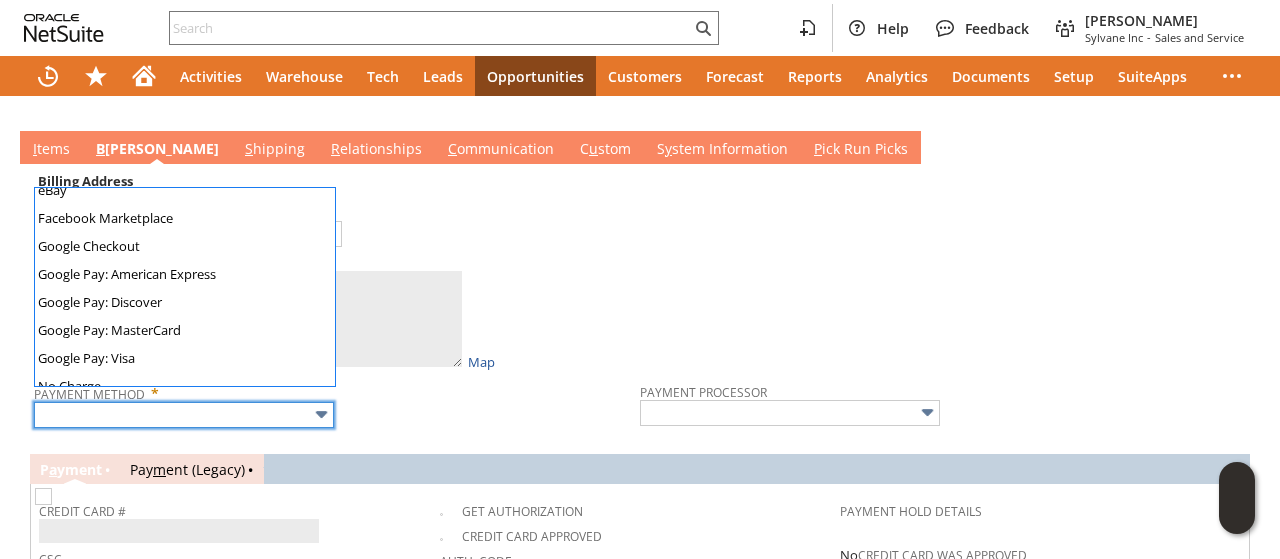 scroll, scrollTop: 558, scrollLeft: 0, axis: vertical 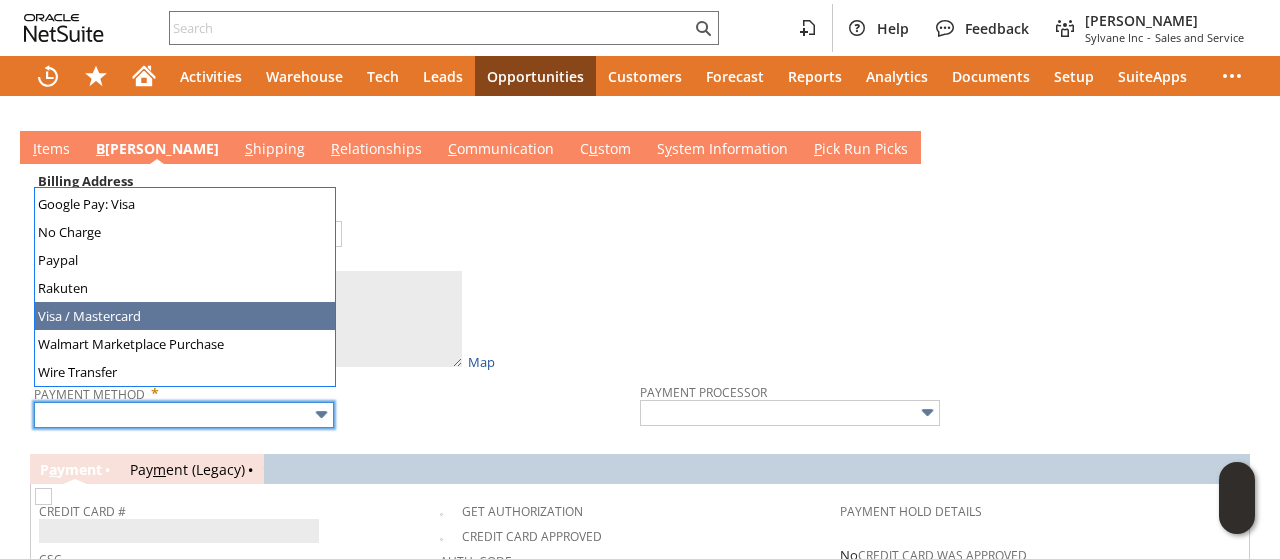 type on "Visa / Mastercard" 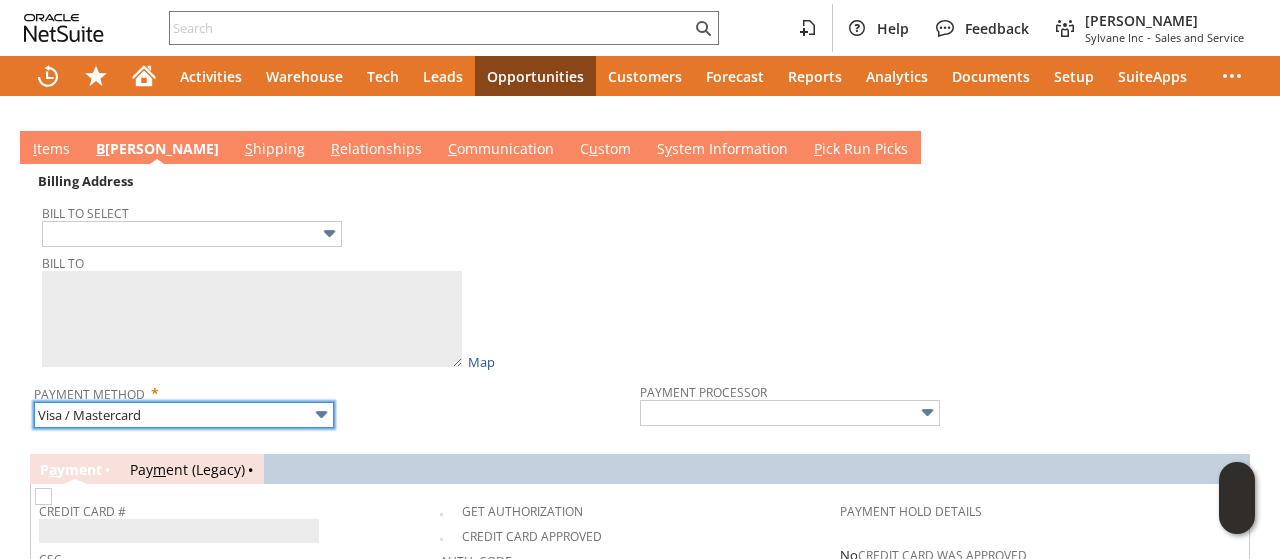 type on "Braintree" 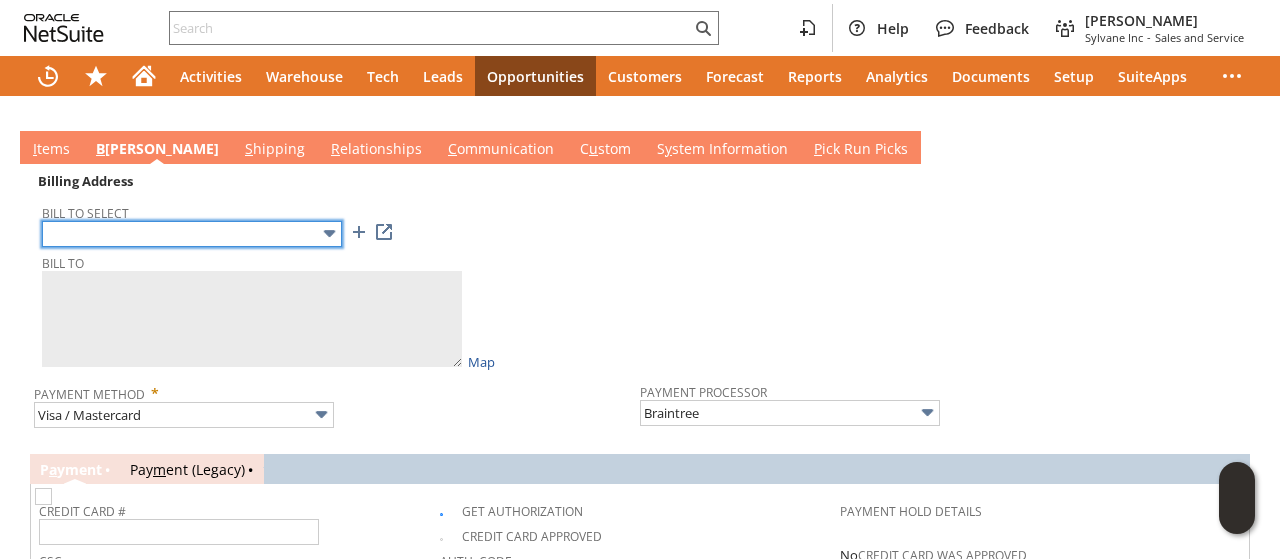 click at bounding box center [192, 234] 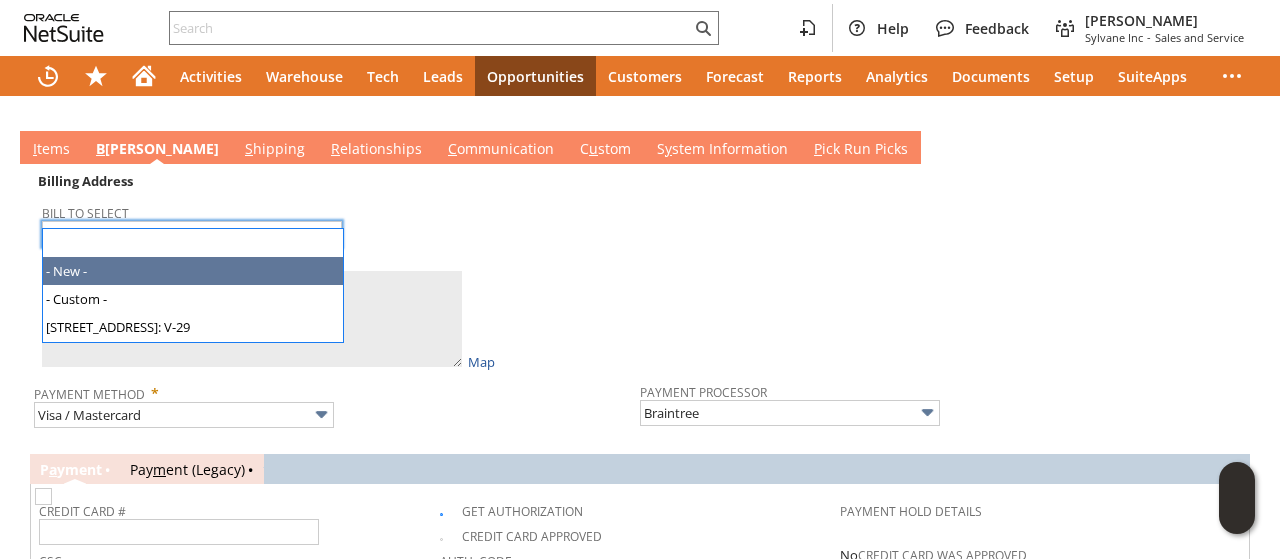 type 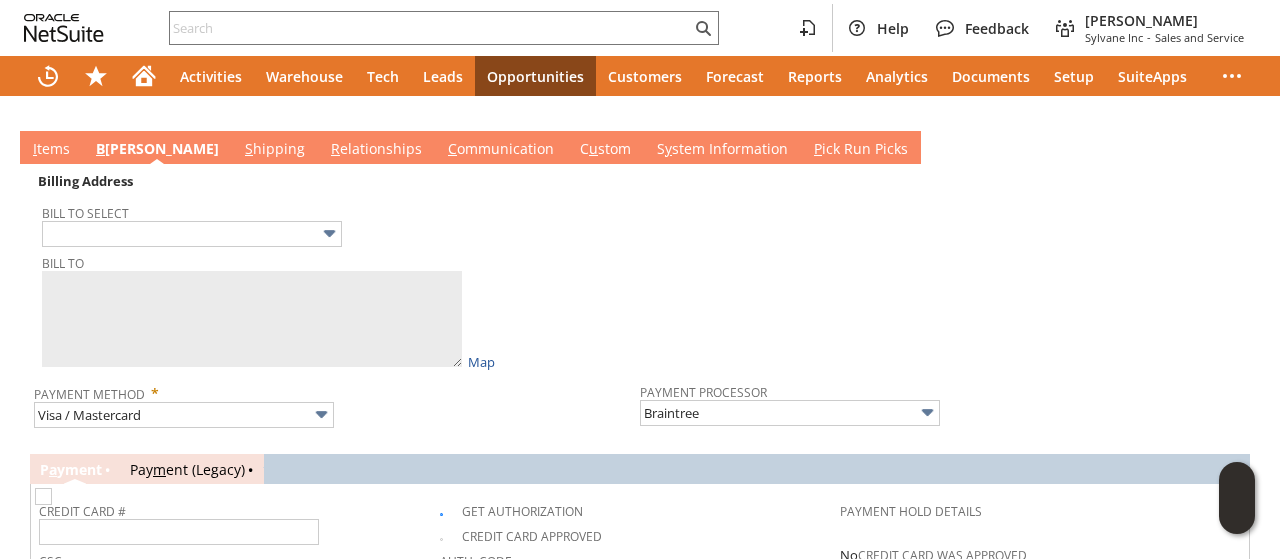 click on "Bill To
Commander Naval Air Forces Atlantic
1084 Pocahontas St. BLDG: V-29
Norfolk VA 23511
United States
Map" at bounding box center (336, 310) 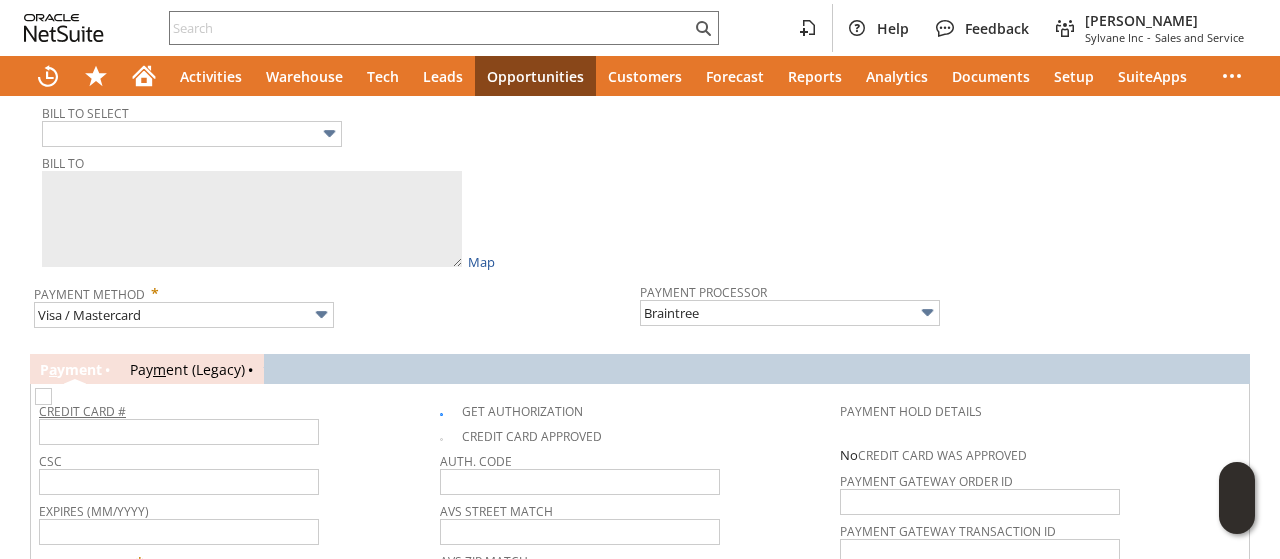 scroll, scrollTop: 1403, scrollLeft: 0, axis: vertical 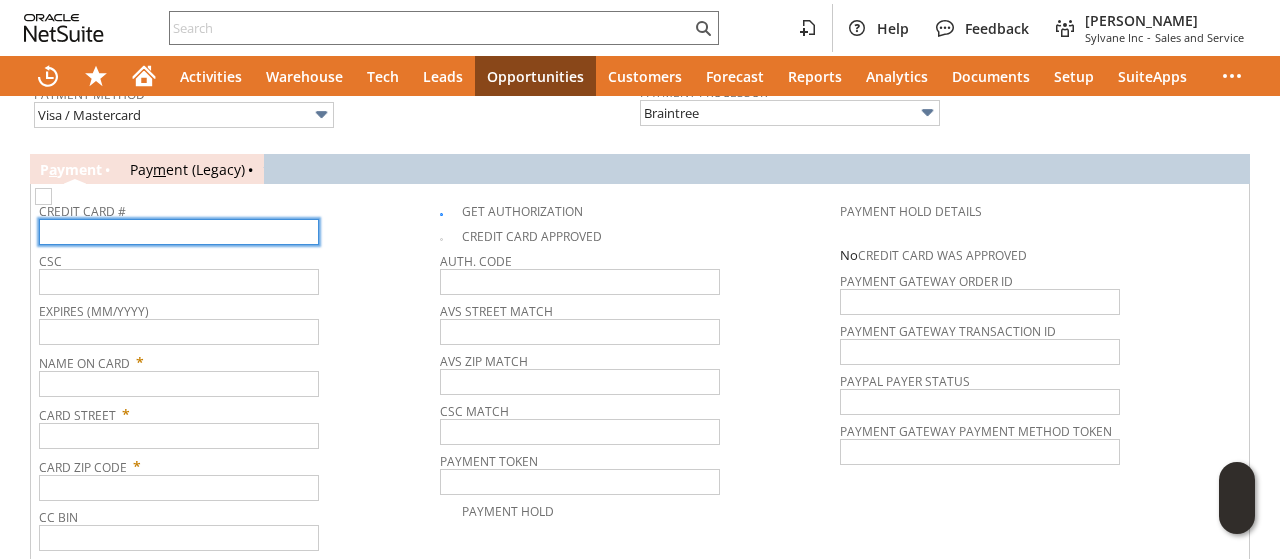 click at bounding box center [179, 232] 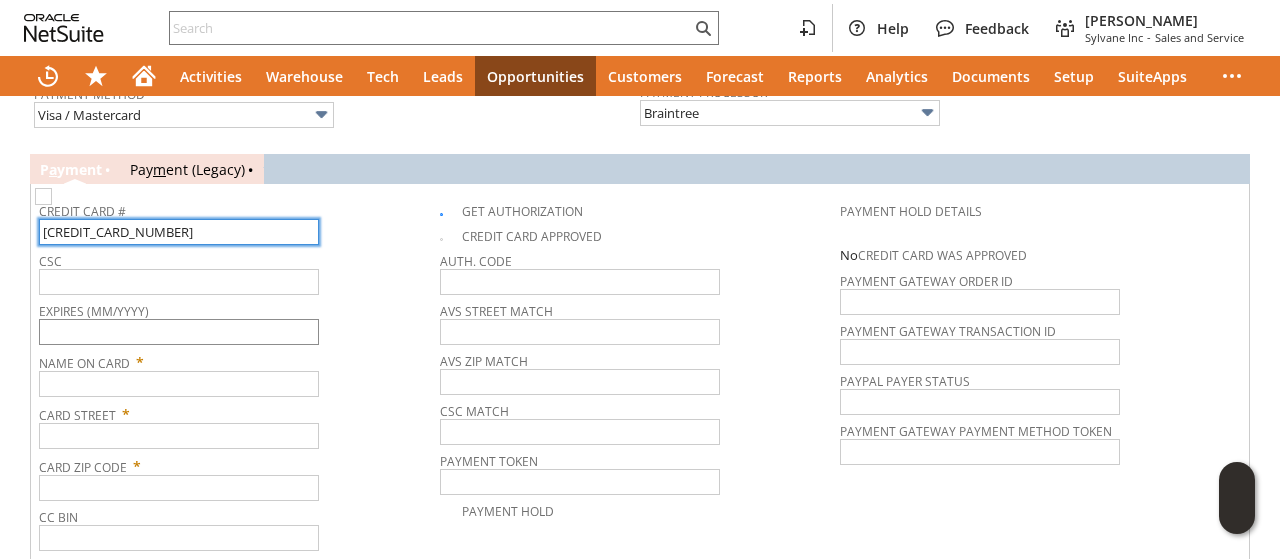 type on "5568628100352047" 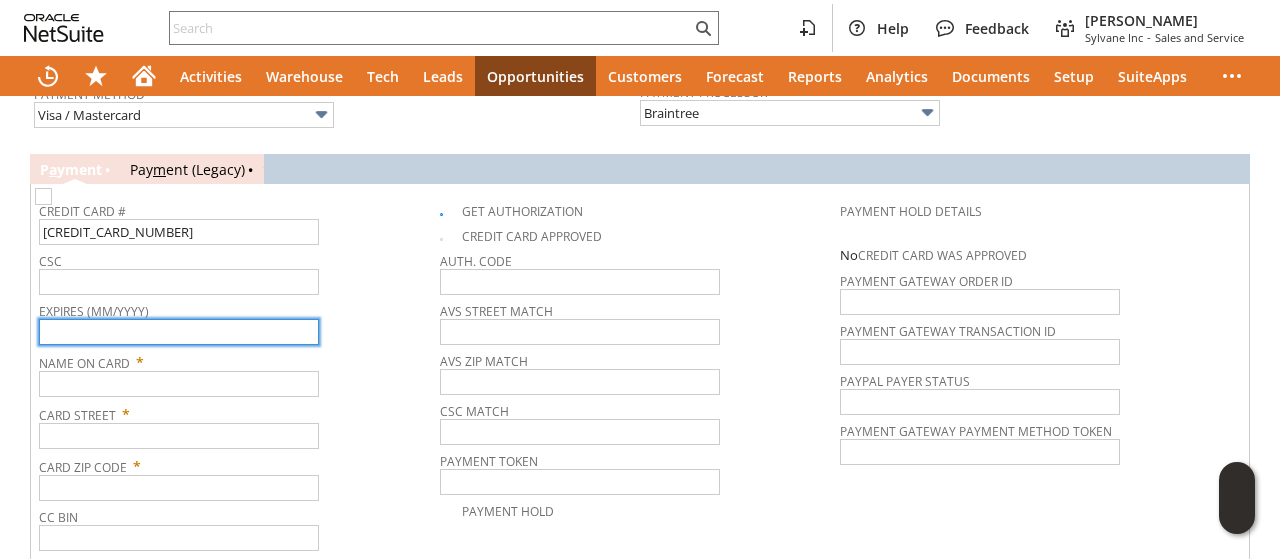 click at bounding box center (179, 332) 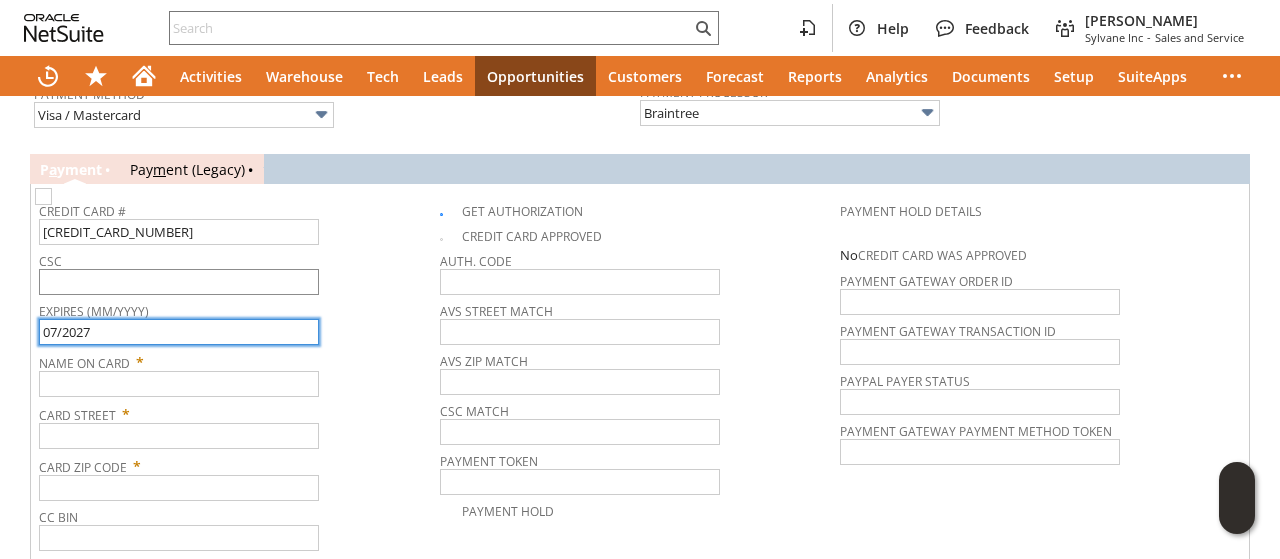type on "07/2027" 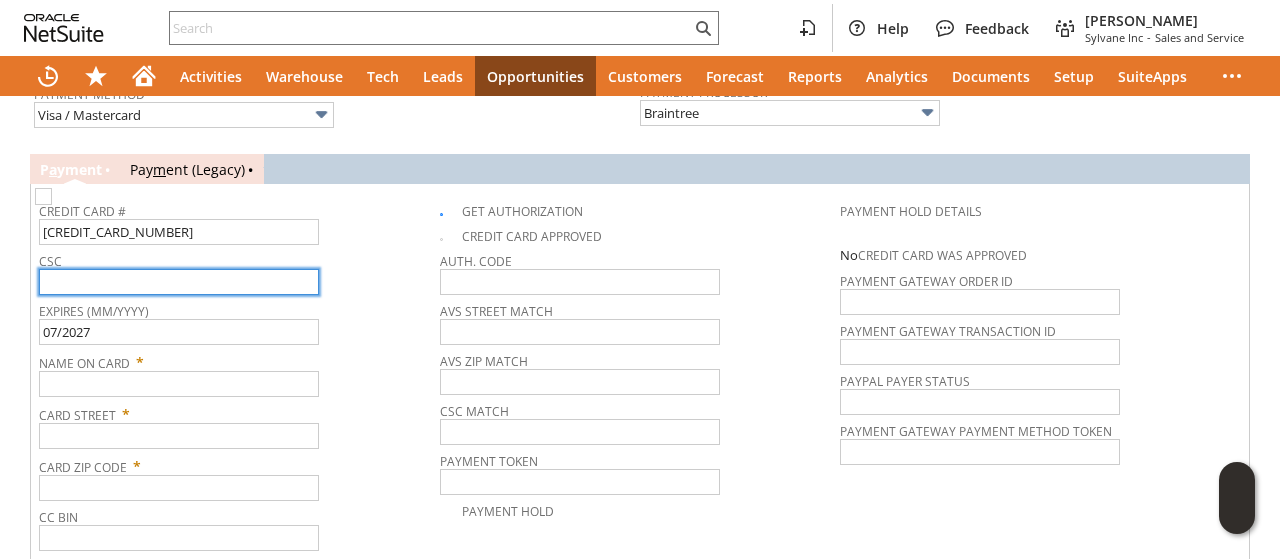 click at bounding box center (179, 282) 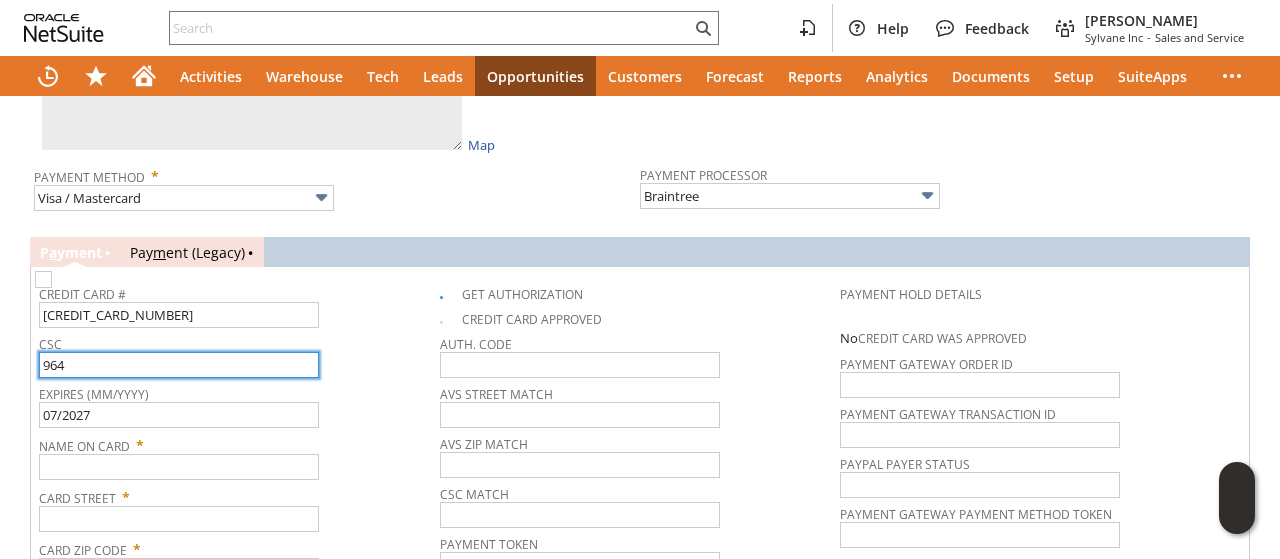scroll, scrollTop: 1203, scrollLeft: 0, axis: vertical 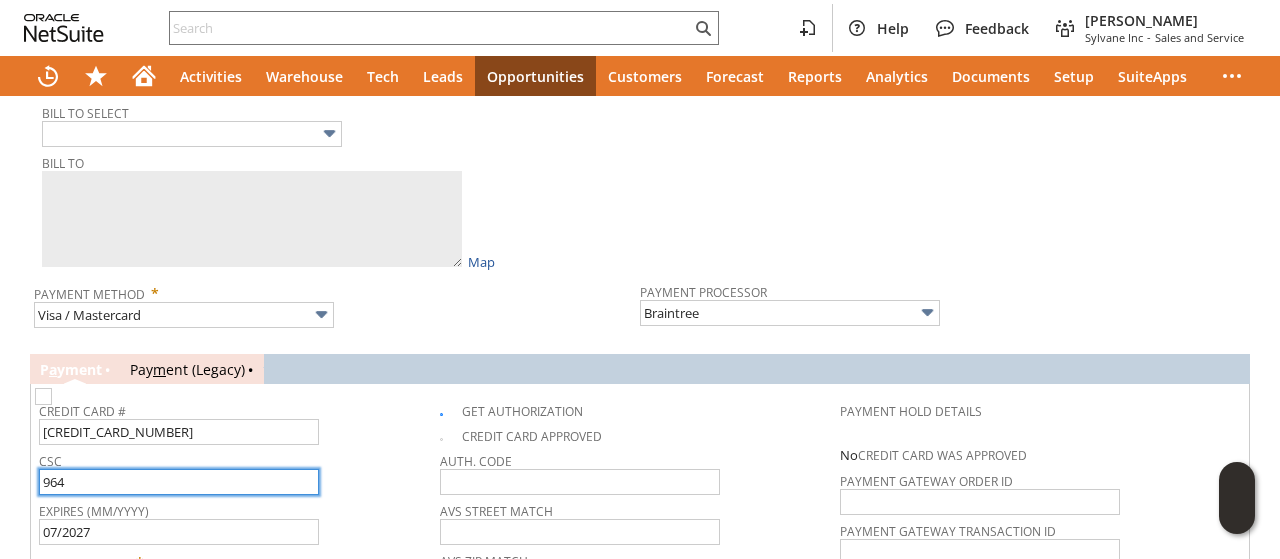 type on "964" 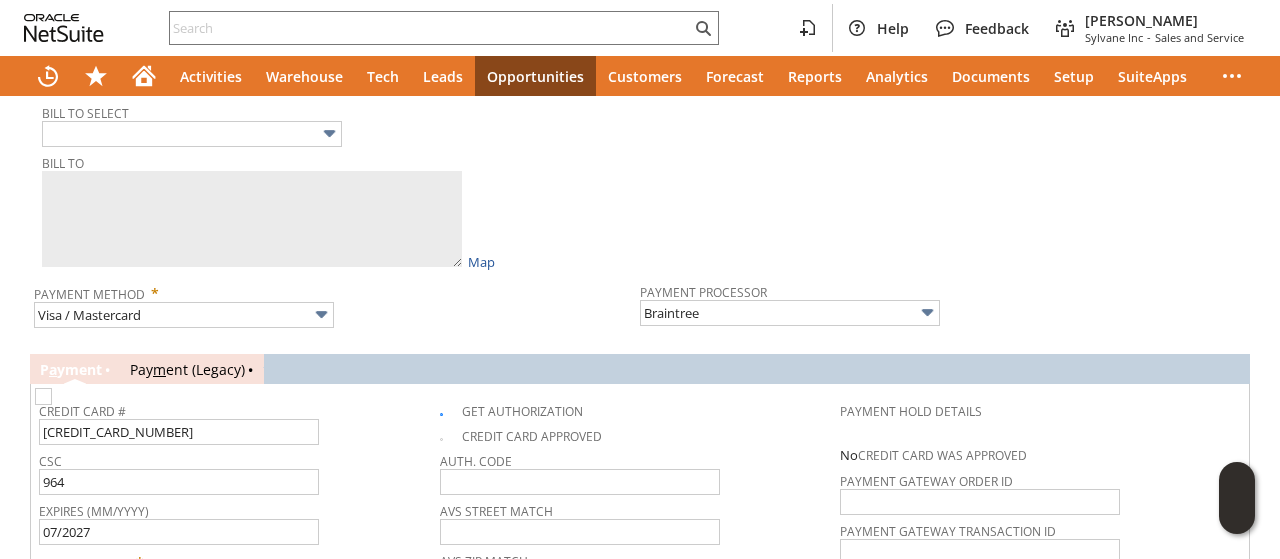 type on "1562 Mitscher Ave. Suite 300" 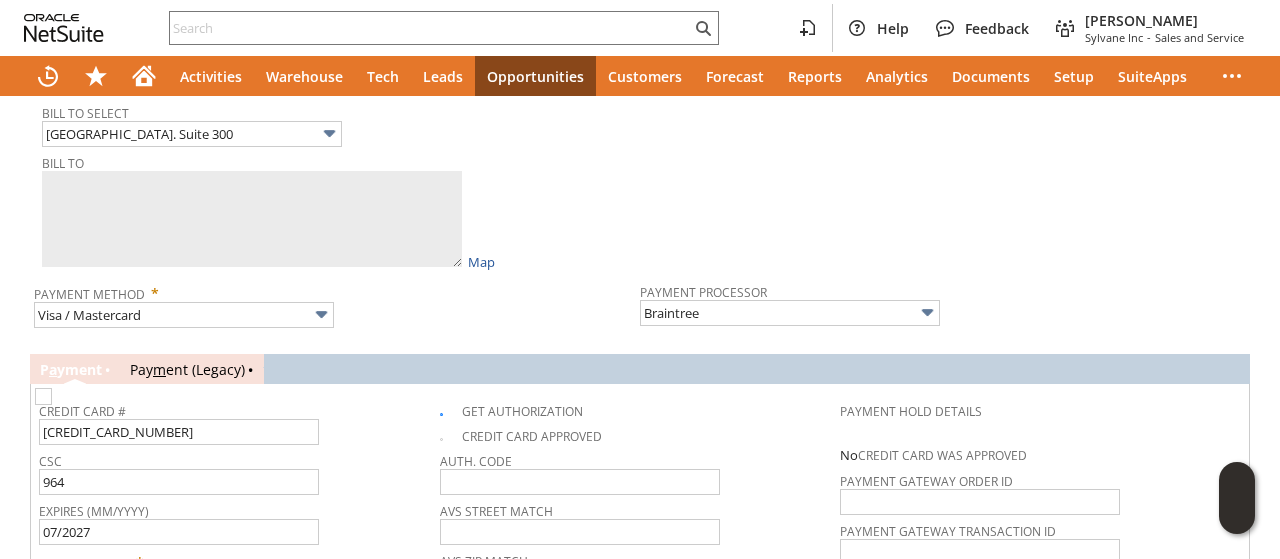 type on "Commander Naval Air Forces Atlantic
1562 Mitscher Ave
Suite 300
Norfolk VA 23551
United States" 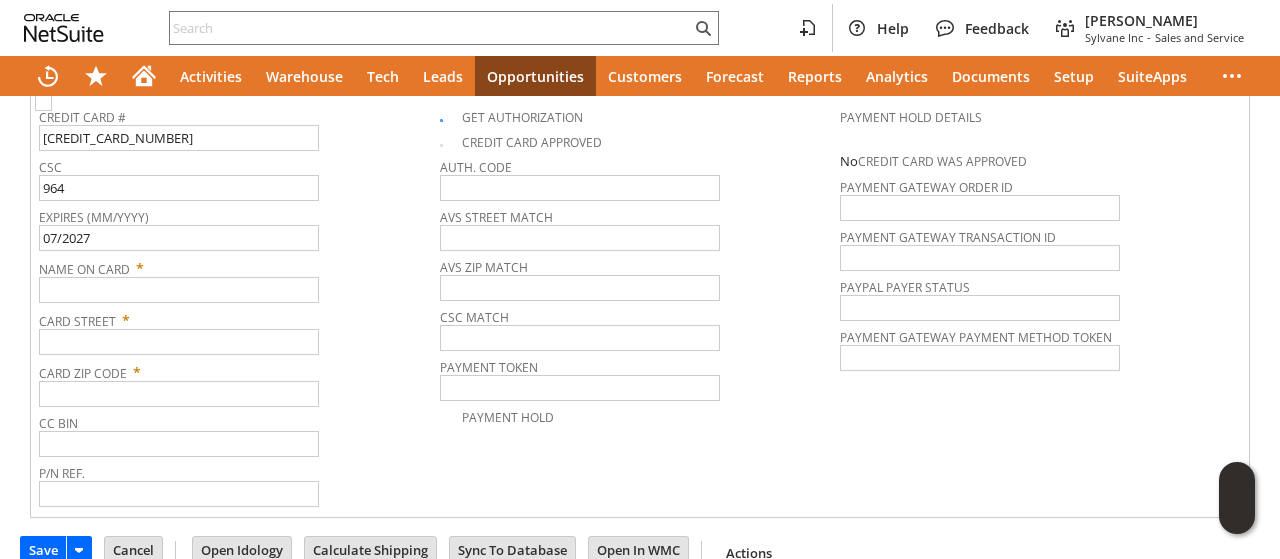 scroll, scrollTop: 1503, scrollLeft: 0, axis: vertical 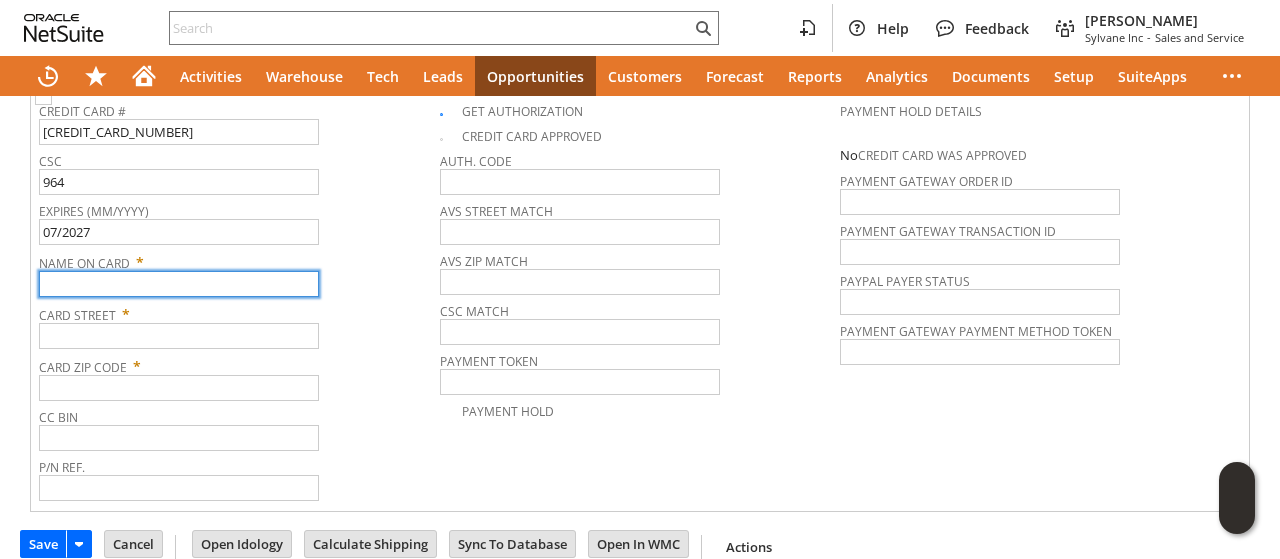 paste on "Commander Naval Air Forces Atlantic" 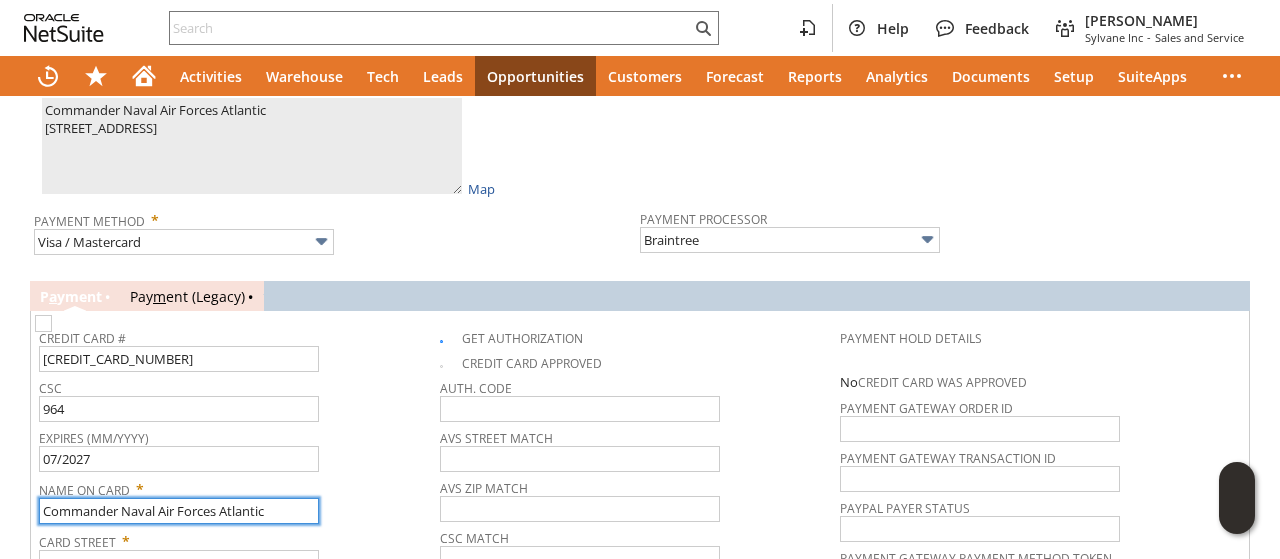 scroll, scrollTop: 1203, scrollLeft: 0, axis: vertical 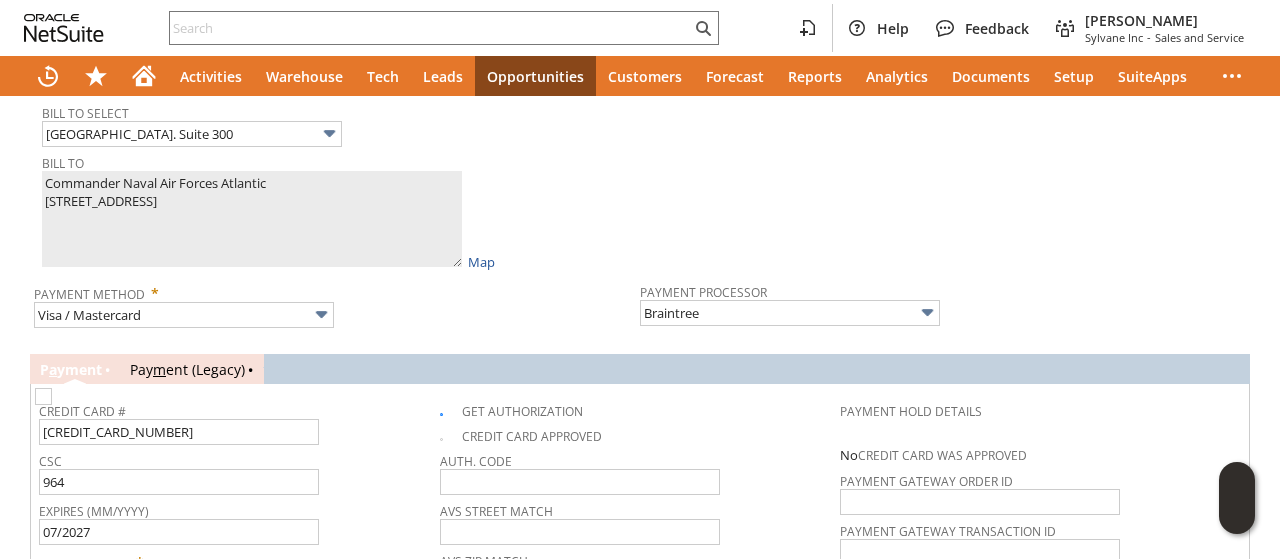 type on "Commander Naval Air Forces Atlantic" 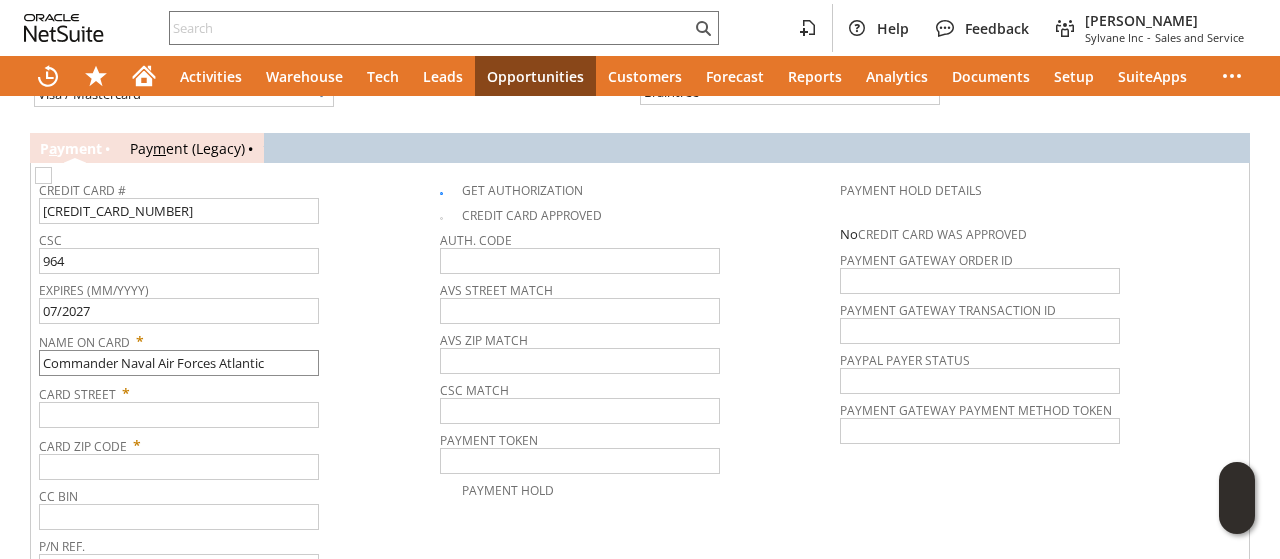 scroll, scrollTop: 1505, scrollLeft: 0, axis: vertical 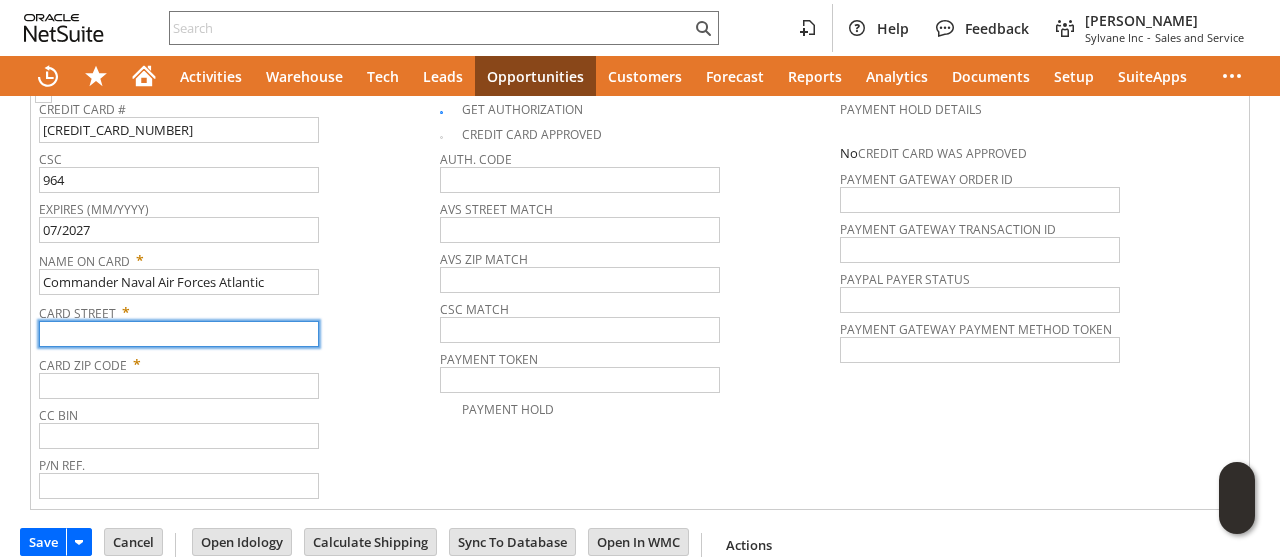 paste on "1562 Mitscher Ave" 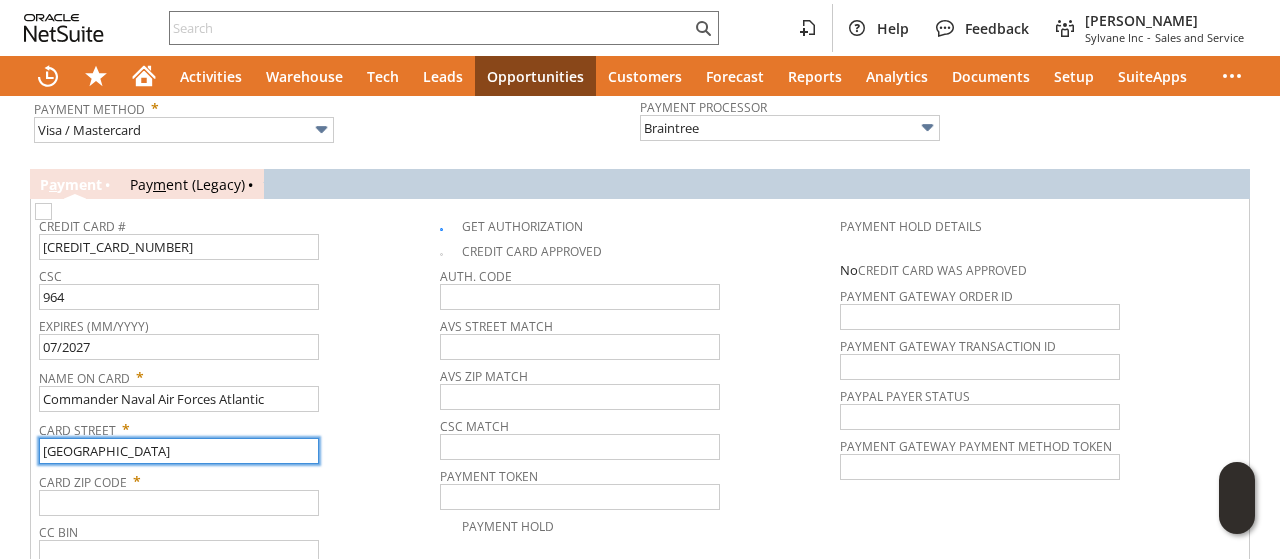 scroll, scrollTop: 1505, scrollLeft: 0, axis: vertical 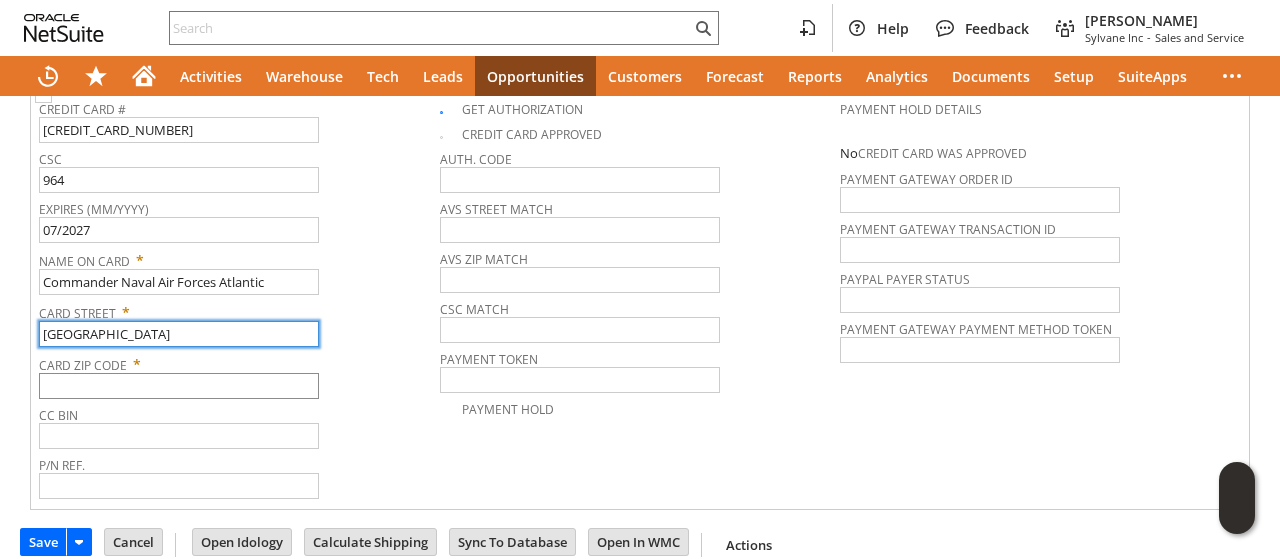type on "1562 Mitscher Ave" 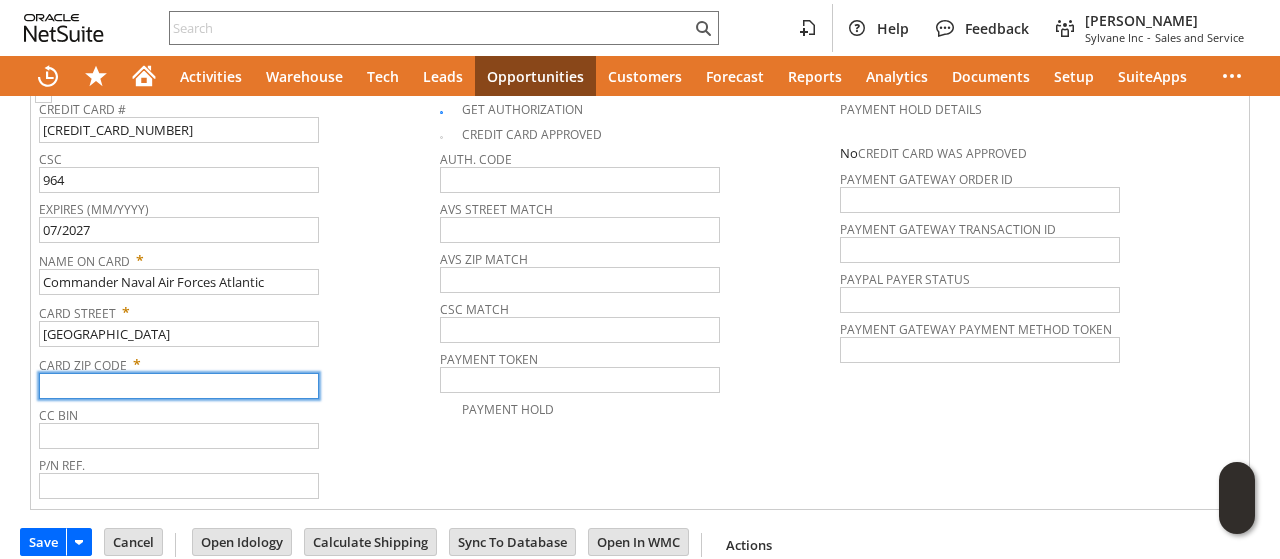 click at bounding box center (179, 386) 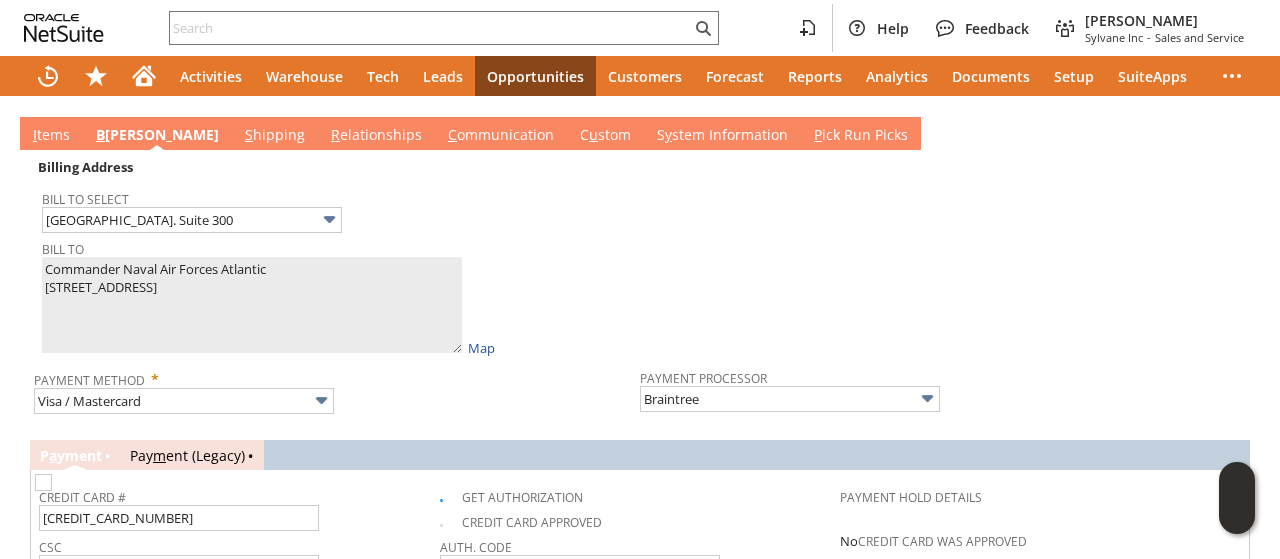 scroll, scrollTop: 1005, scrollLeft: 0, axis: vertical 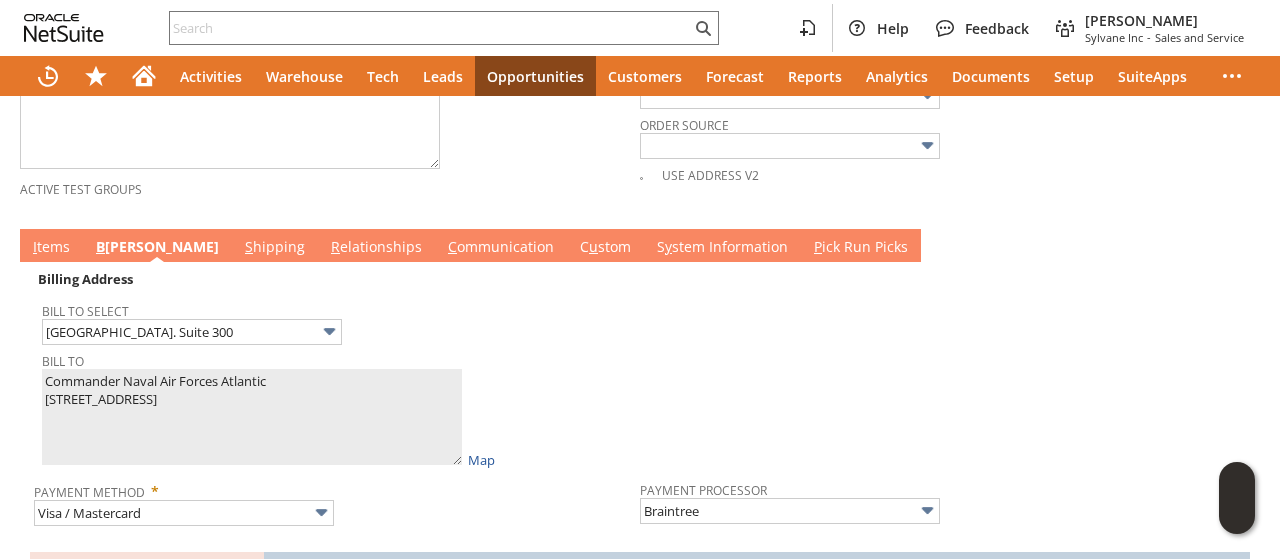 type on "23551" 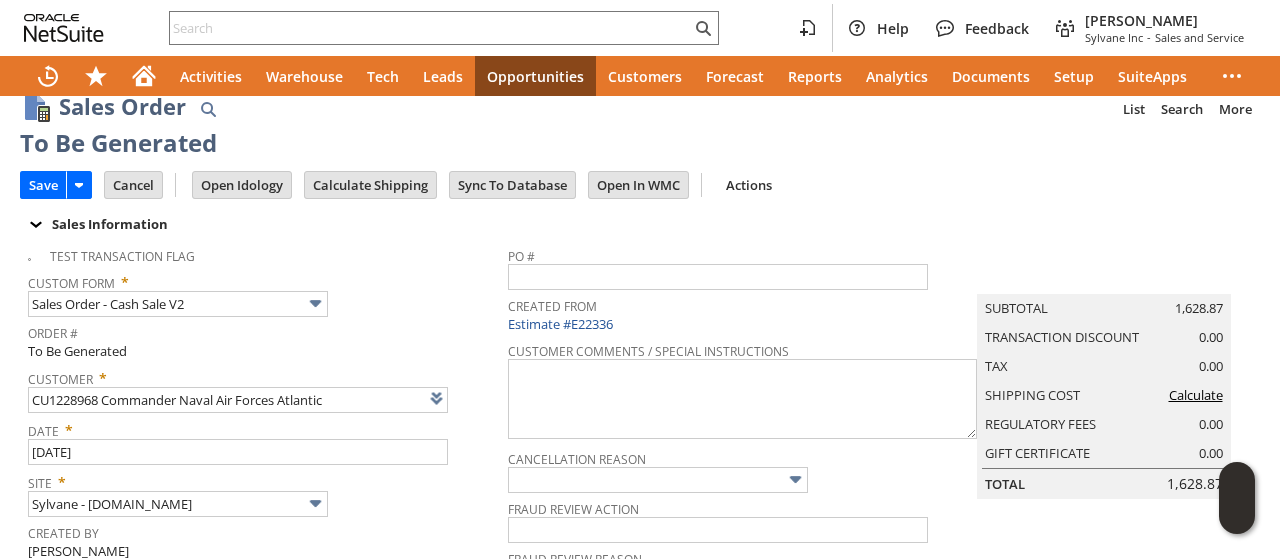 scroll, scrollTop: 0, scrollLeft: 0, axis: both 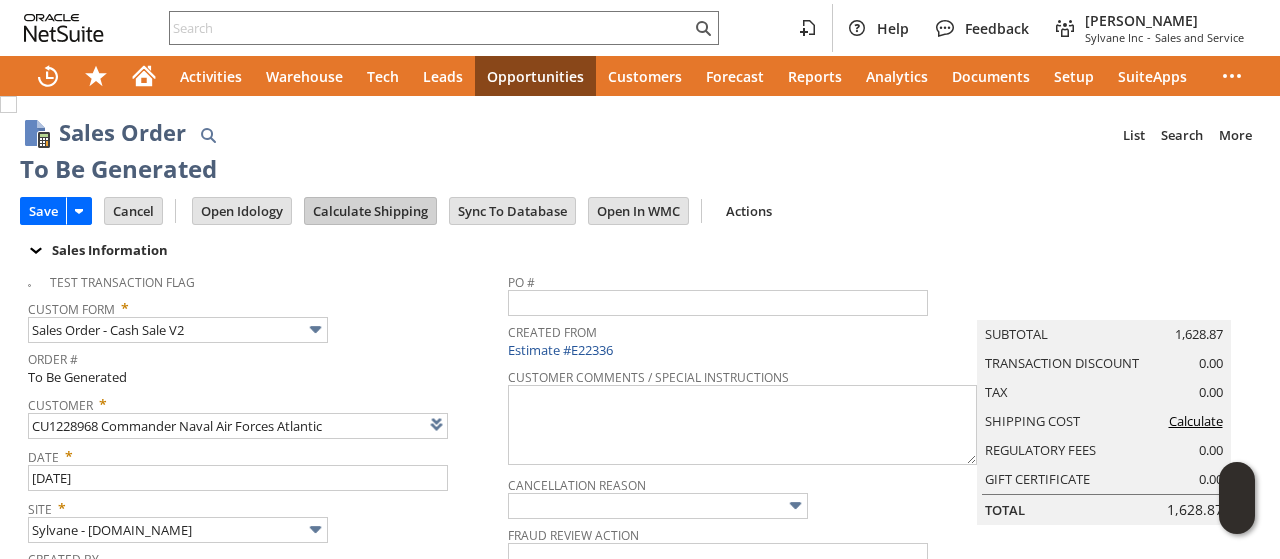 click on "Calculate Shipping" at bounding box center [370, 211] 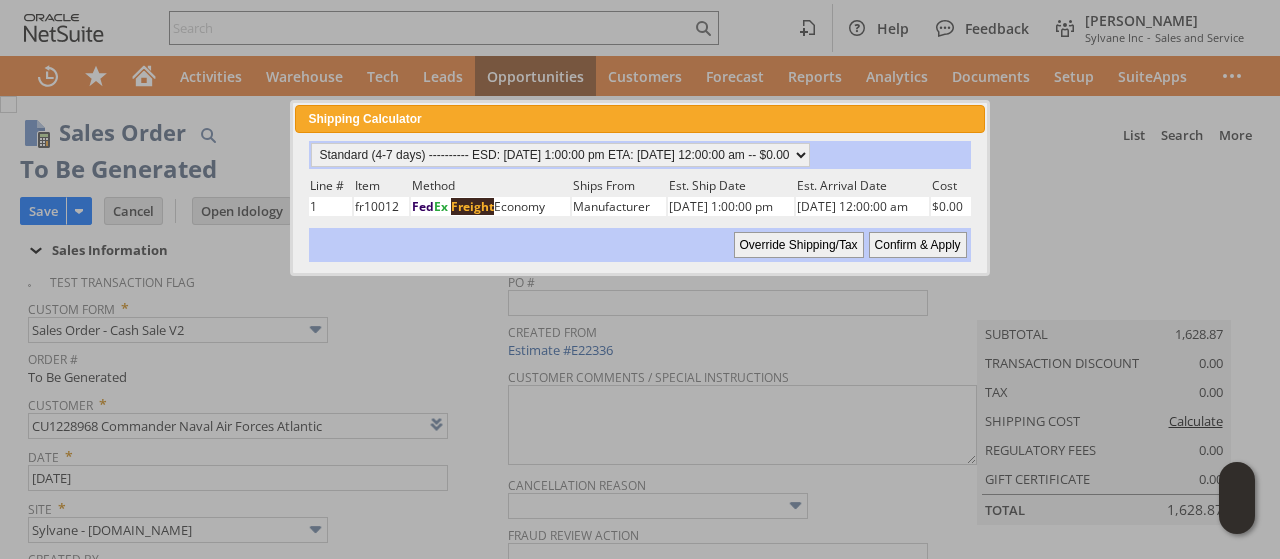 click on "Confirm & Apply" at bounding box center (918, 245) 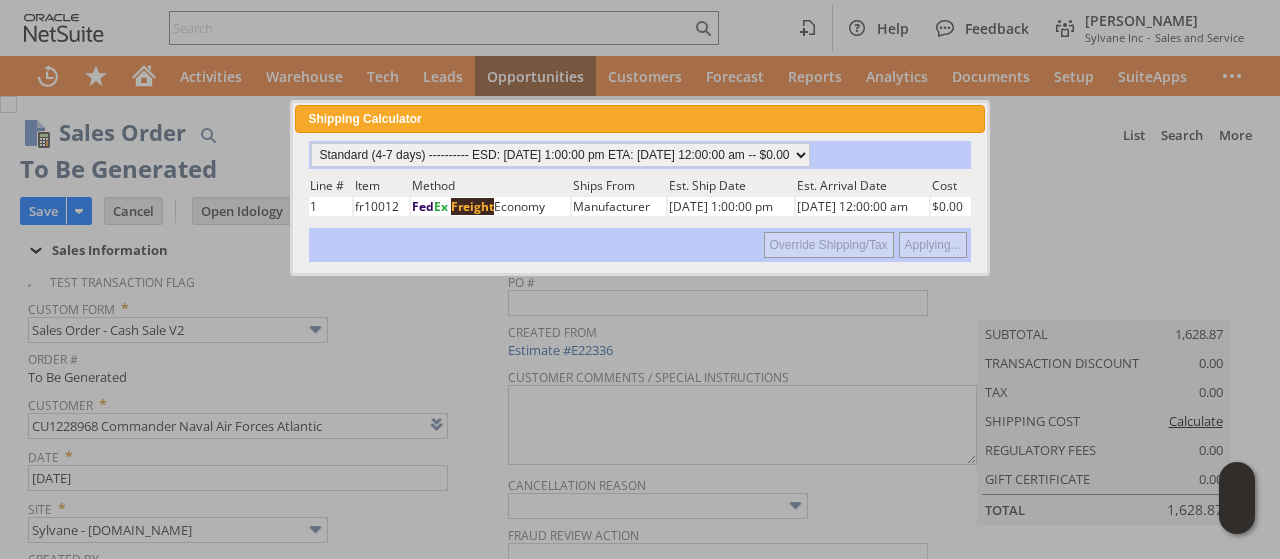 type 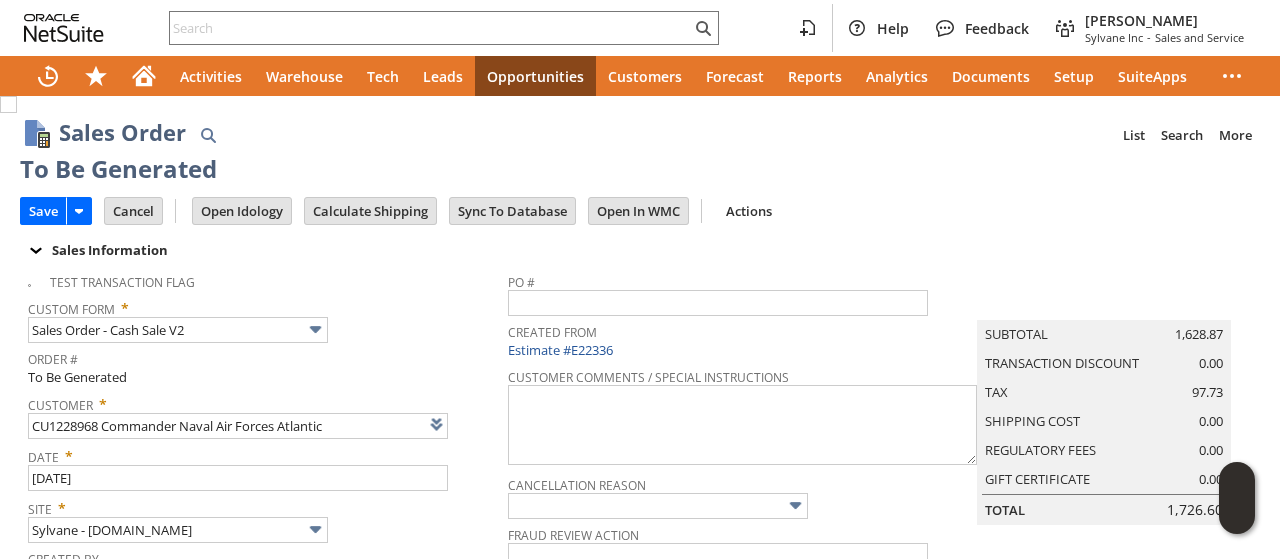 scroll, scrollTop: 1258, scrollLeft: 0, axis: vertical 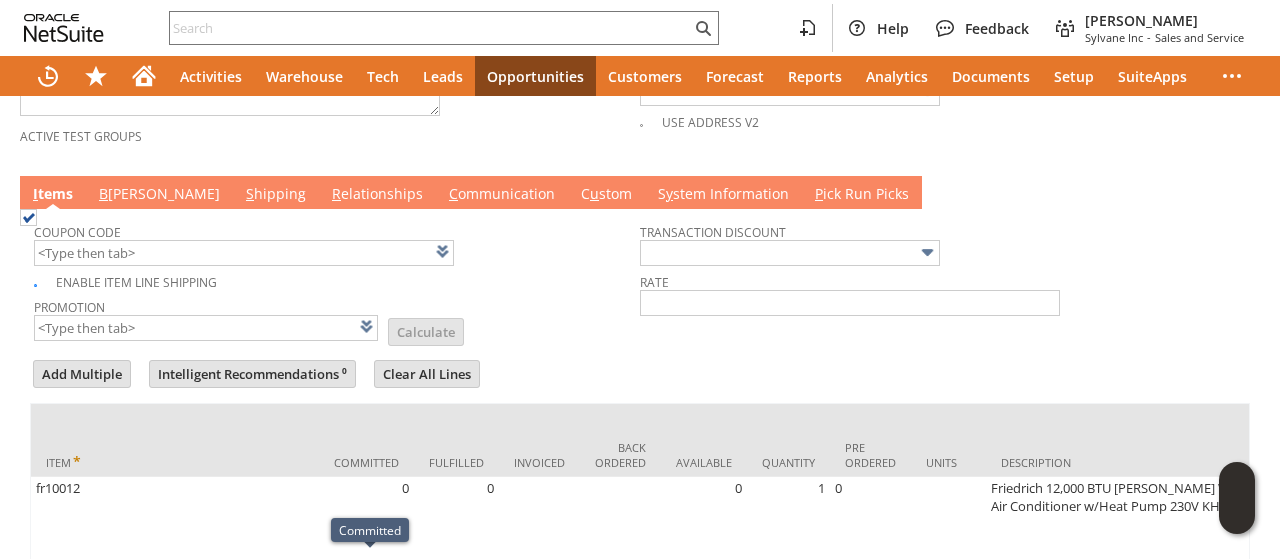 click on "S hipping" at bounding box center [276, 195] 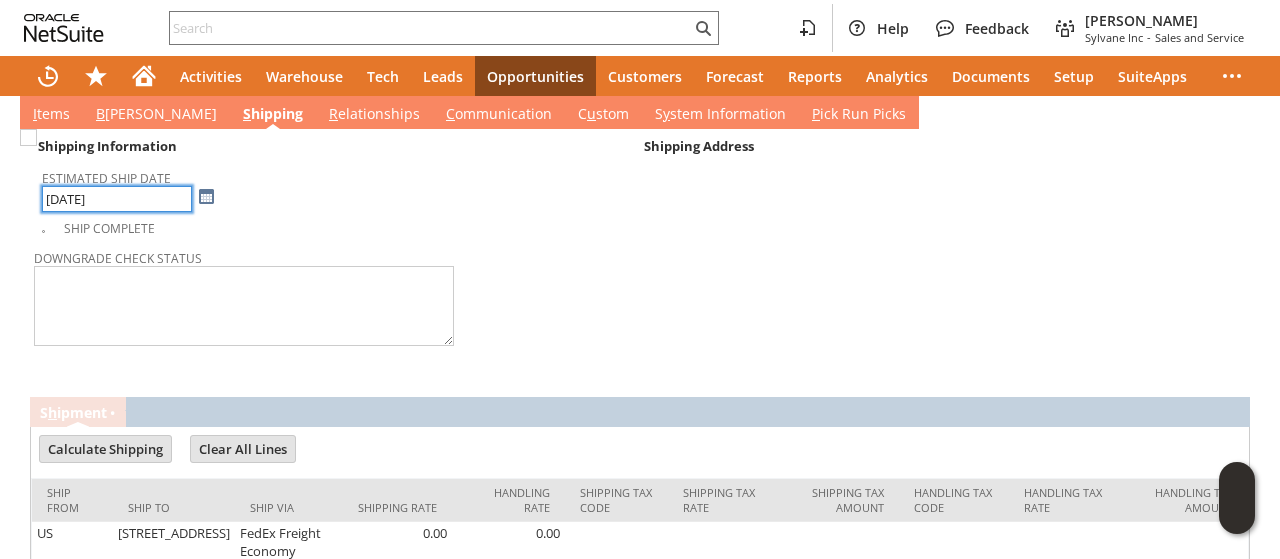 scroll, scrollTop: 1113, scrollLeft: 0, axis: vertical 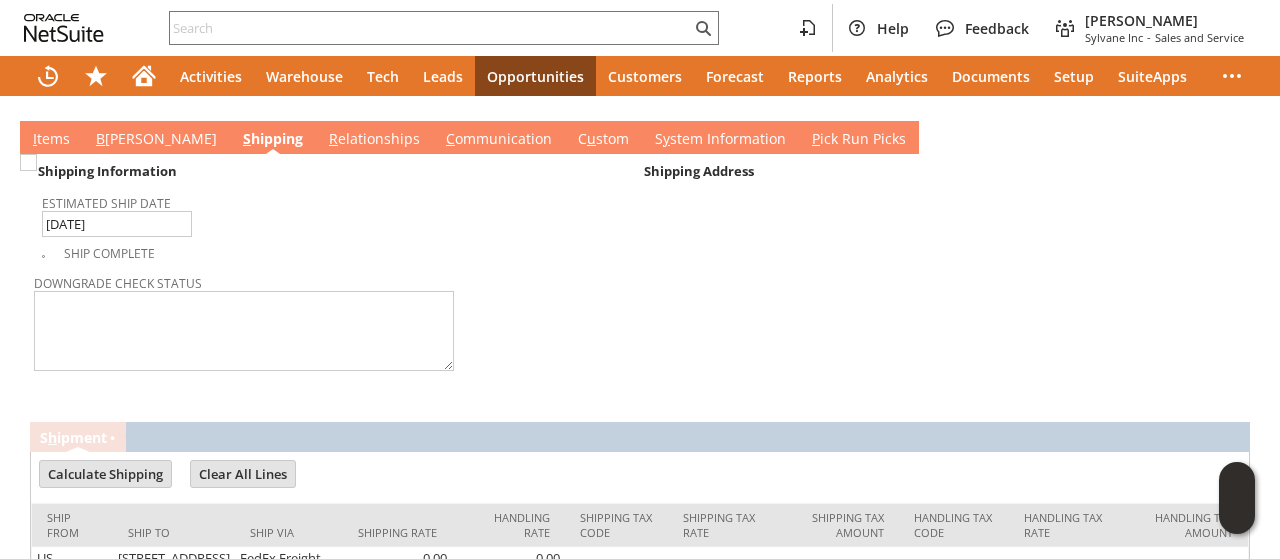 click on "I tems" at bounding box center (51, 140) 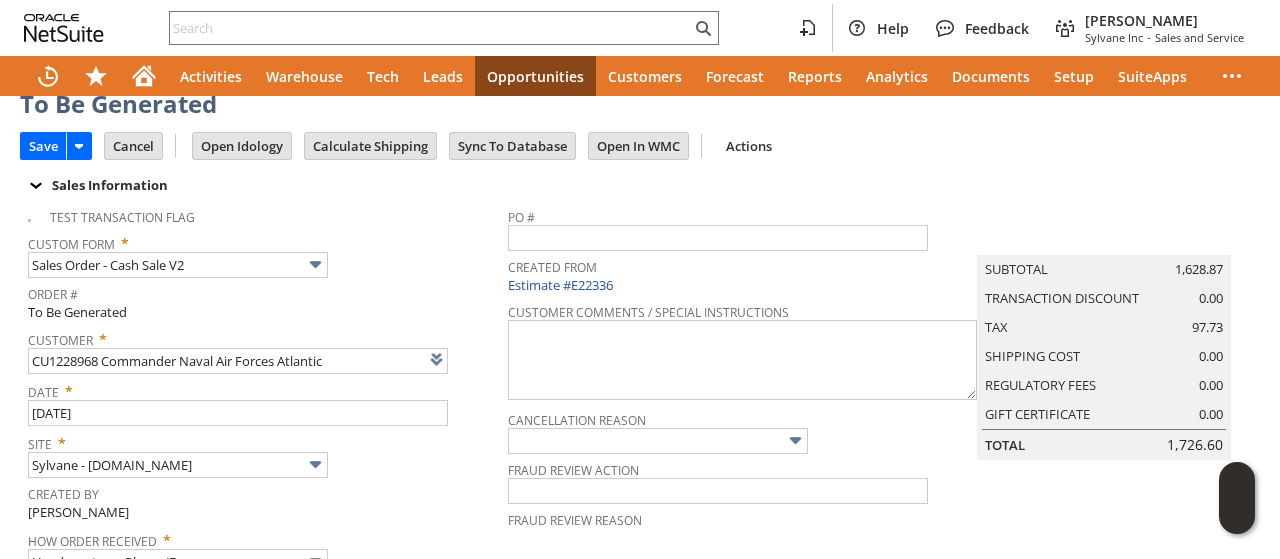 scroll, scrollTop: 0, scrollLeft: 0, axis: both 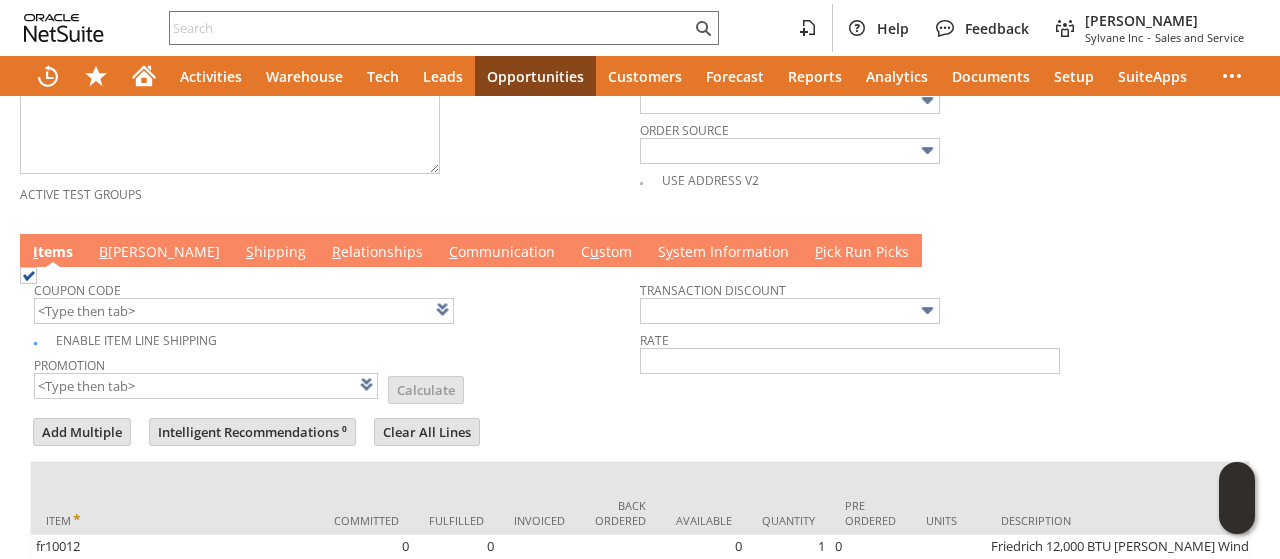 click on "C ommunication" at bounding box center (502, 253) 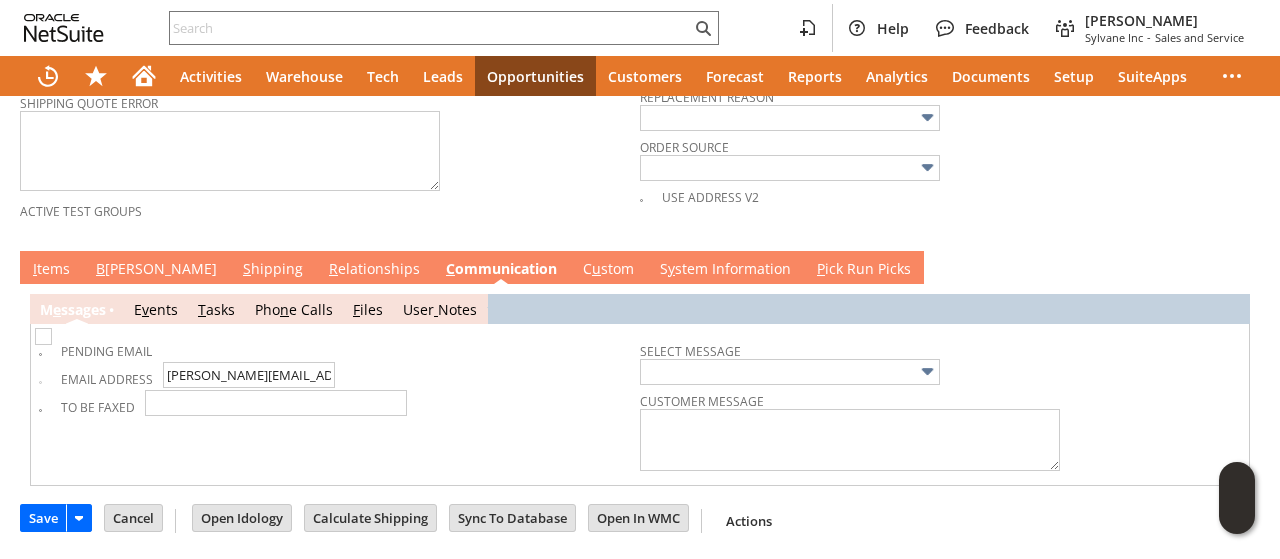 scroll, scrollTop: 964, scrollLeft: 0, axis: vertical 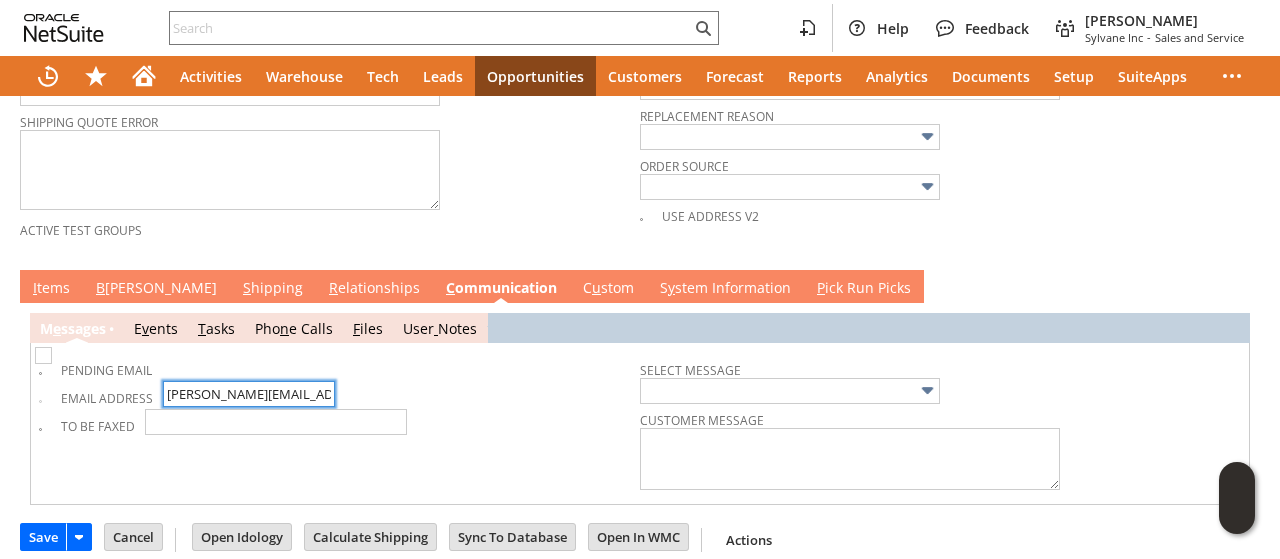 click on "dwayne.l.lavender.civ@us.navy.mil" at bounding box center [249, 394] 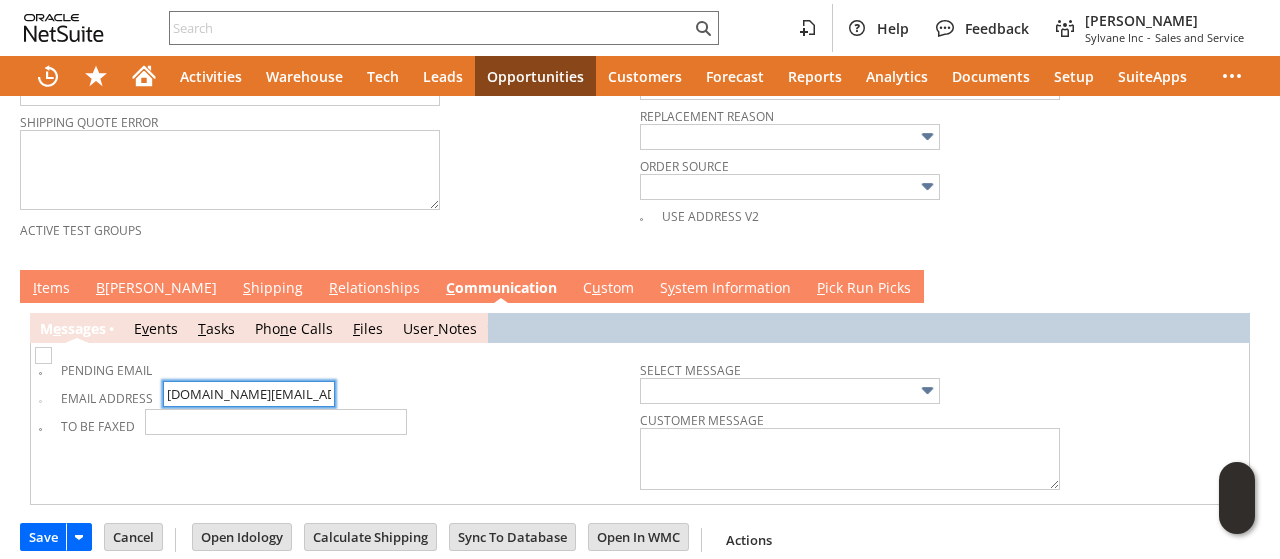 scroll, scrollTop: 0, scrollLeft: 97, axis: horizontal 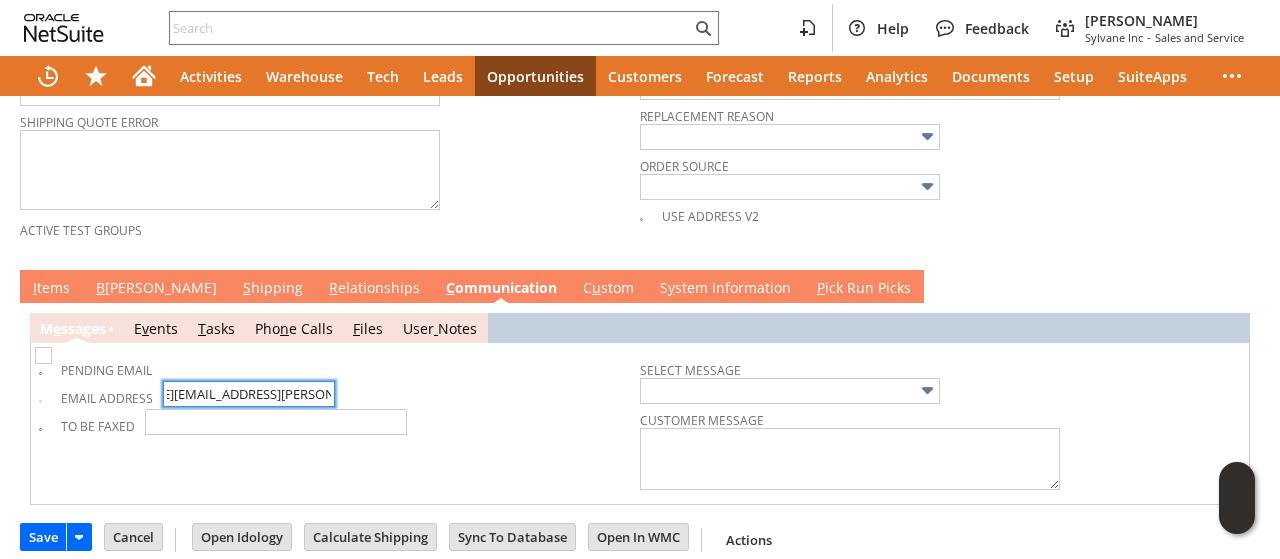 type on "beaufelipe.m.hernandez.mil@us.navy.mil" 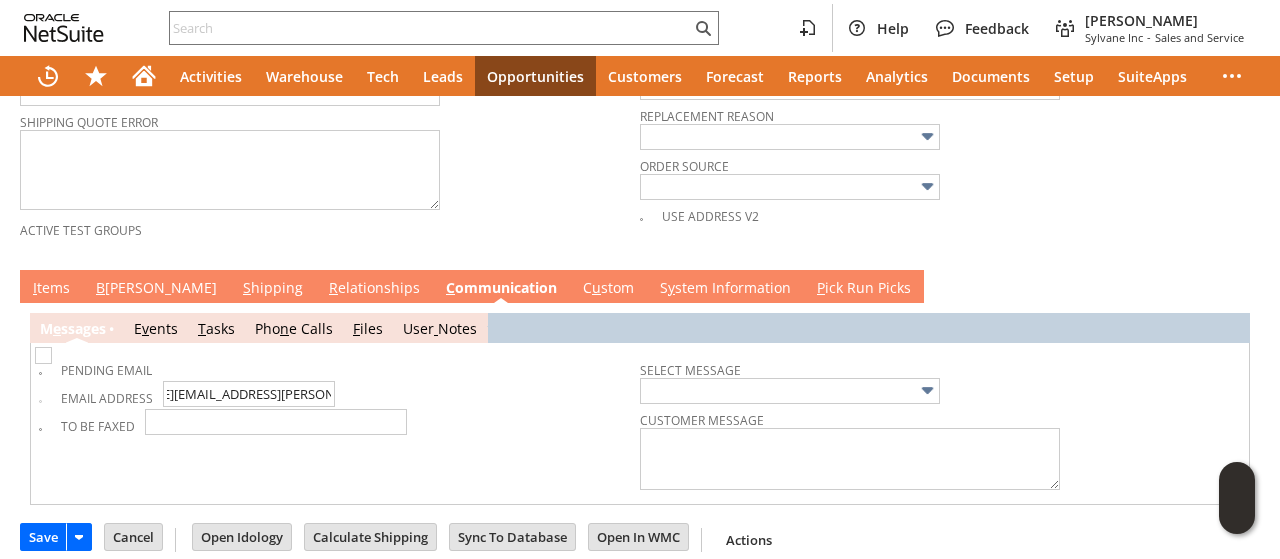 scroll, scrollTop: 0, scrollLeft: 0, axis: both 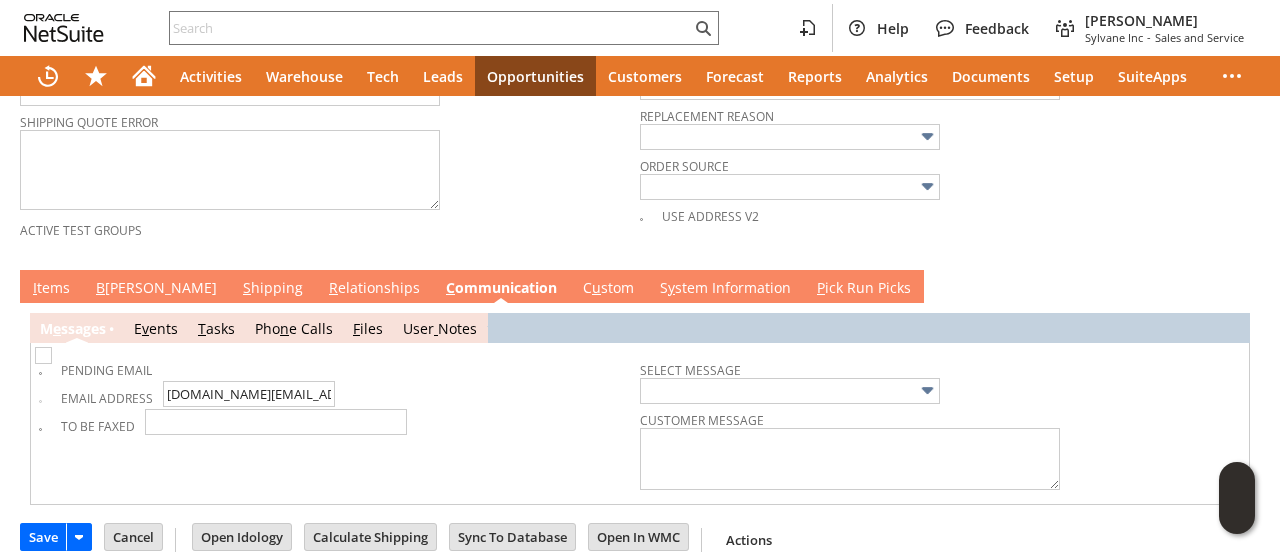 click on "I tems" at bounding box center [51, 289] 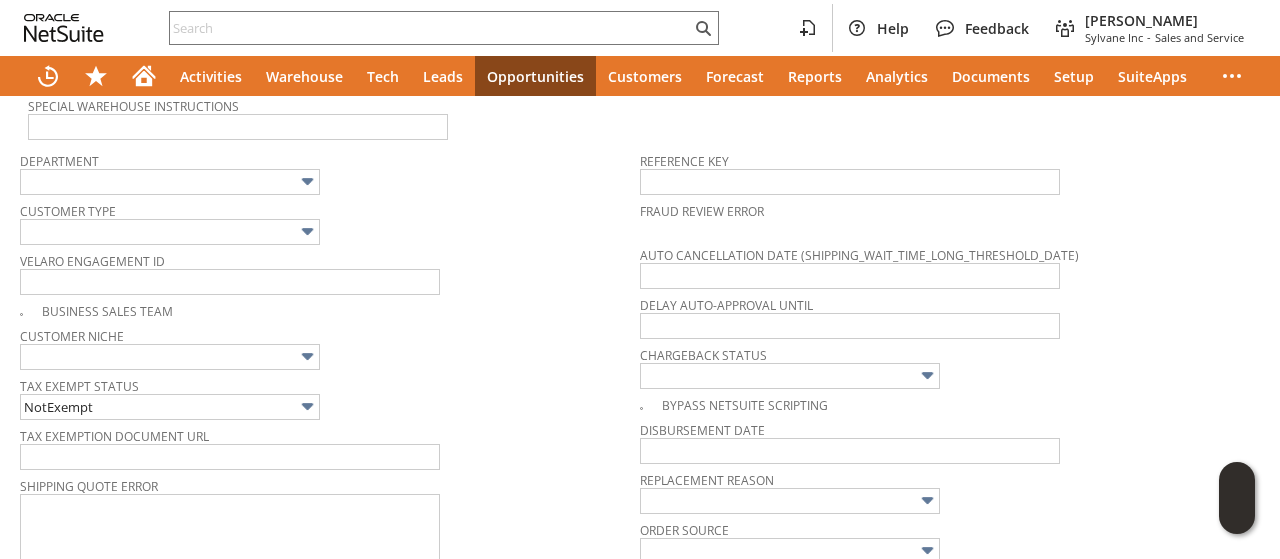 scroll, scrollTop: 1258, scrollLeft: 0, axis: vertical 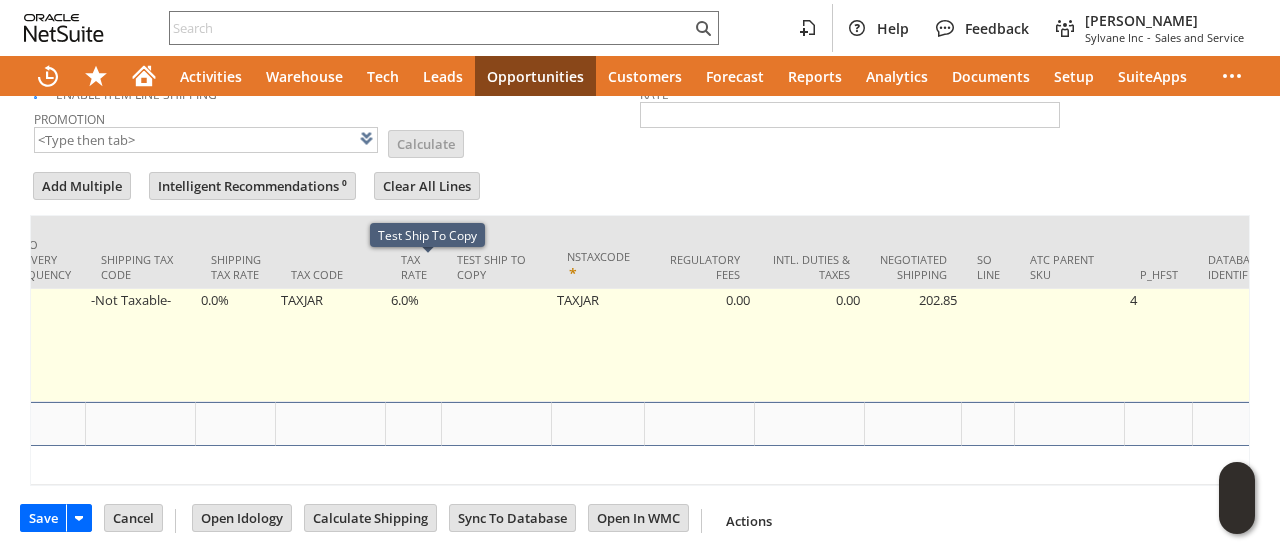 click on "6.0%" at bounding box center (414, 345) 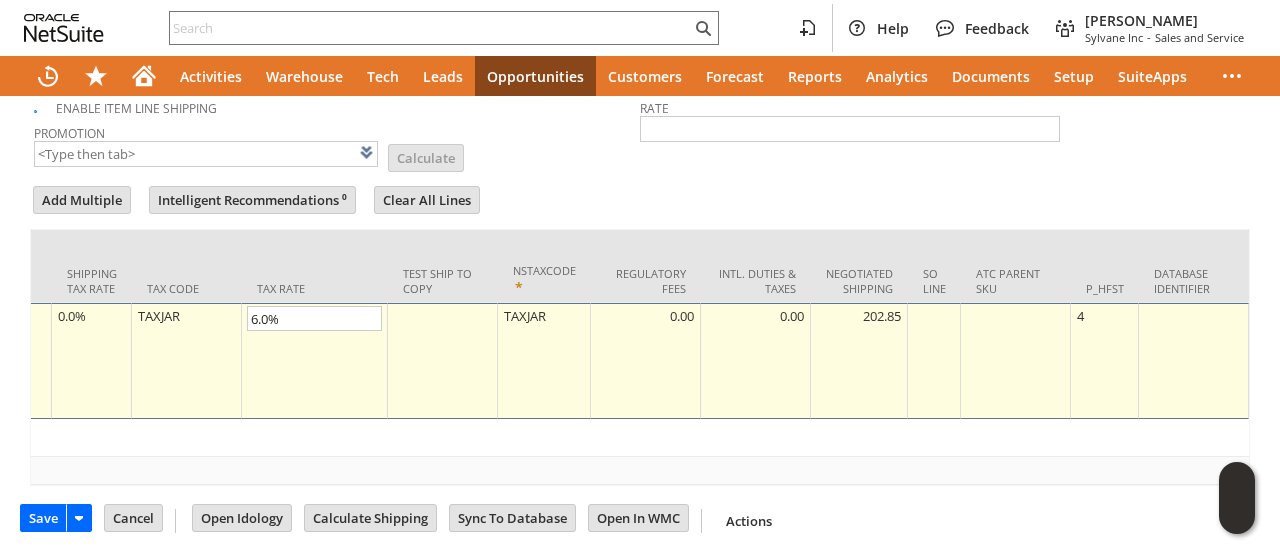 scroll, scrollTop: 0, scrollLeft: 3857, axis: horizontal 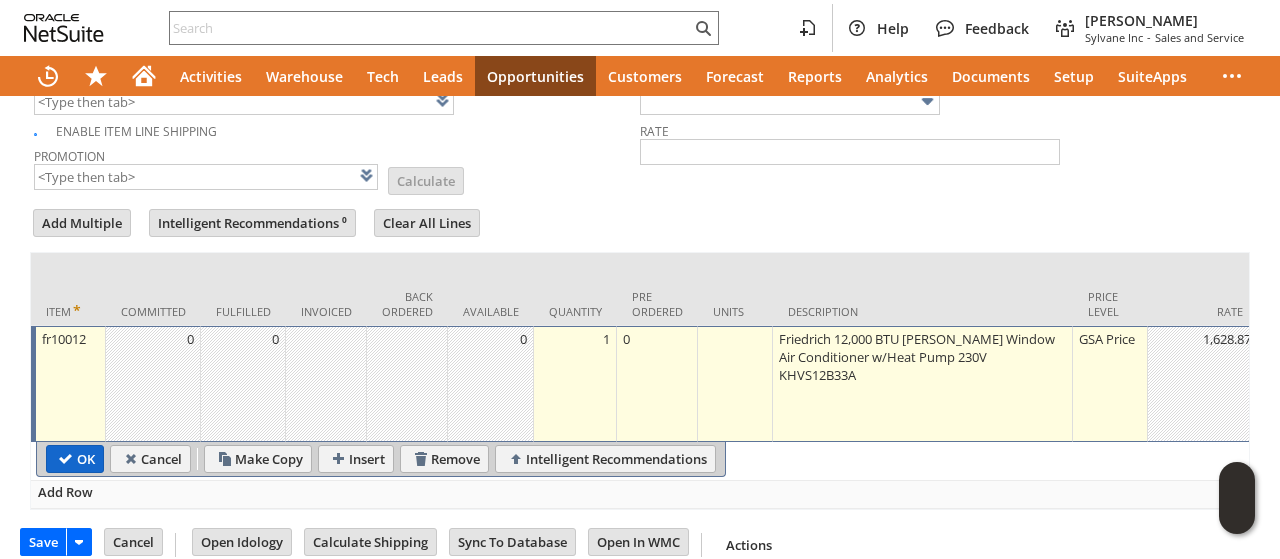 type on "0.0%" 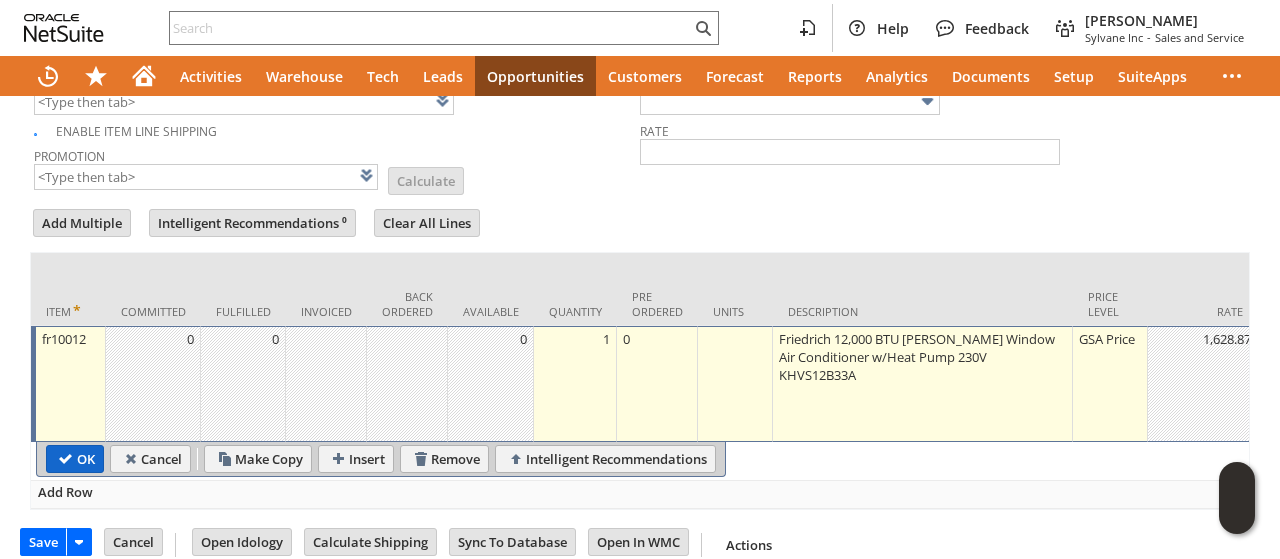 click on "OK" at bounding box center (75, 459) 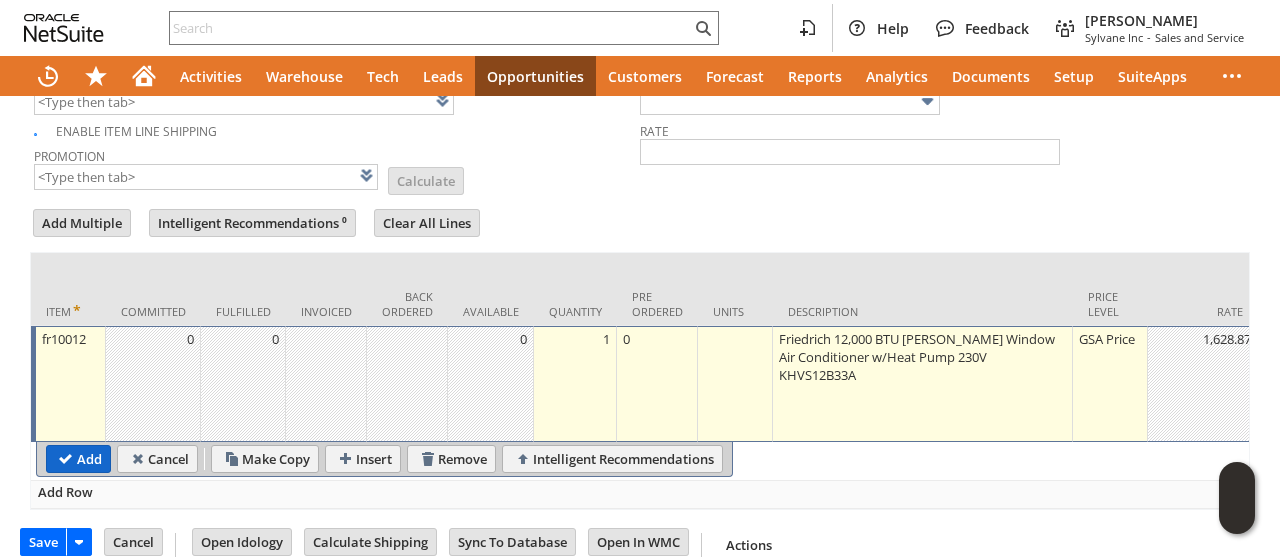 type on "Copy Previous" 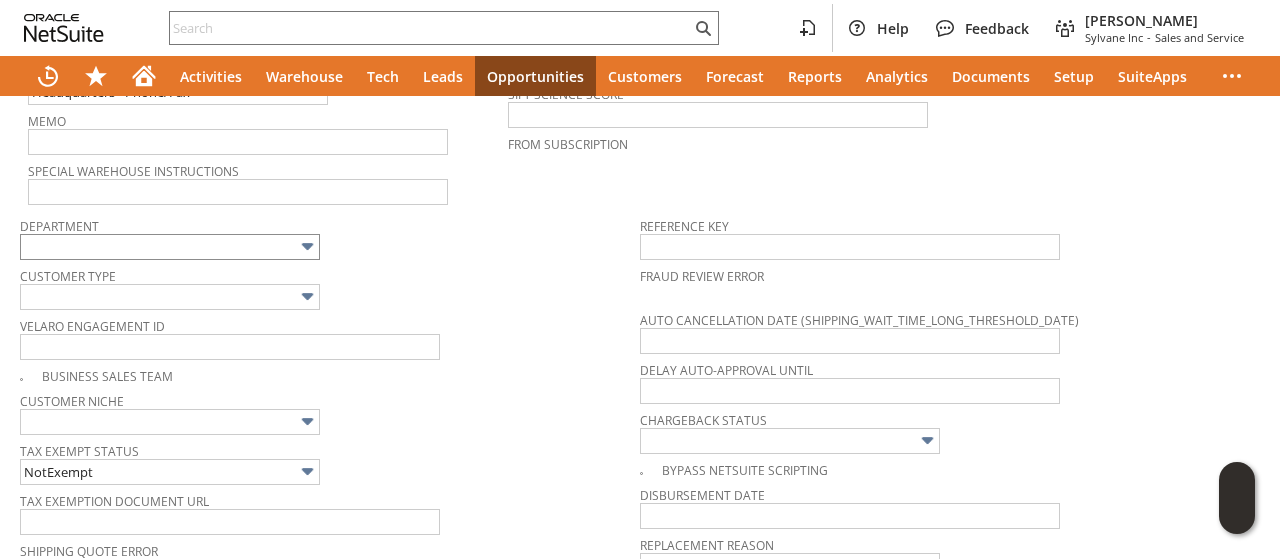 scroll, scrollTop: 509, scrollLeft: 0, axis: vertical 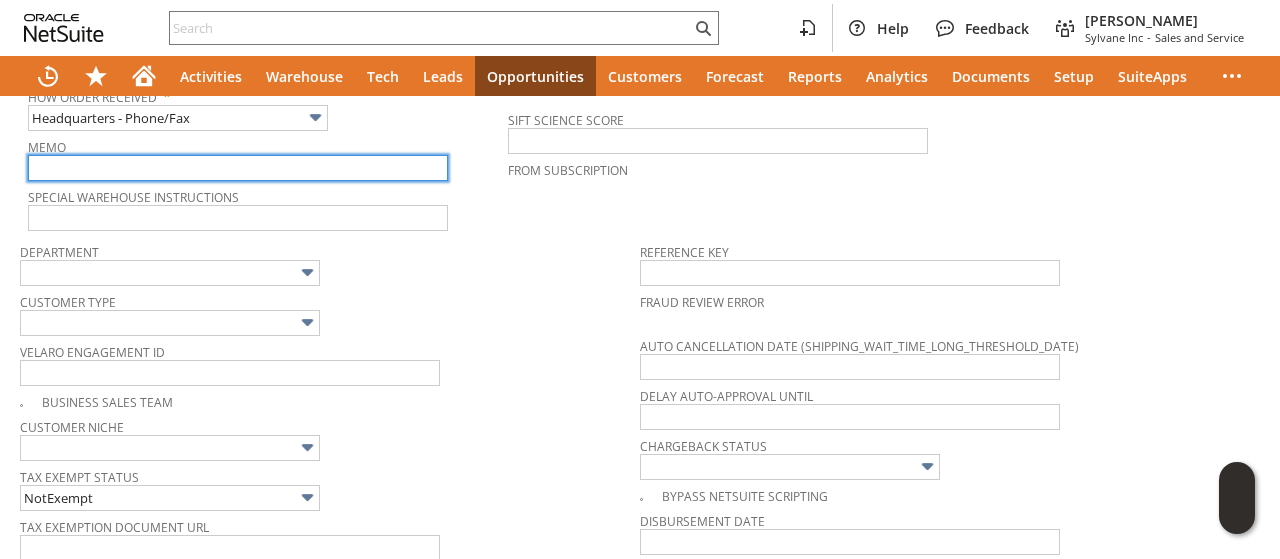 click at bounding box center (238, 168) 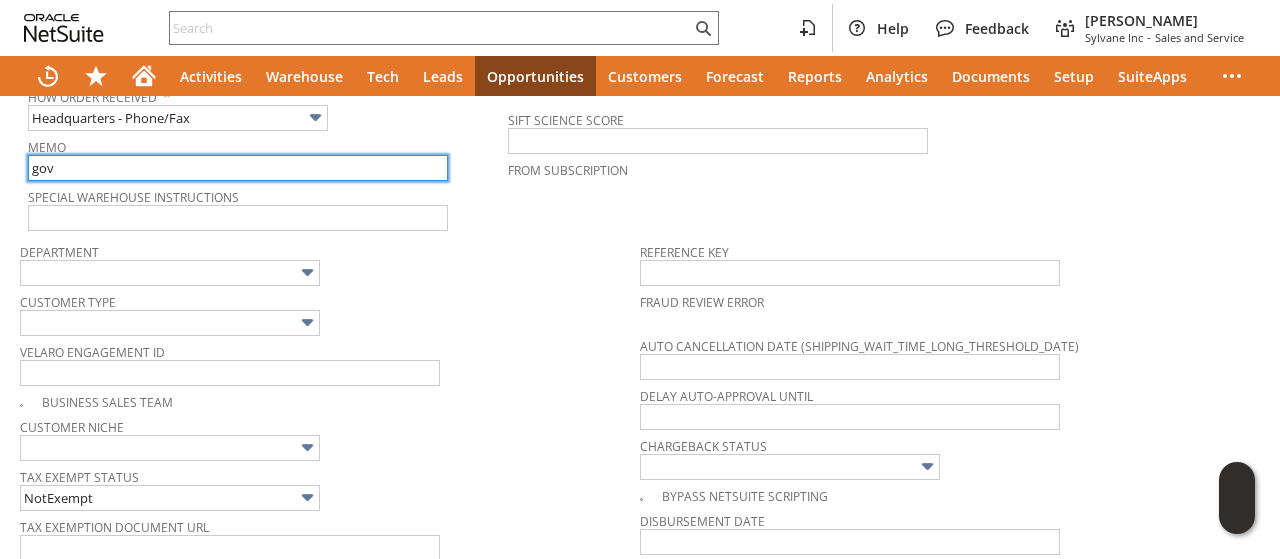 type on "govt p card tax exempt" 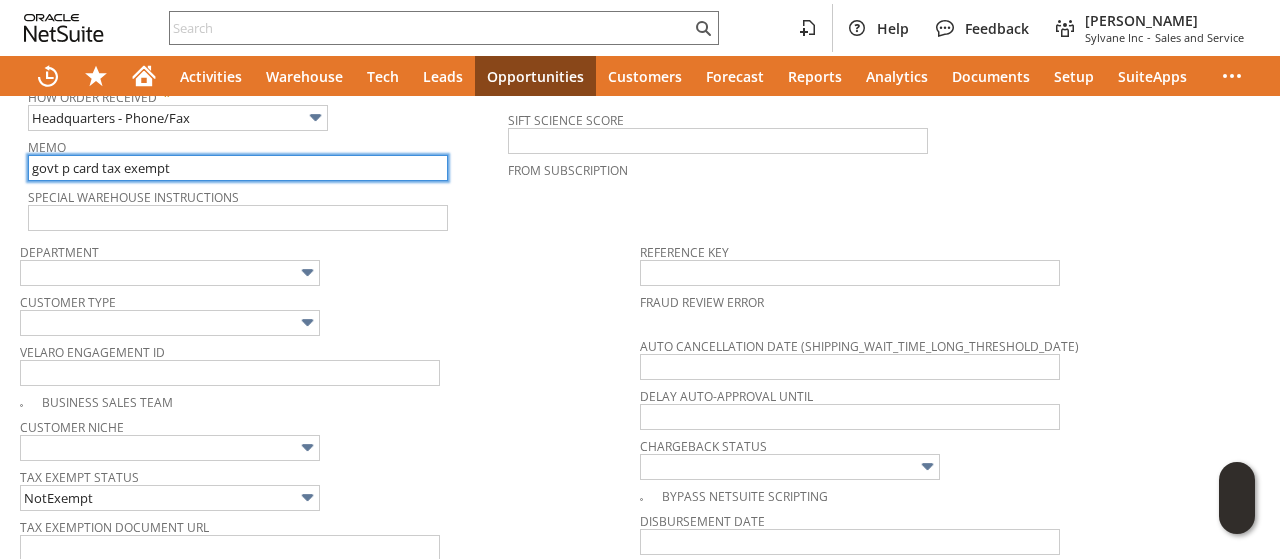 scroll, scrollTop: 0, scrollLeft: 0, axis: both 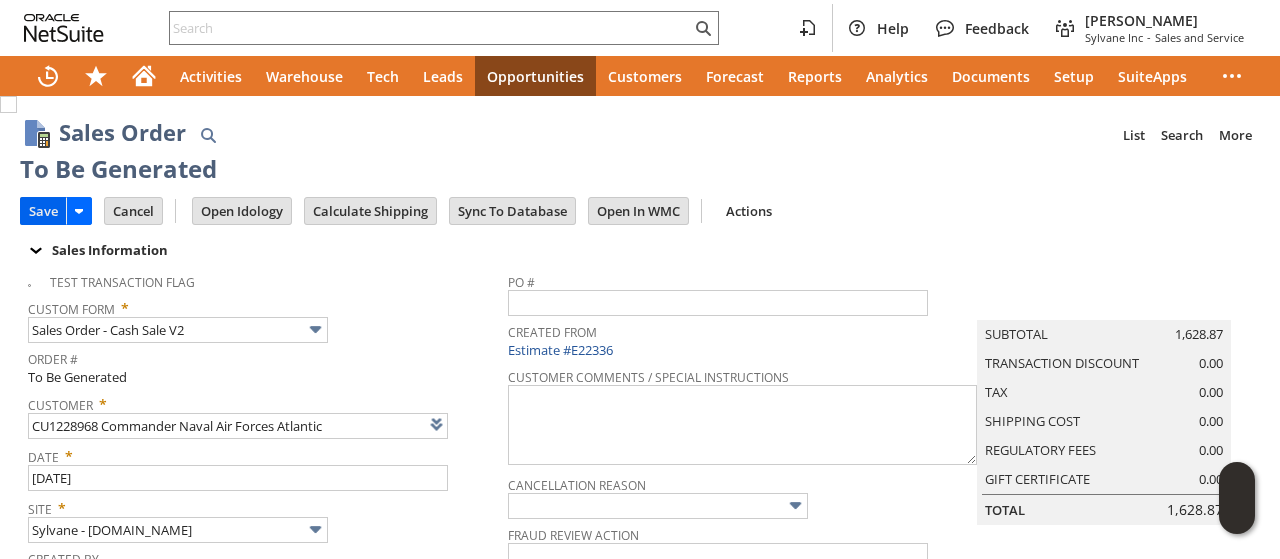 click on "Save" at bounding box center (43, 211) 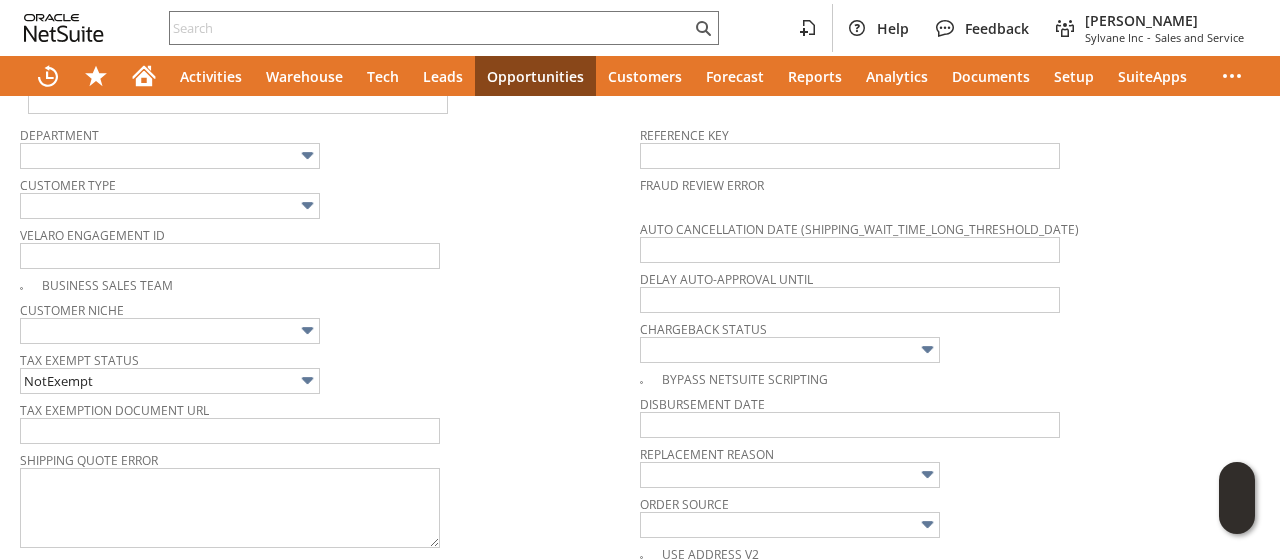 scroll, scrollTop: 1000, scrollLeft: 0, axis: vertical 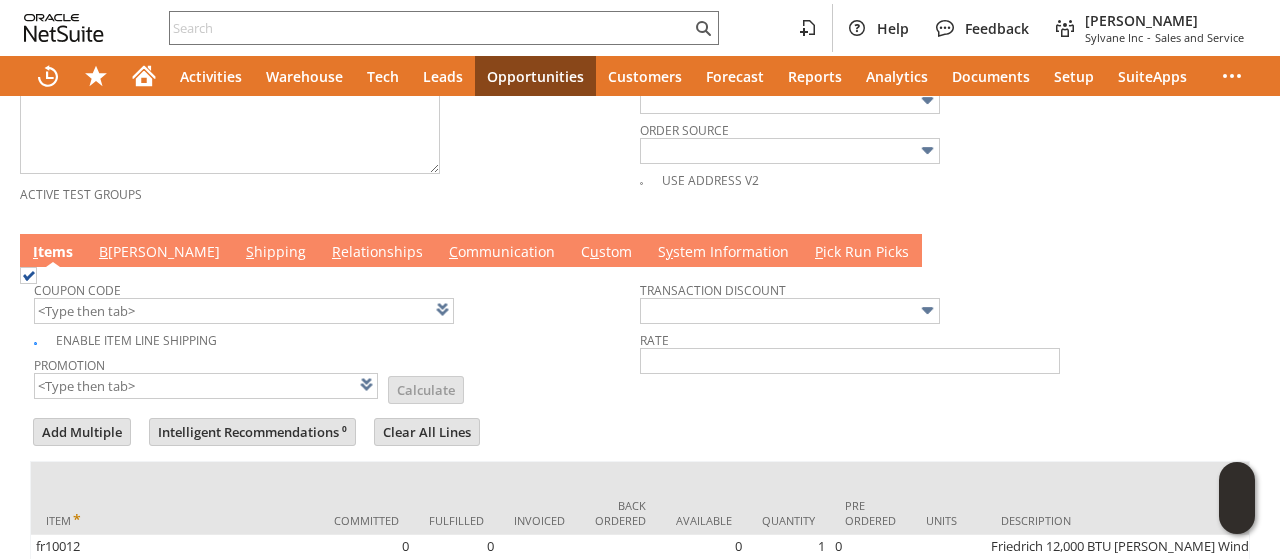 click on "B illing" at bounding box center [159, 253] 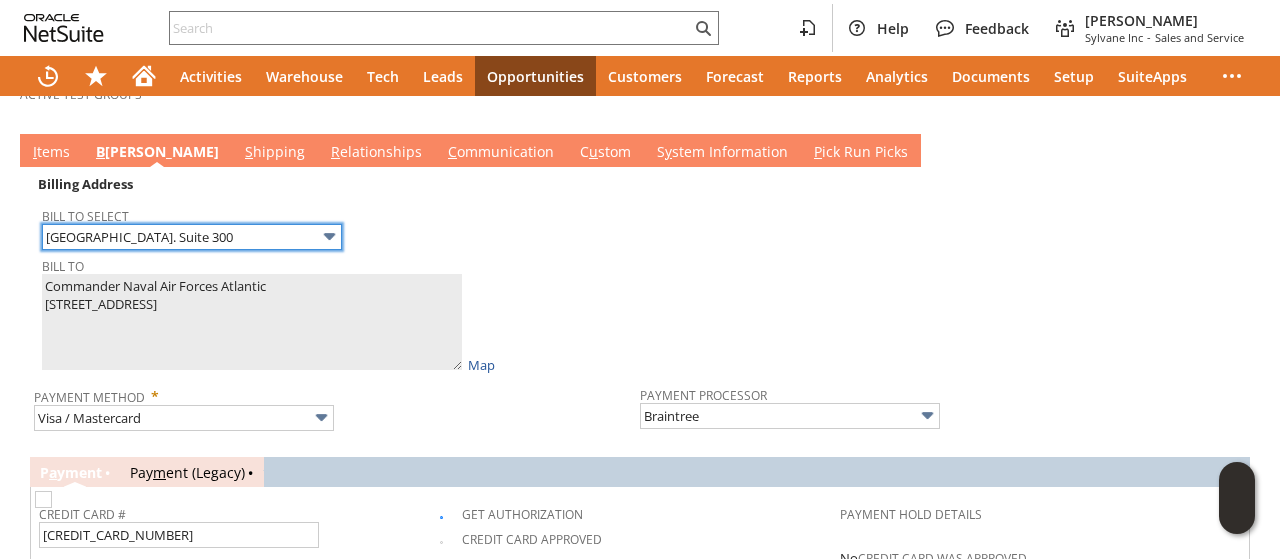 scroll, scrollTop: 1200, scrollLeft: 0, axis: vertical 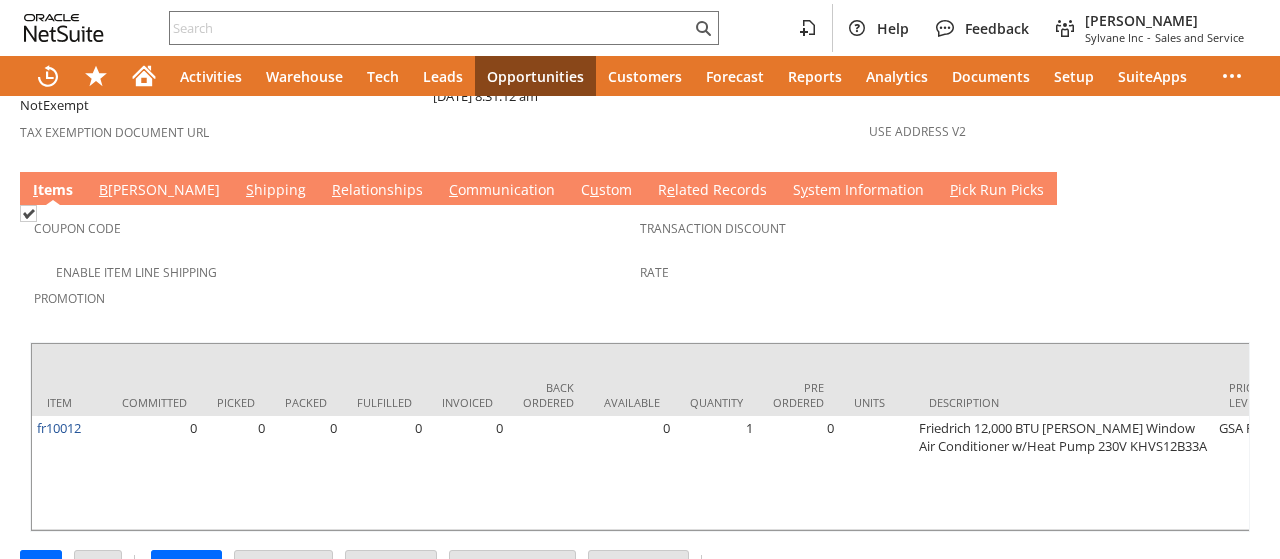 click on "C ommunication" at bounding box center (502, 191) 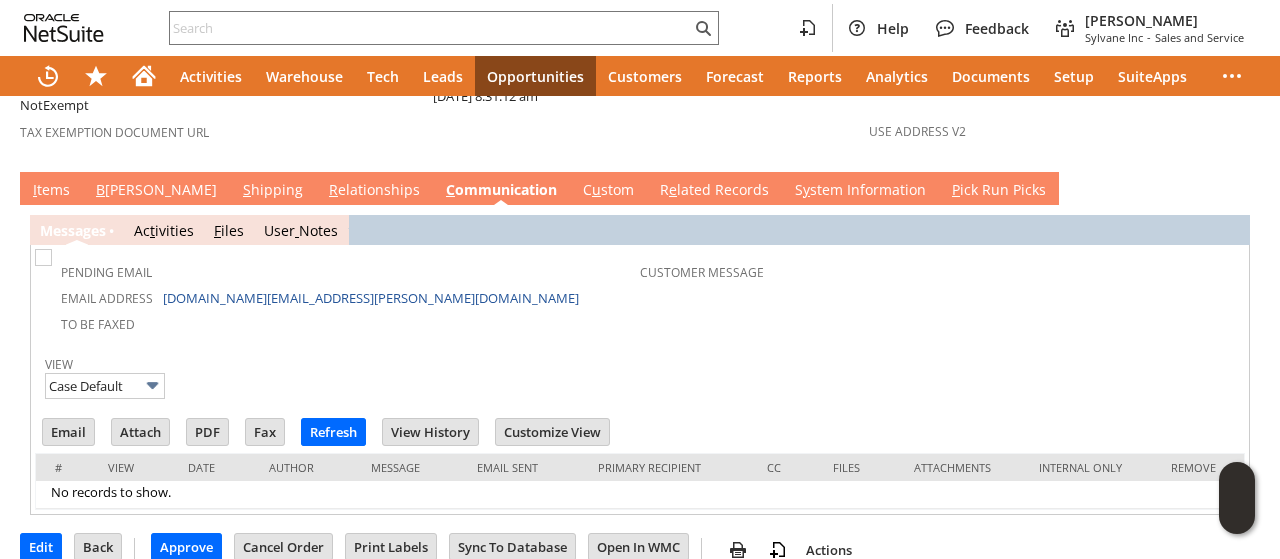 scroll, scrollTop: 1528, scrollLeft: 0, axis: vertical 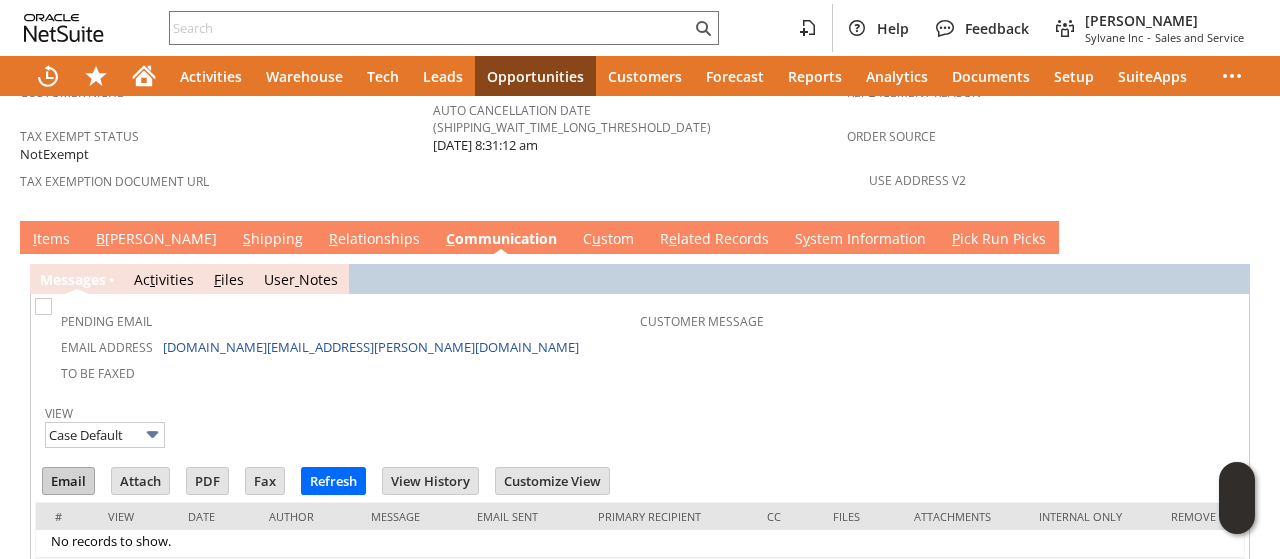click on "Email" at bounding box center [68, 481] 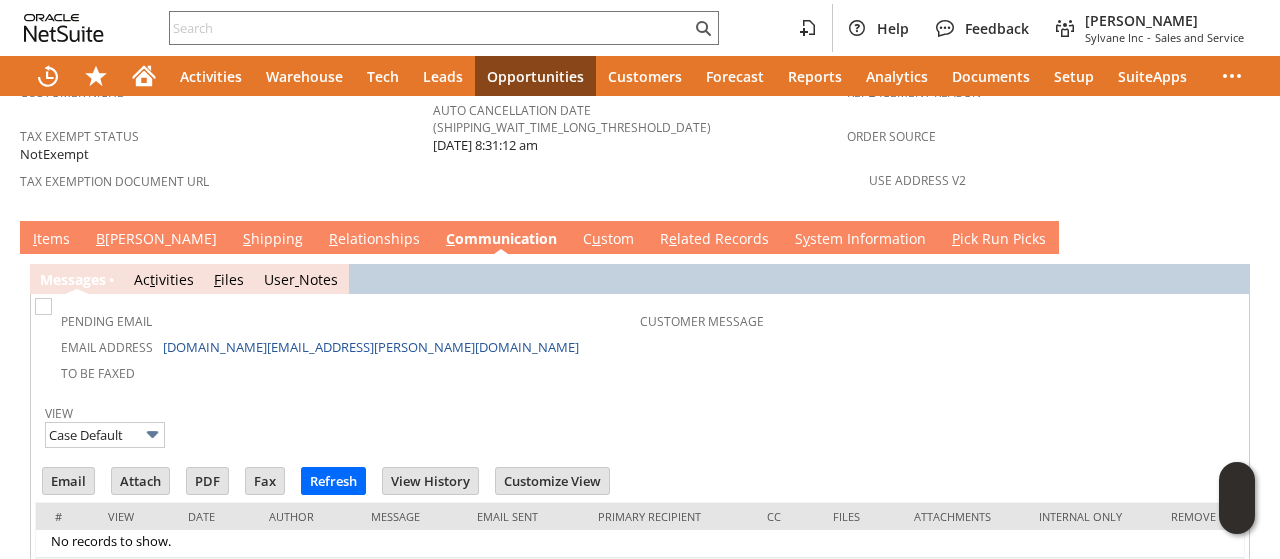 scroll, scrollTop: 0, scrollLeft: 0, axis: both 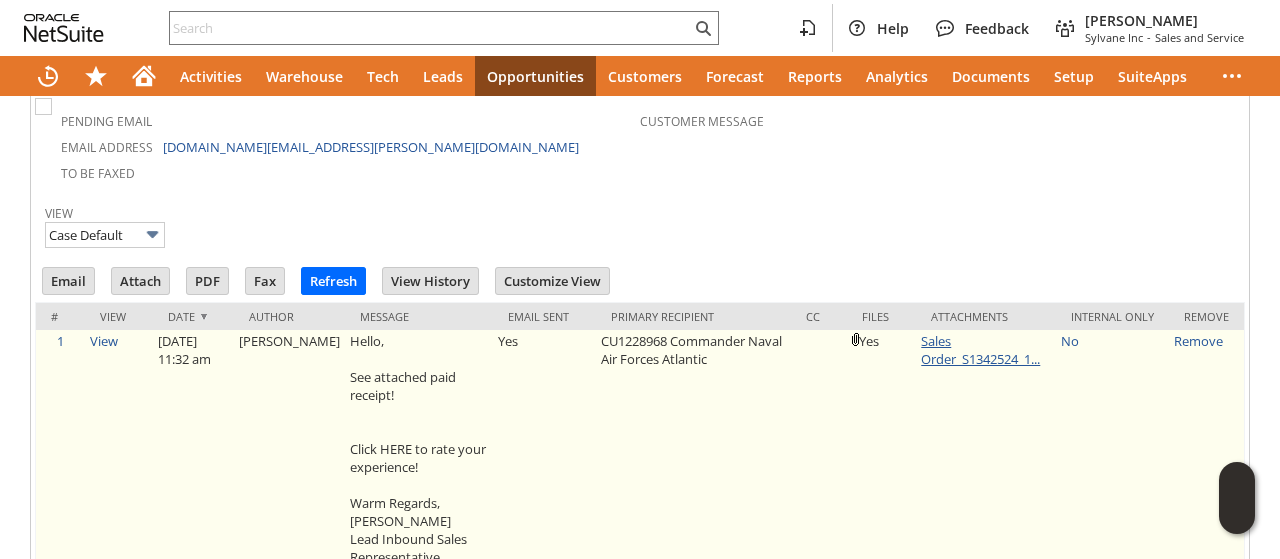 click on "Sales Order_S1342524_1..." at bounding box center [980, 350] 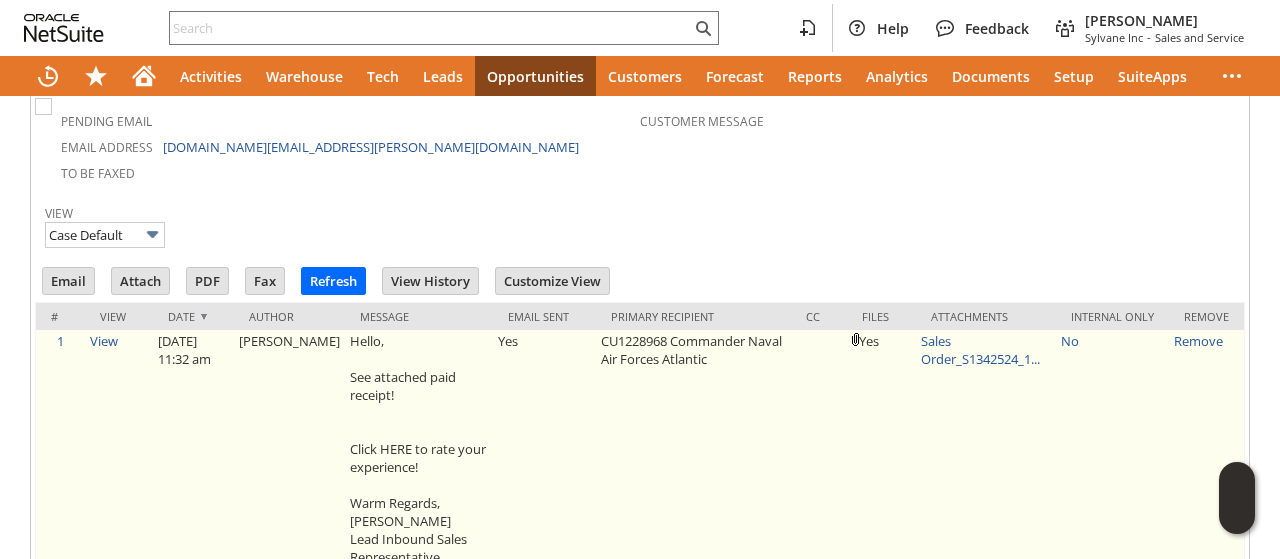 click on "Yes" at bounding box center [881, 458] 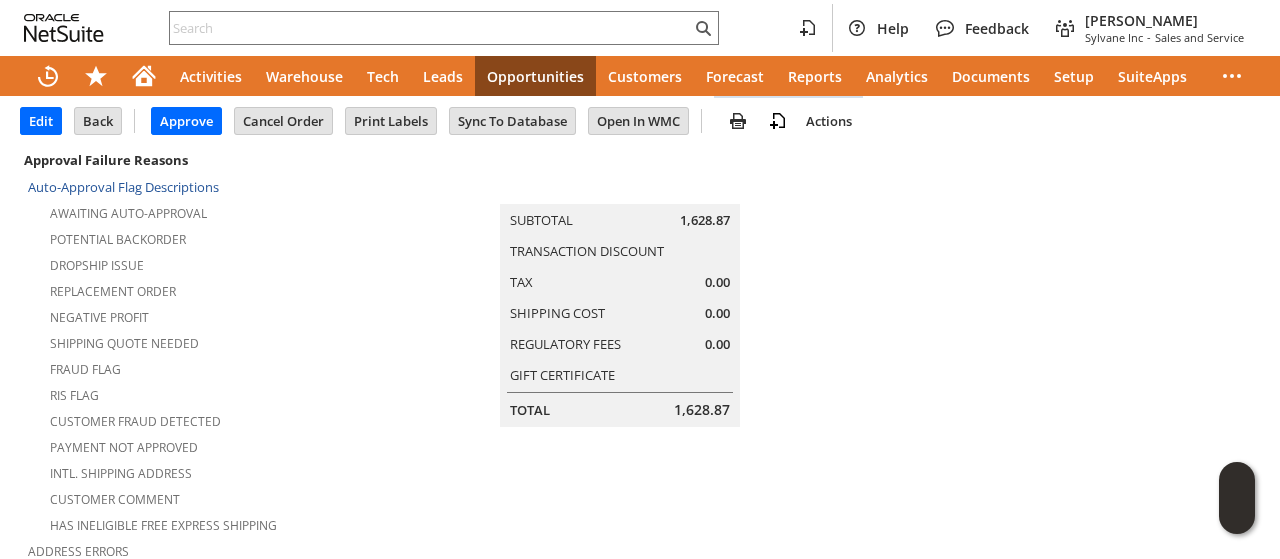 scroll, scrollTop: 0, scrollLeft: 0, axis: both 